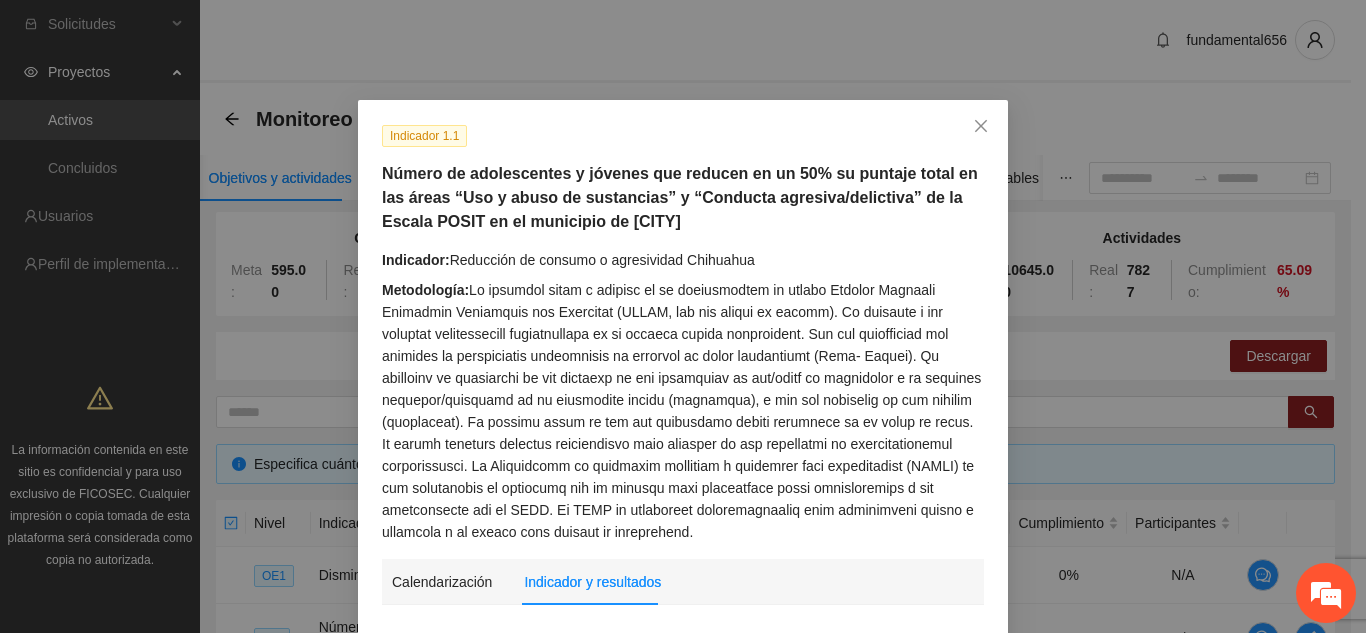 scroll, scrollTop: 349, scrollLeft: 0, axis: vertical 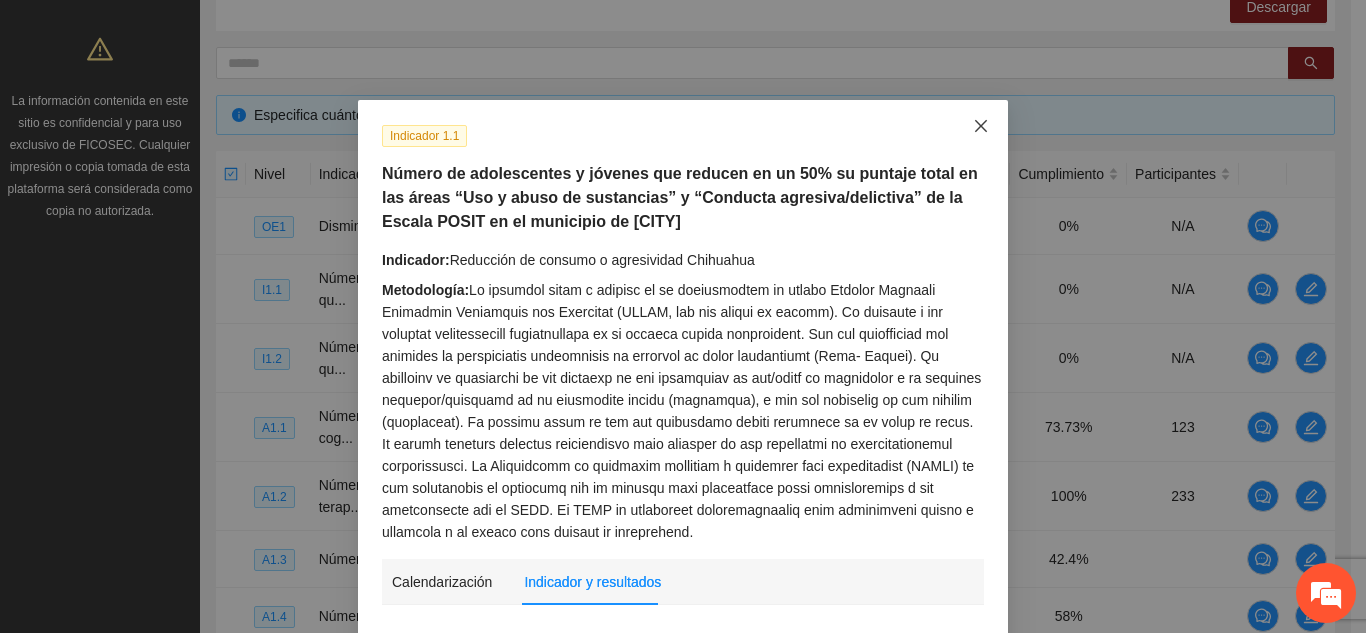 click 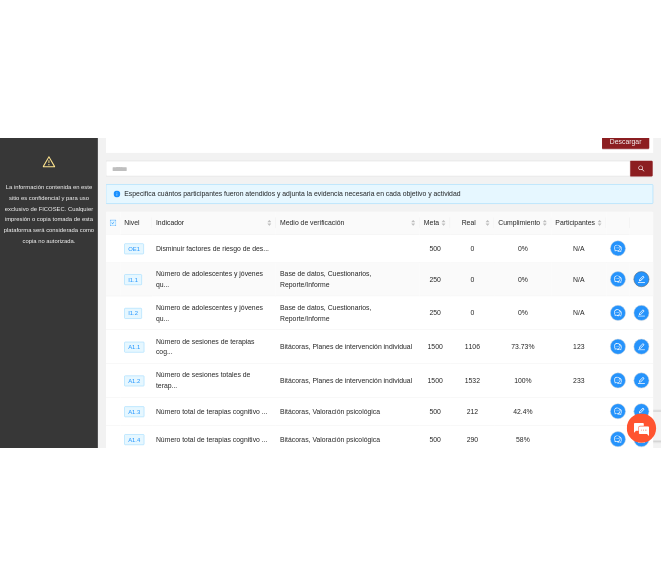 scroll, scrollTop: 0, scrollLeft: 0, axis: both 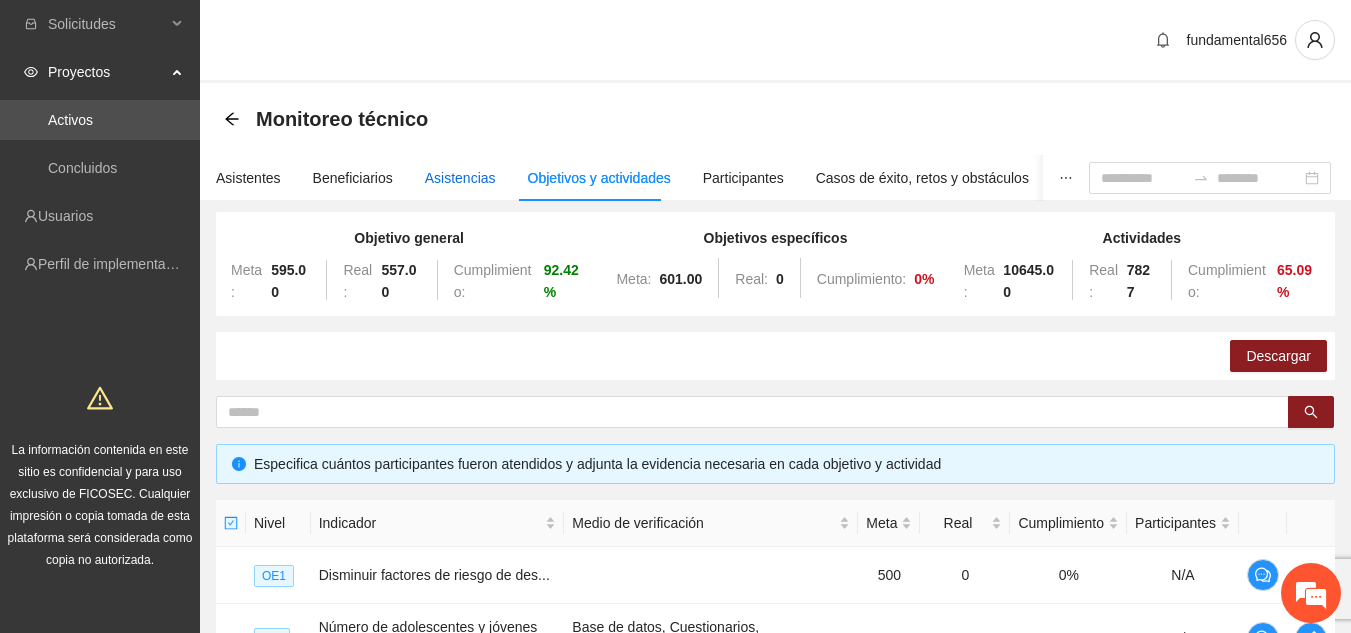 click on "Asistencias" at bounding box center [460, 178] 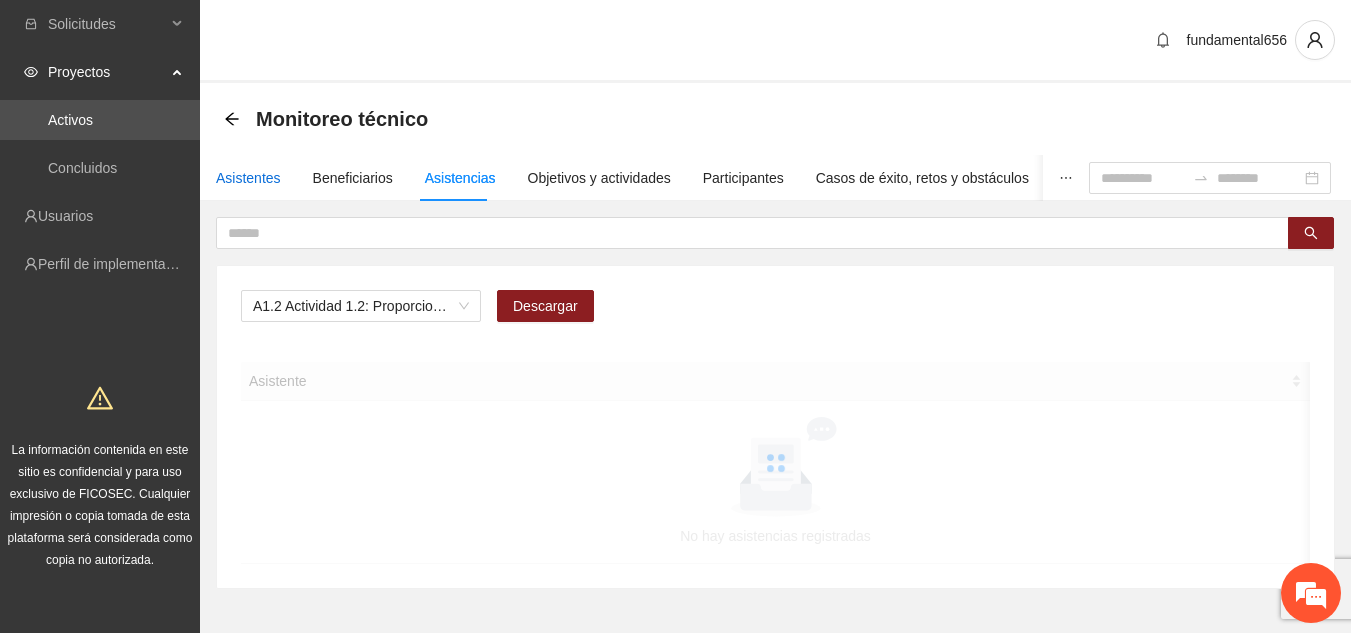 click on "Asistentes" at bounding box center (248, 178) 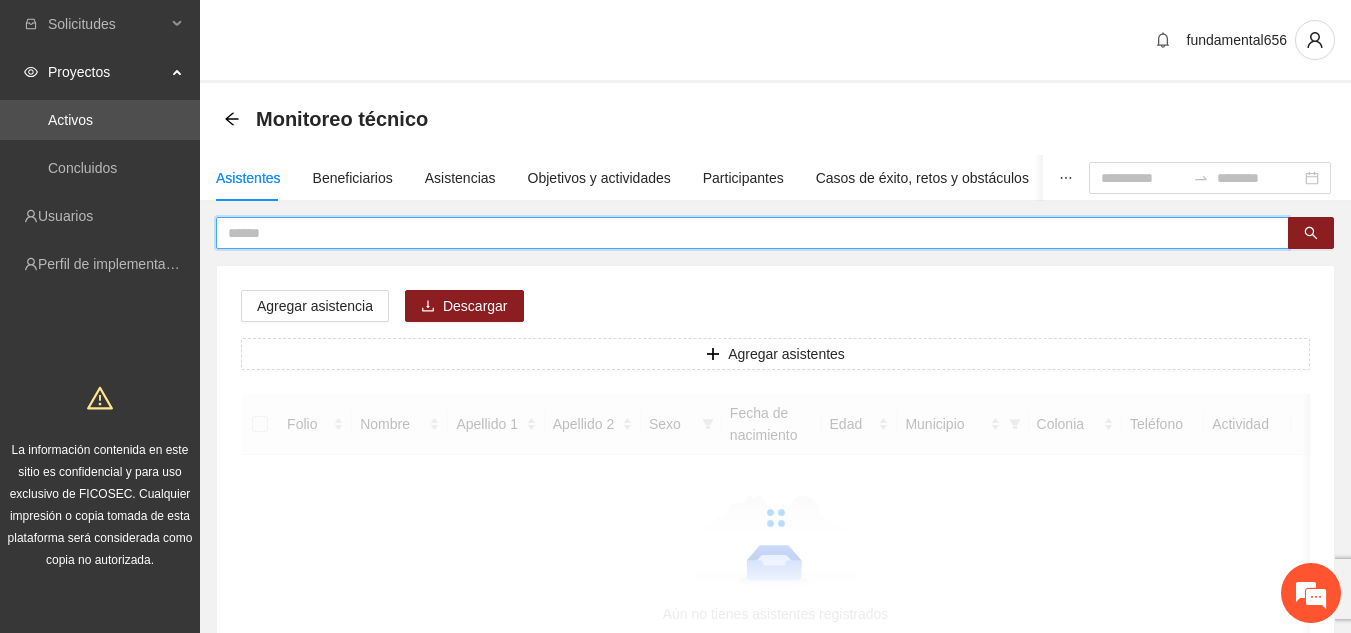 click at bounding box center [744, 233] 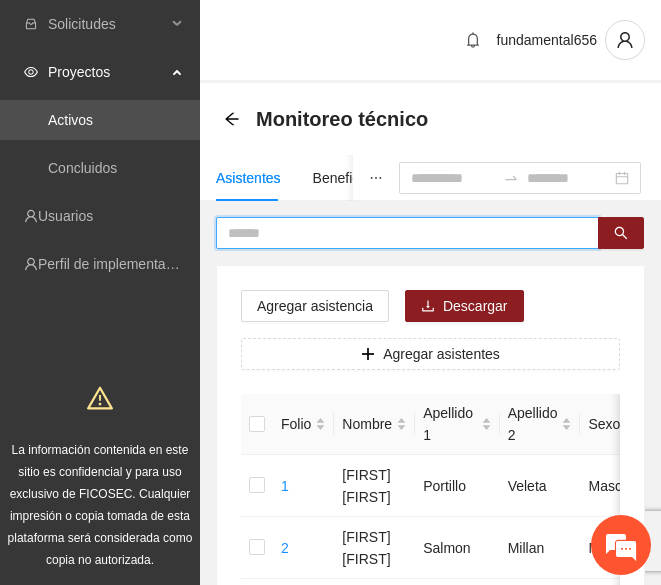 click at bounding box center [399, 233] 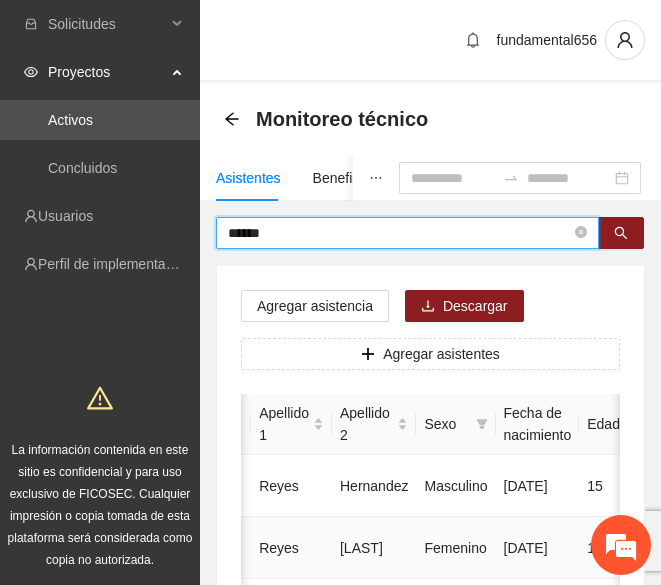 scroll, scrollTop: 0, scrollLeft: 165, axis: horizontal 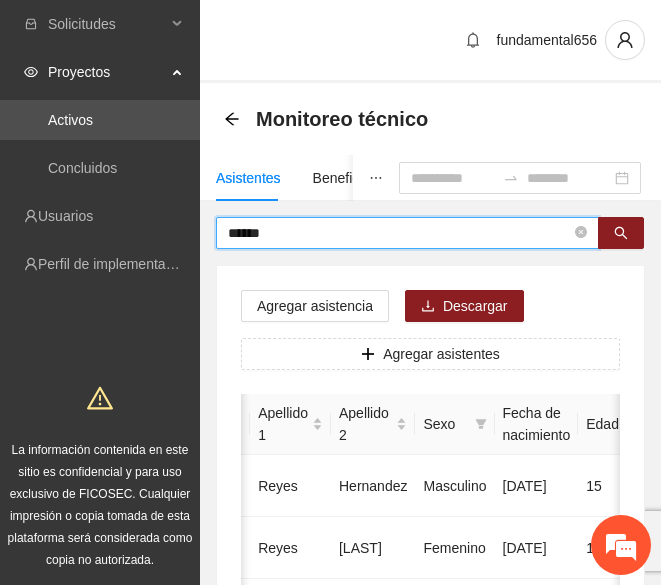 click on "*****" at bounding box center [399, 233] 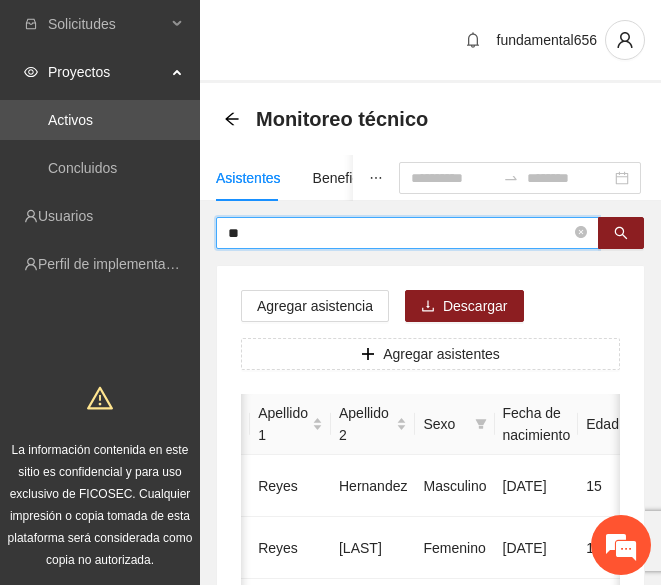 type on "*" 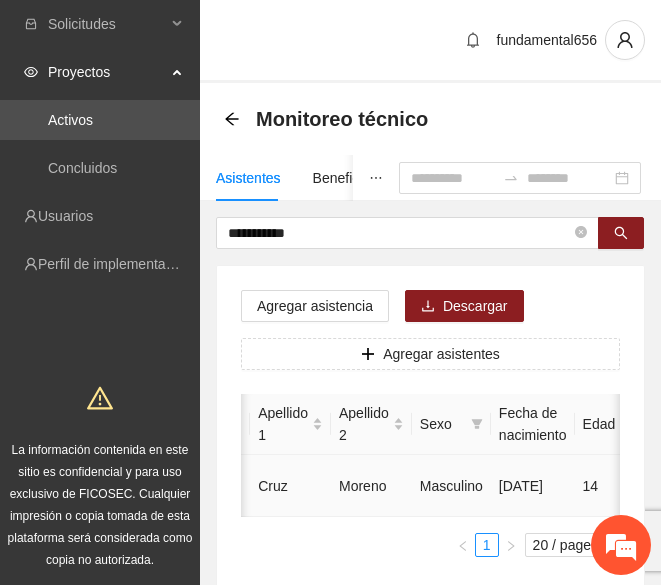 click on "Cruz" at bounding box center [290, 486] 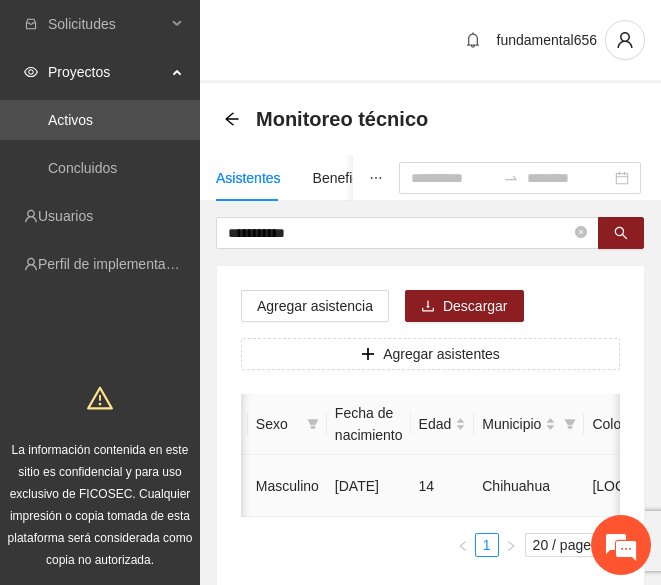 scroll, scrollTop: 0, scrollLeft: 330, axis: horizontal 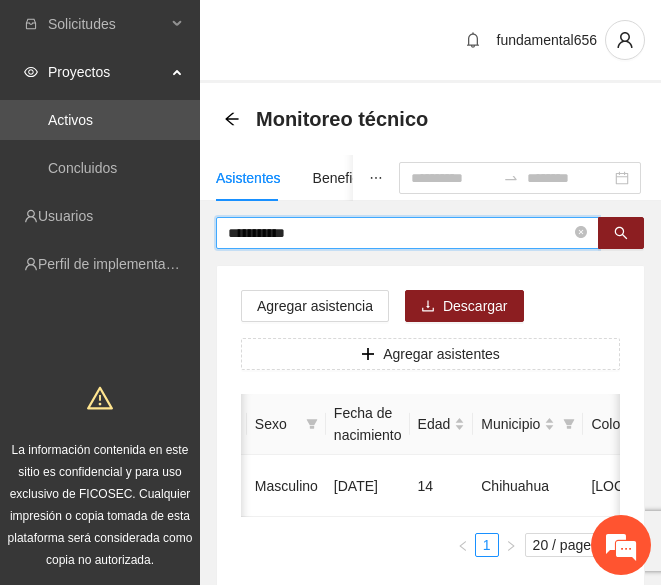 click on "**********" at bounding box center [399, 233] 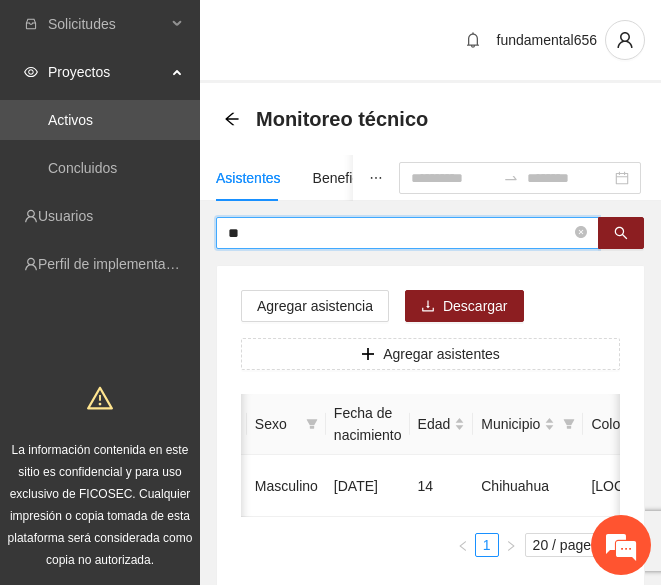 type on "*" 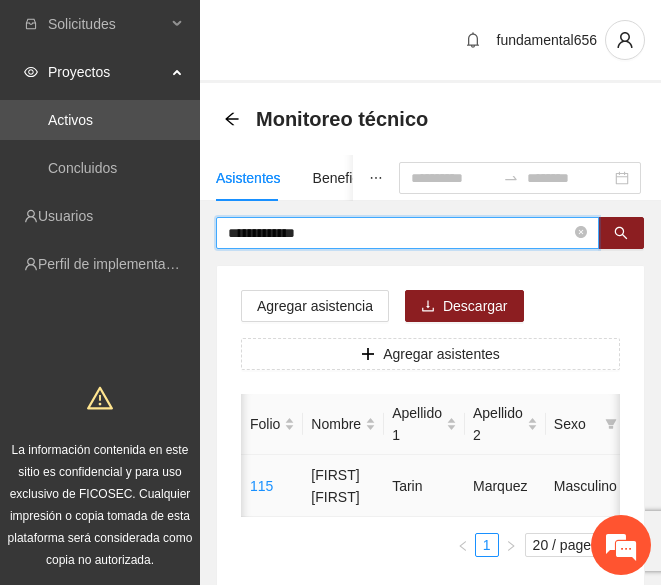 scroll, scrollTop: 0, scrollLeft: 0, axis: both 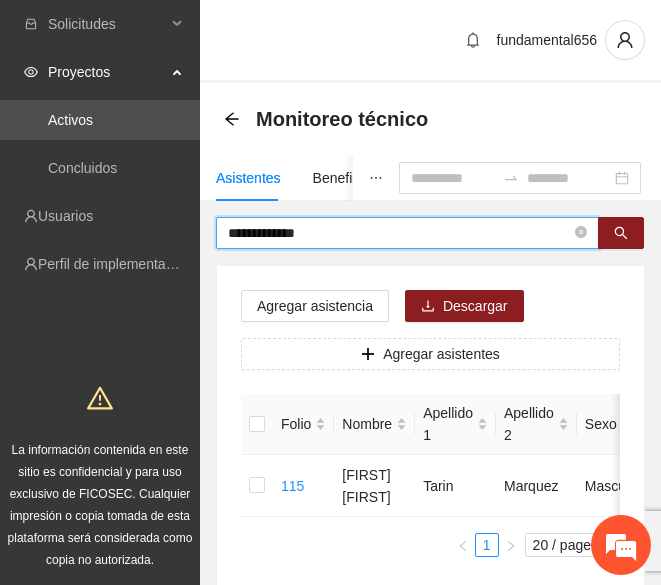 click on "**********" at bounding box center [399, 233] 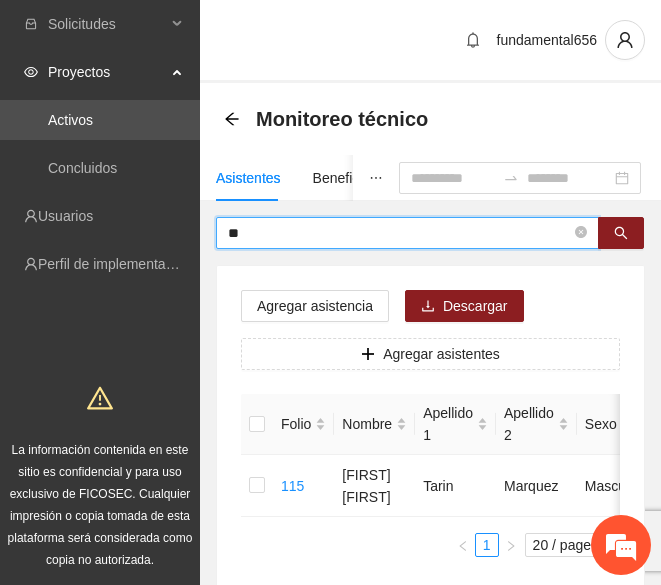 type on "*" 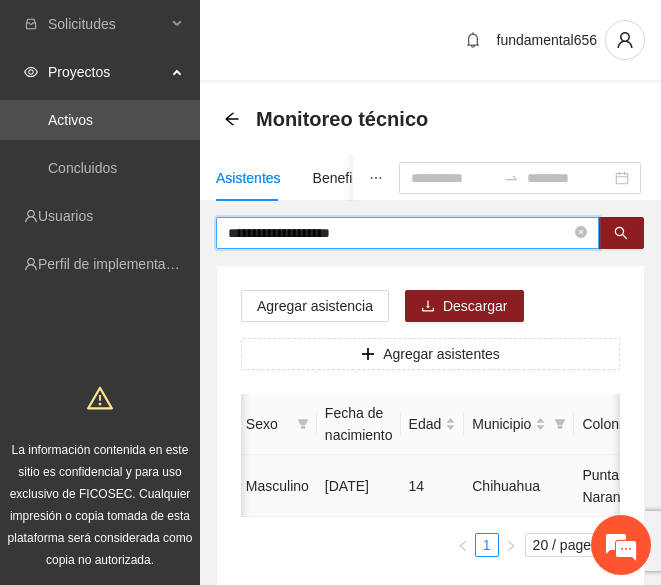 scroll, scrollTop: 0, scrollLeft: 340, axis: horizontal 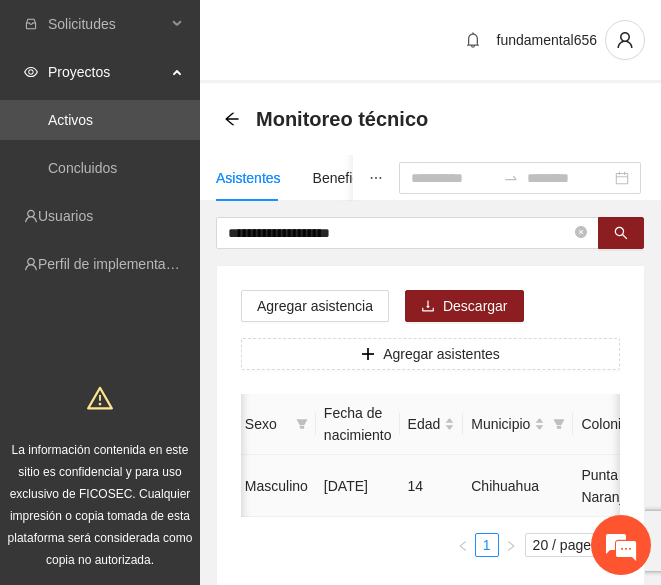 click on "14" at bounding box center (432, 486) 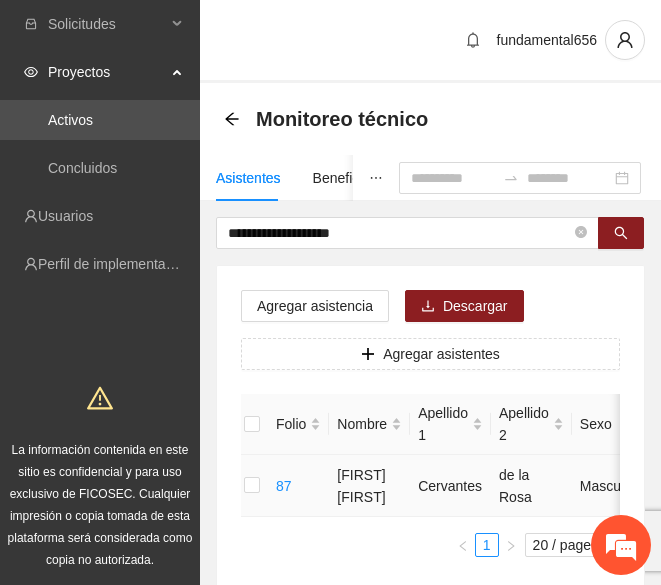 scroll, scrollTop: 0, scrollLeft: 0, axis: both 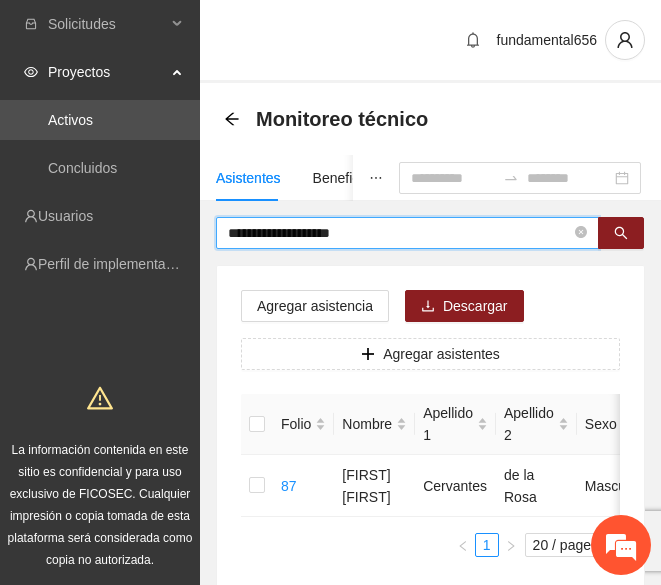 click on "**********" at bounding box center [399, 233] 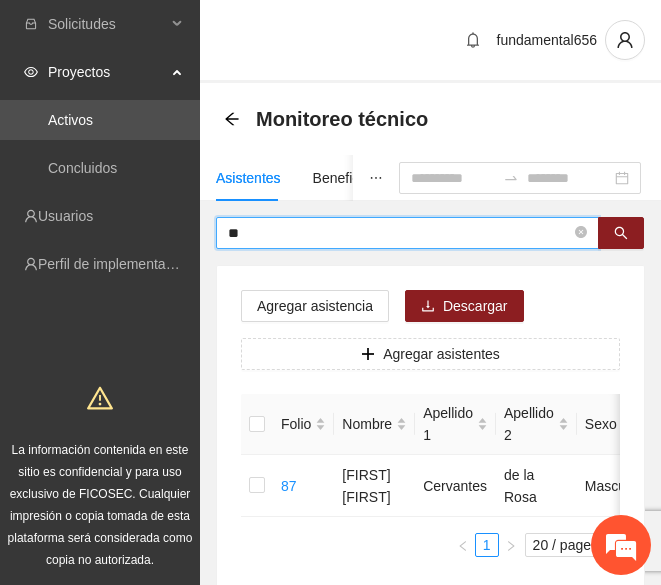 type on "*" 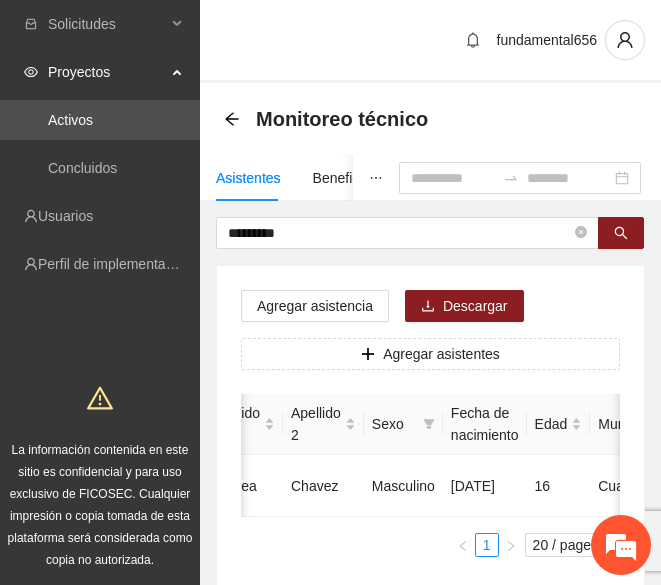 scroll, scrollTop: 0, scrollLeft: 210, axis: horizontal 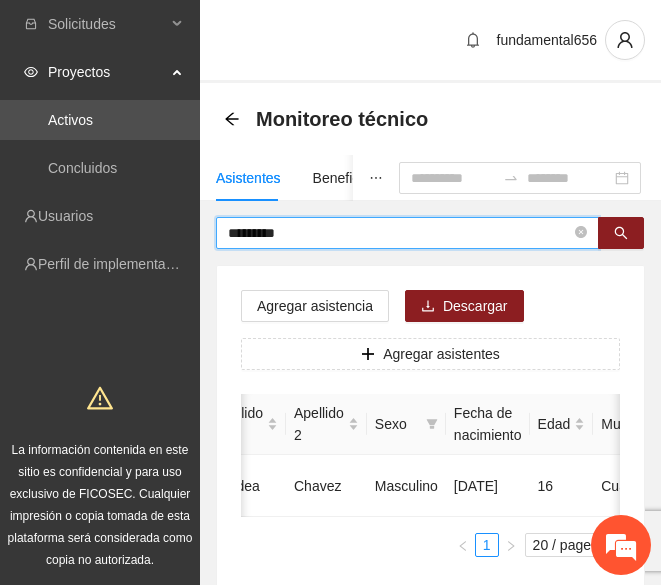 click on "*********" at bounding box center (399, 233) 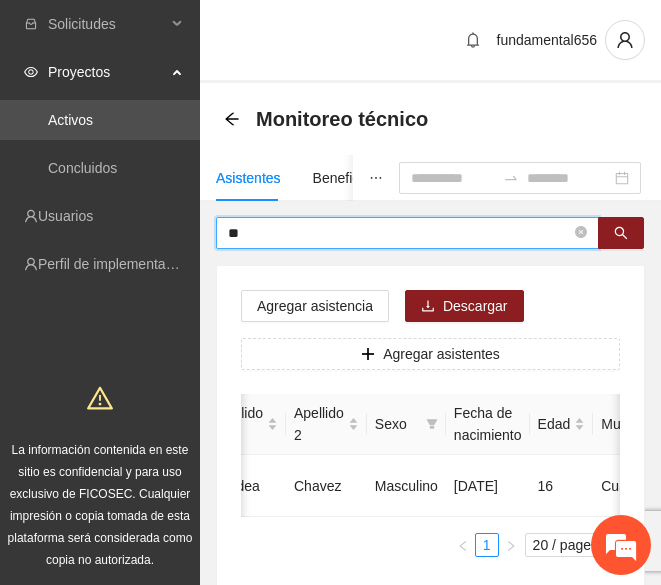 type on "*" 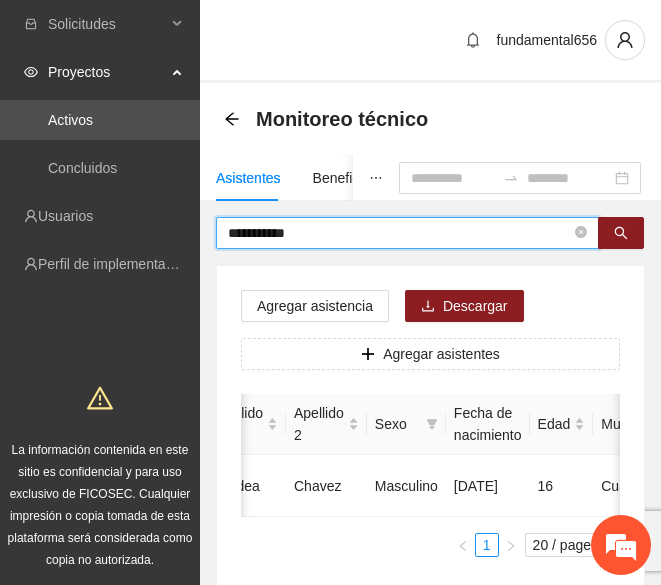 type on "**********" 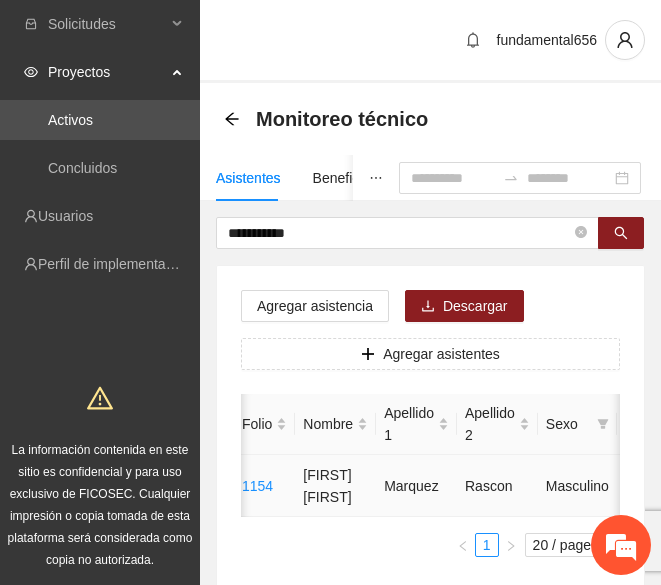 scroll, scrollTop: 0, scrollLeft: 0, axis: both 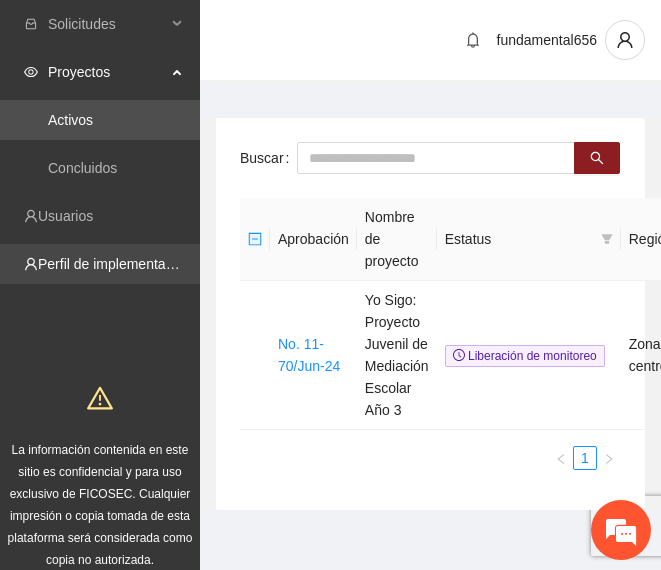 drag, startPoint x: 182, startPoint y: 255, endPoint x: 159, endPoint y: 253, distance: 23.086792 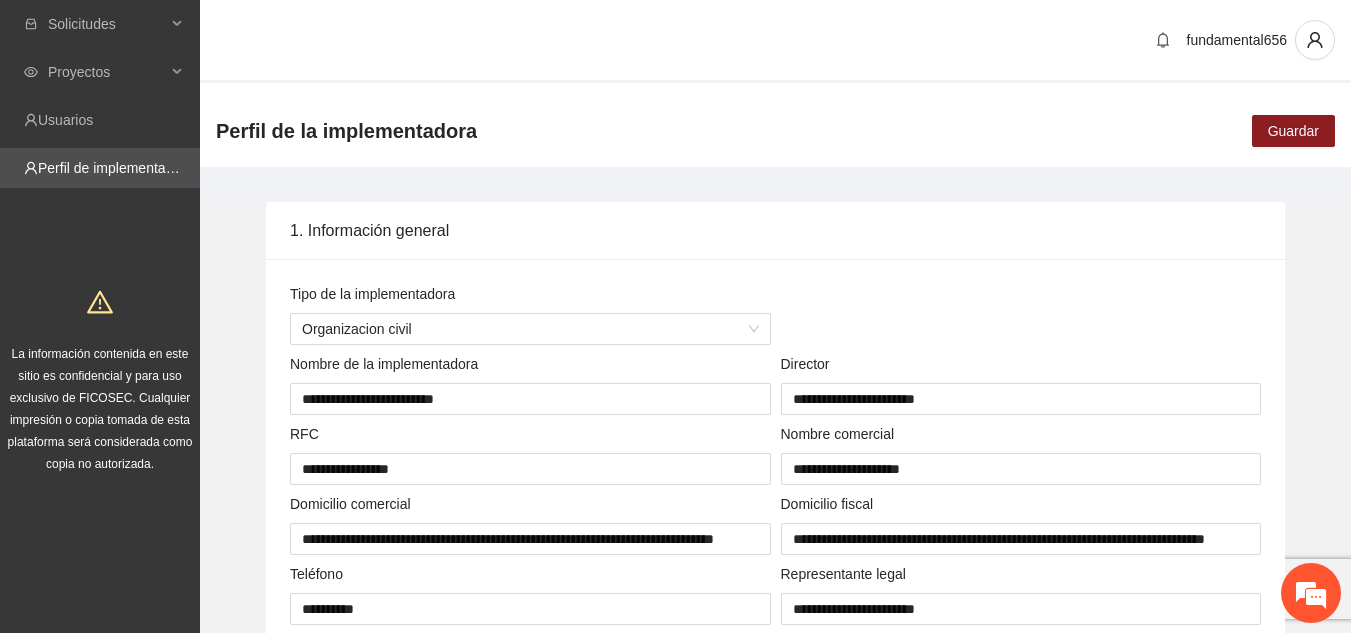type 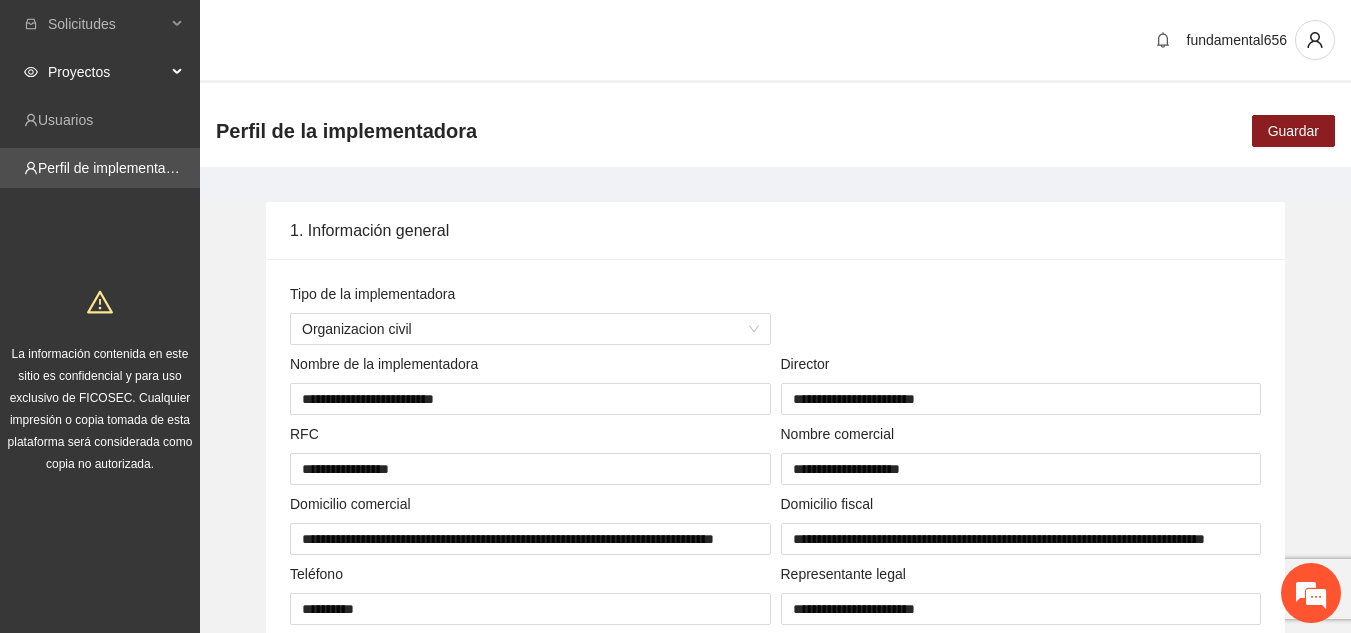 click on "Proyectos" at bounding box center [107, 72] 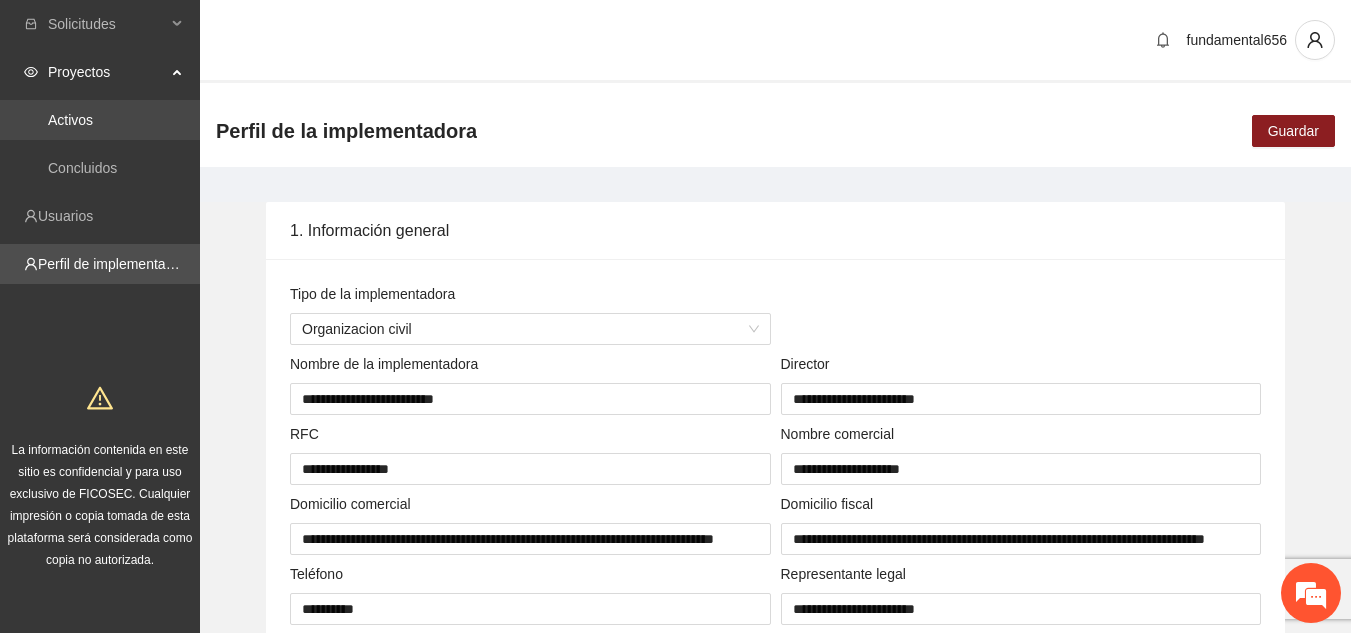 click on "Activos" at bounding box center [70, 120] 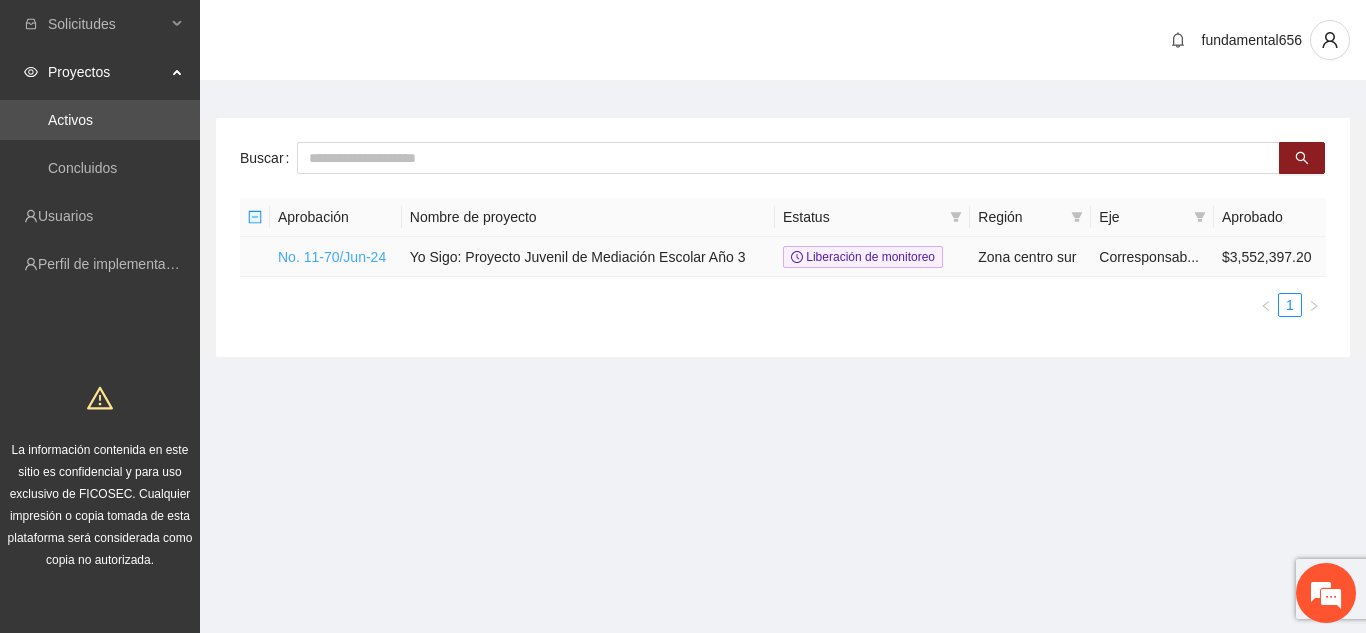 click on "No. 11-70/Jun-24" at bounding box center (332, 257) 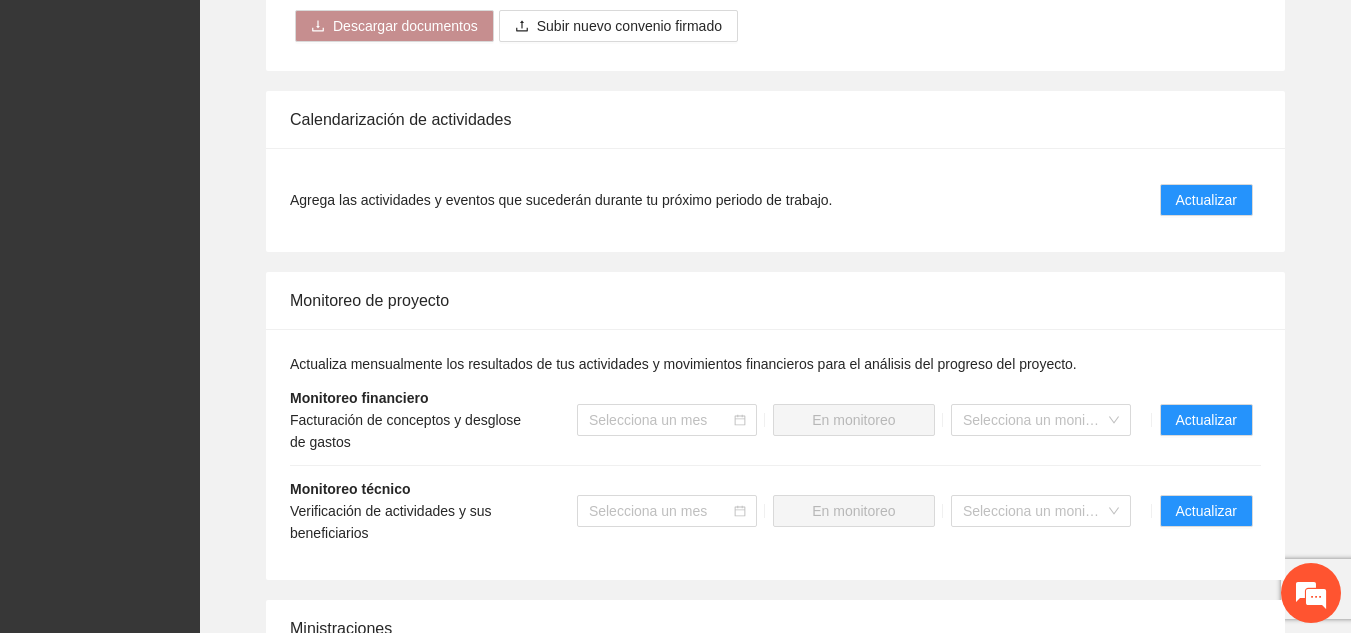 scroll, scrollTop: 1660, scrollLeft: 0, axis: vertical 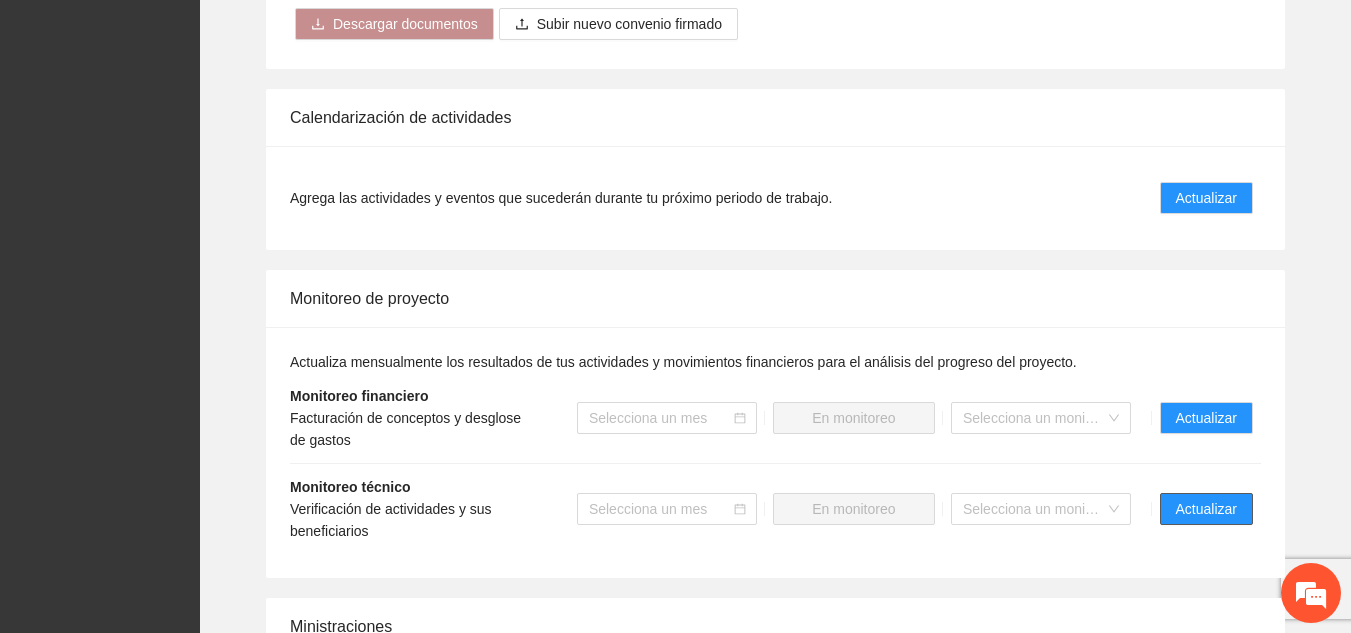 click on "Actualizar" at bounding box center [1206, 509] 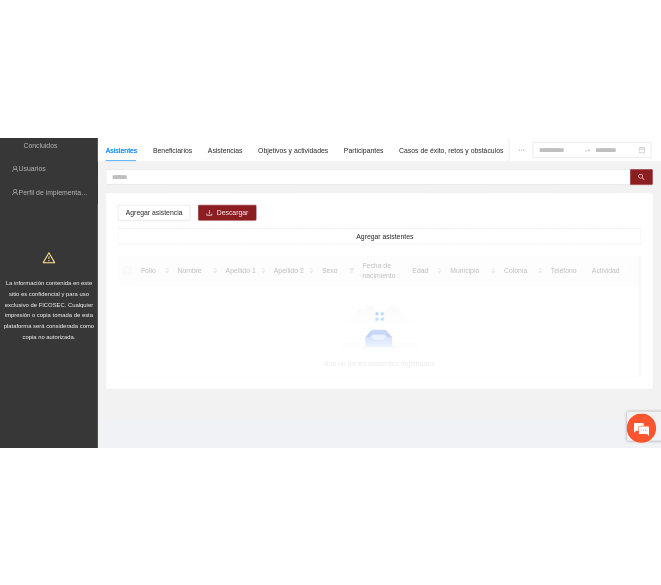 scroll, scrollTop: 0, scrollLeft: 0, axis: both 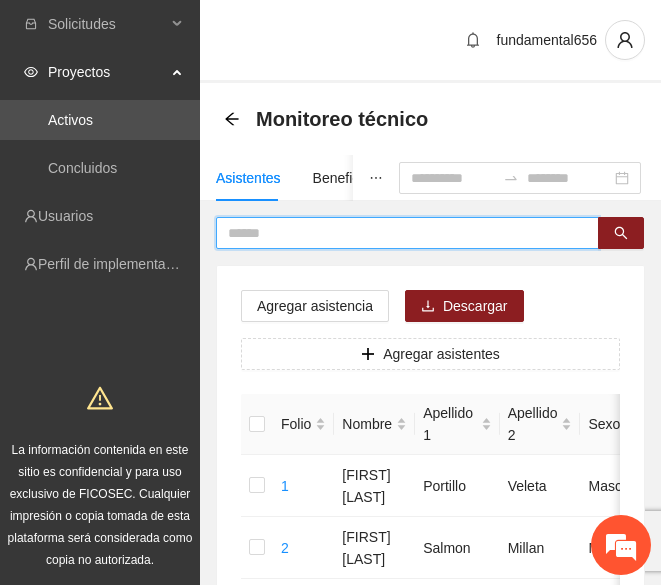click at bounding box center [399, 233] 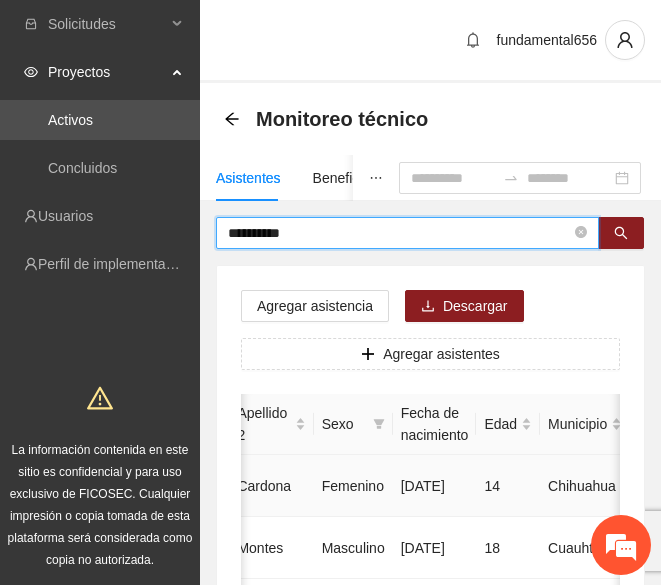 scroll, scrollTop: 0, scrollLeft: 268, axis: horizontal 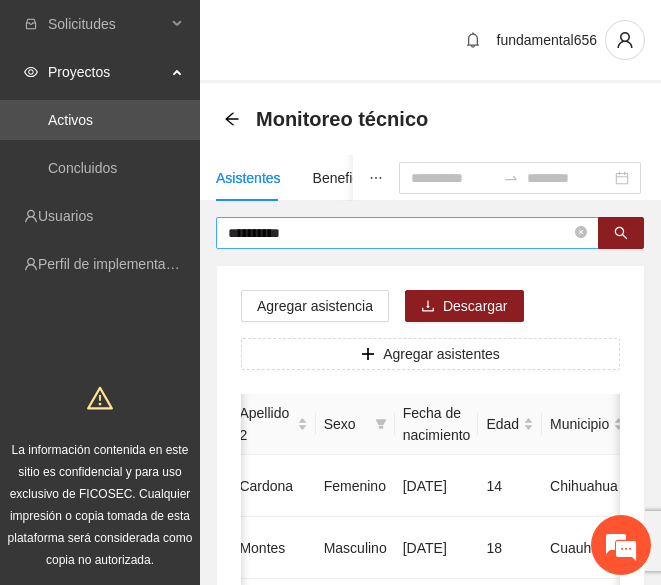 click on "**********" at bounding box center (399, 233) 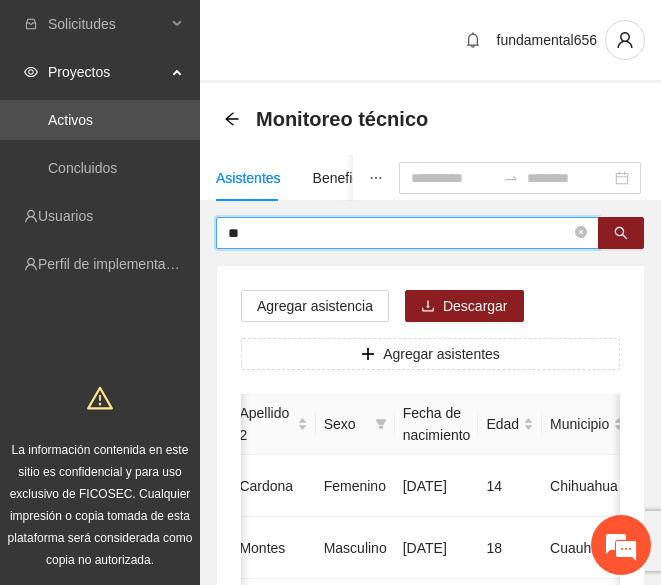 type on "*" 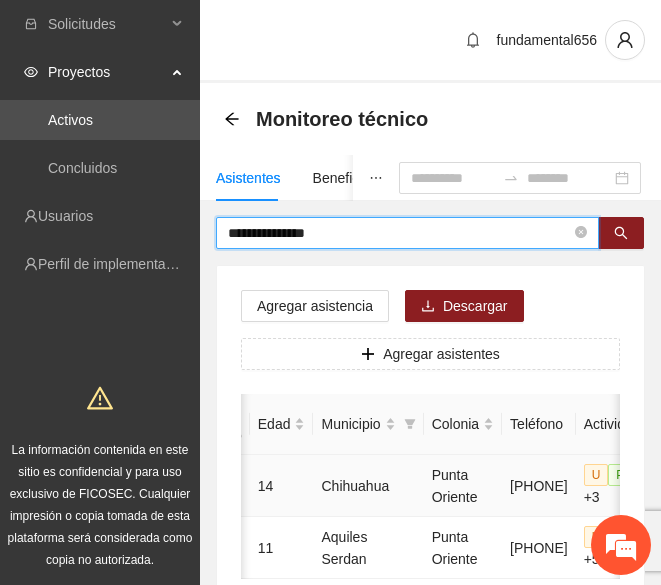 scroll, scrollTop: 0, scrollLeft: 490, axis: horizontal 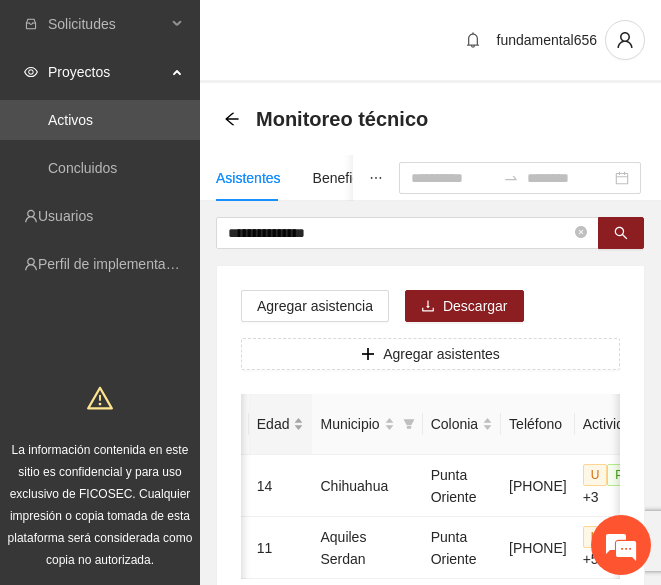 click on "Edad" at bounding box center (273, 424) 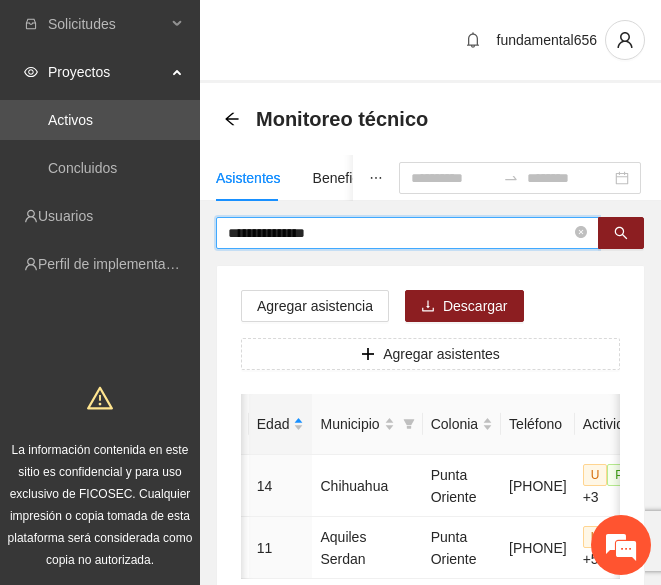 click on "**********" at bounding box center [399, 233] 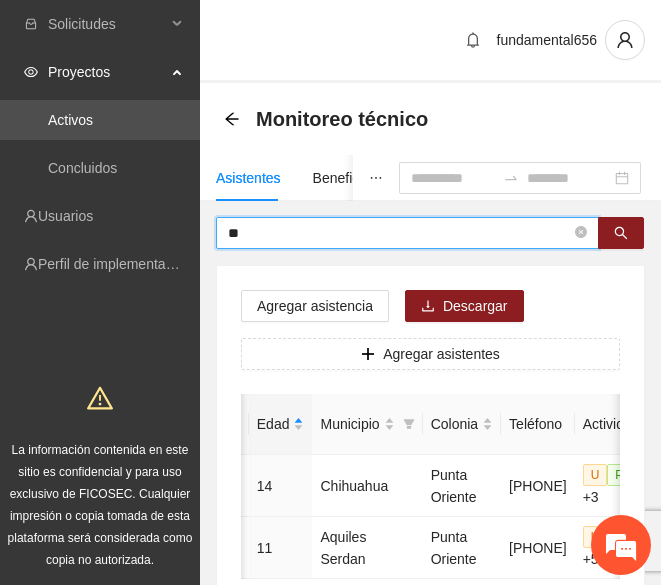 type on "*" 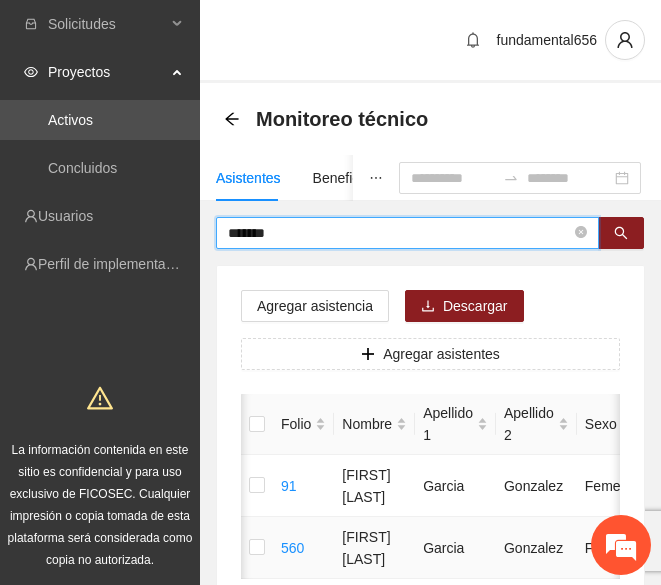 scroll, scrollTop: 0, scrollLeft: 19, axis: horizontal 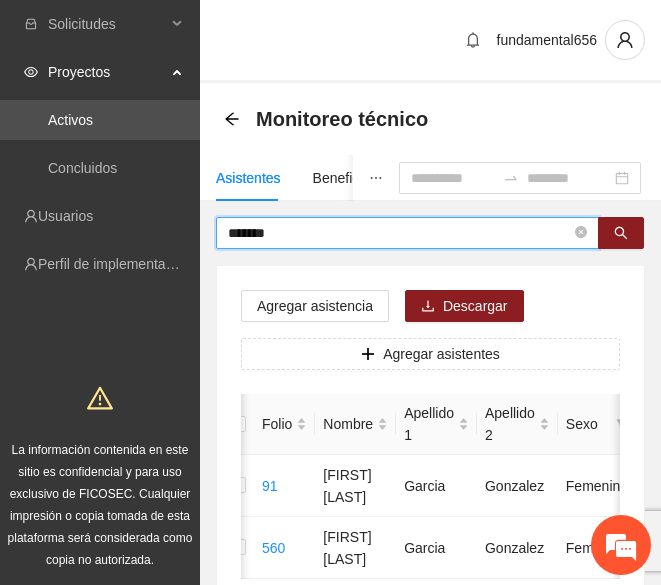 click on "******" at bounding box center (399, 233) 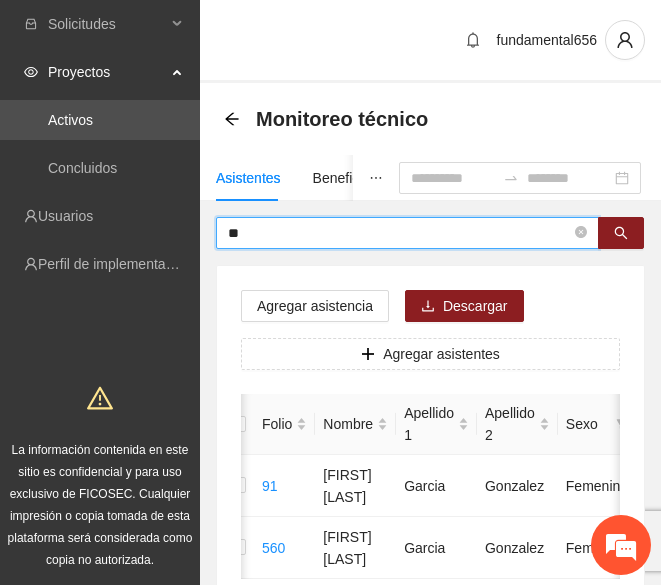 type on "*" 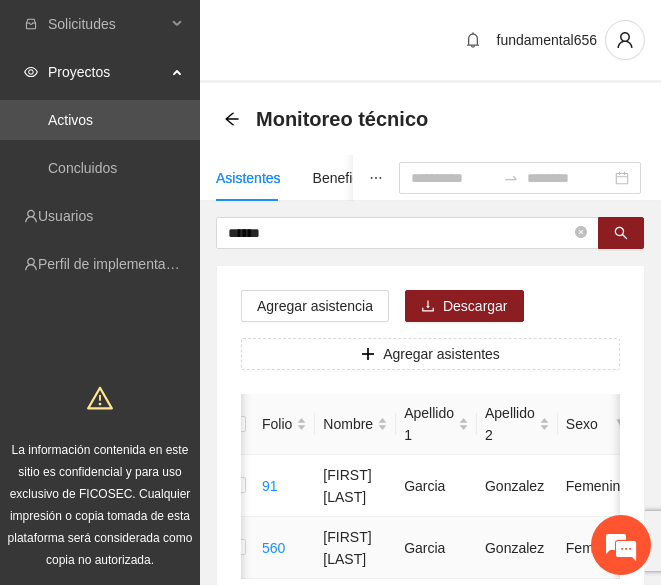 click on "Garcia" at bounding box center [436, 548] 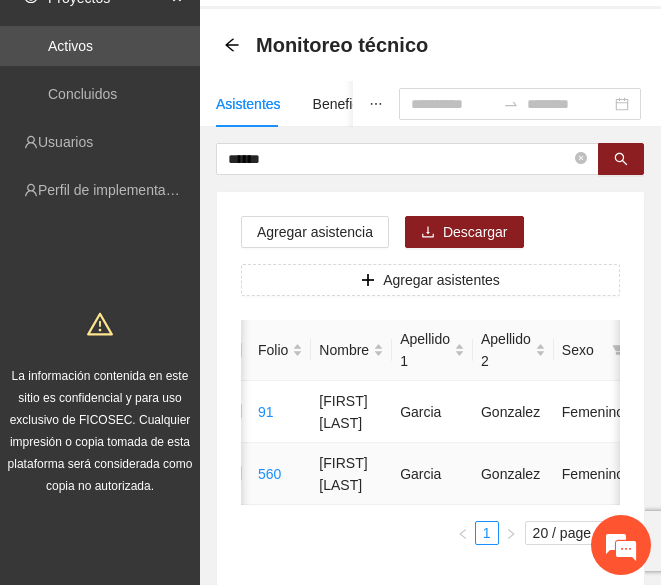 scroll, scrollTop: 0, scrollLeft: 0, axis: both 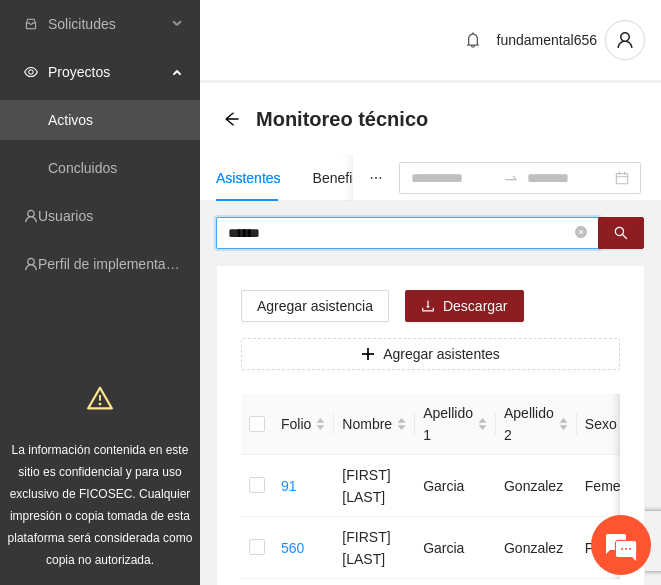 click on "******" at bounding box center (399, 233) 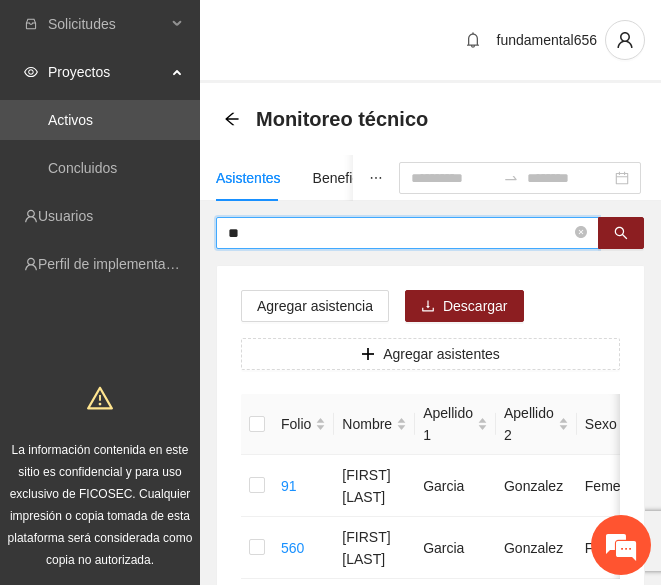 type on "*" 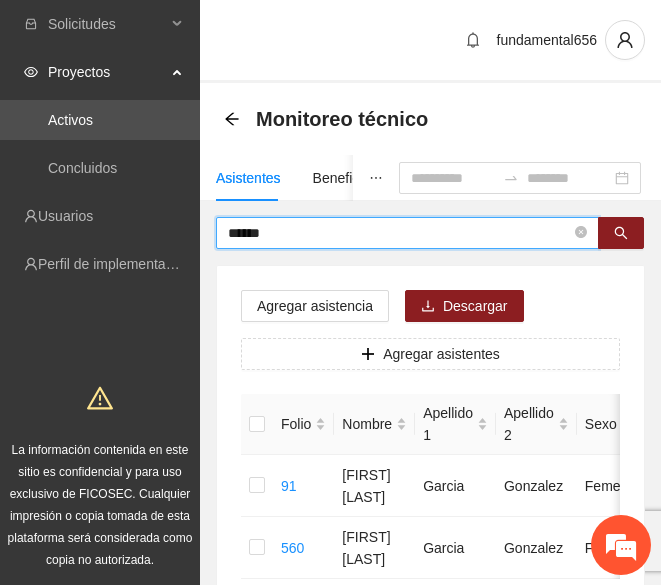 type on "******" 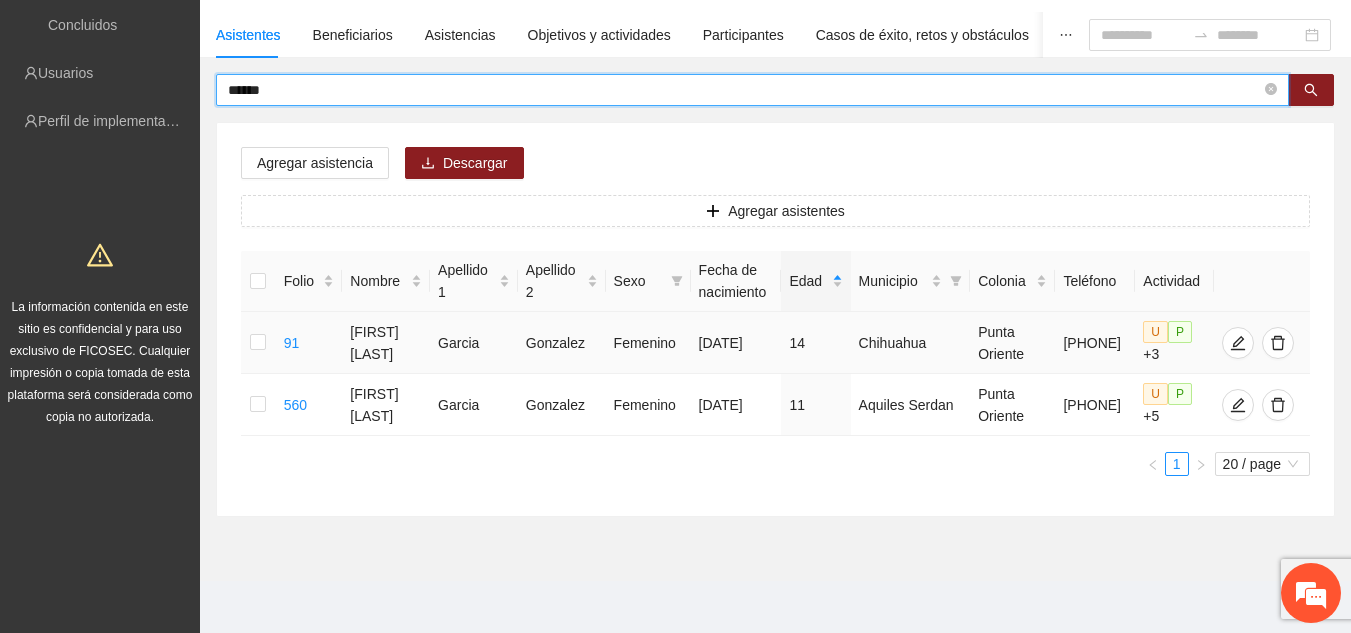 scroll, scrollTop: 0, scrollLeft: 0, axis: both 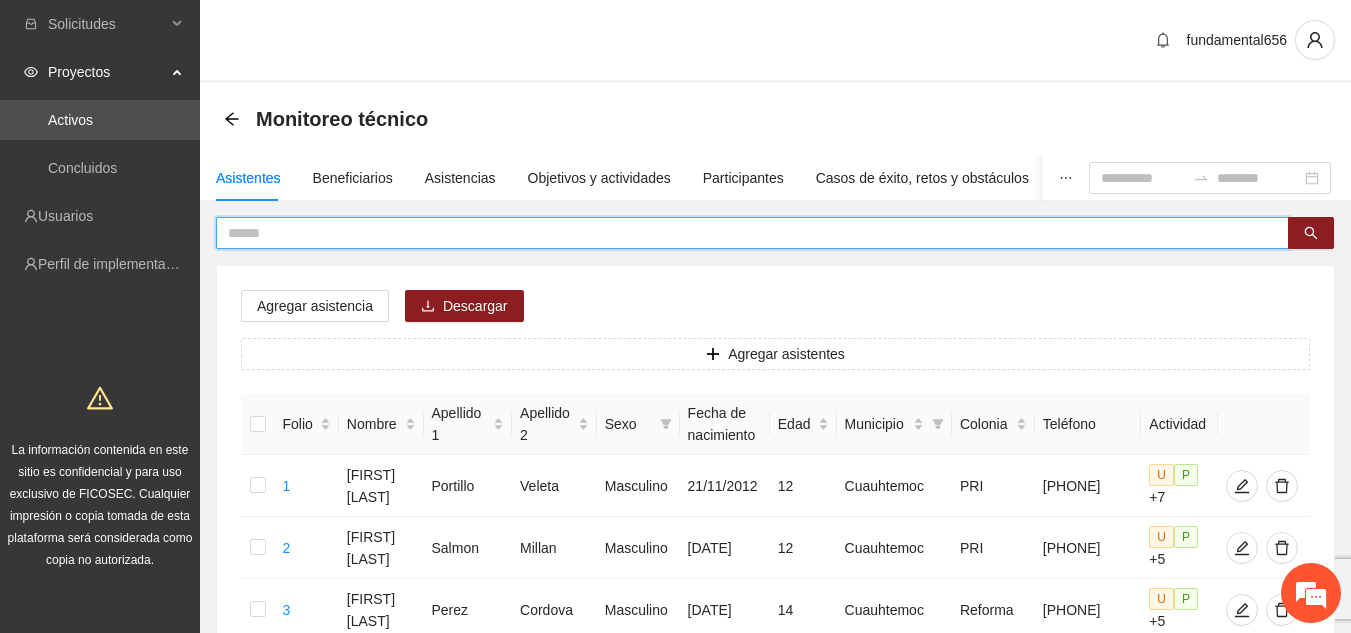 click at bounding box center [744, 233] 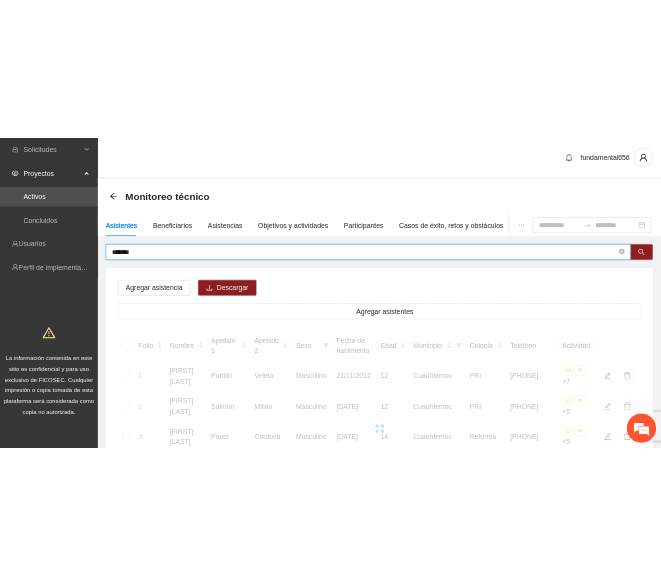 scroll, scrollTop: 0, scrollLeft: 0, axis: both 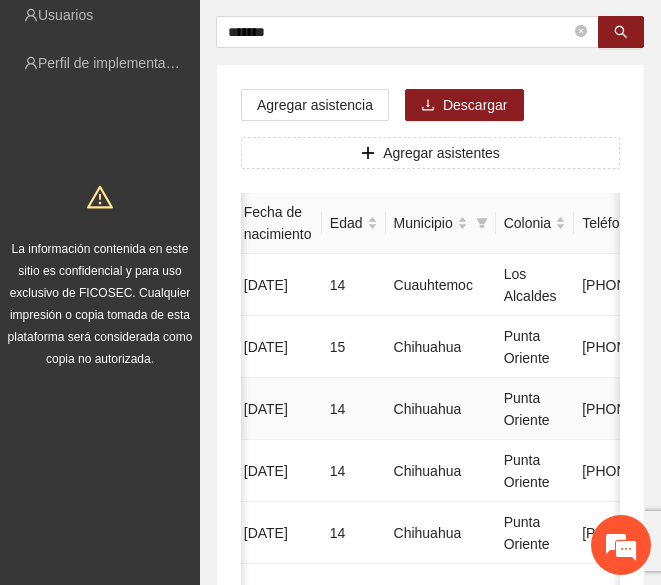 click on "14" at bounding box center (354, 409) 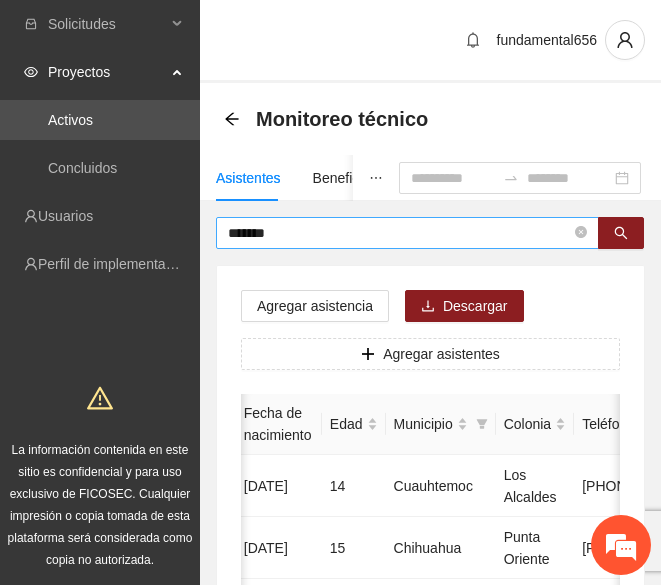 click on "*******" at bounding box center [399, 233] 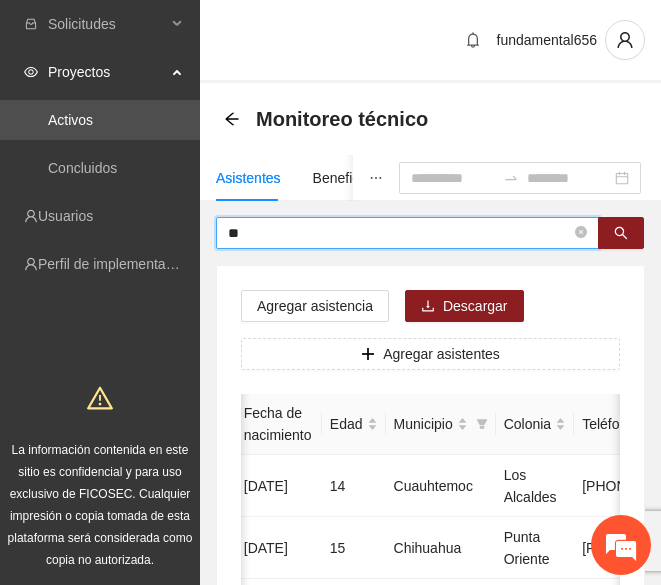type on "*" 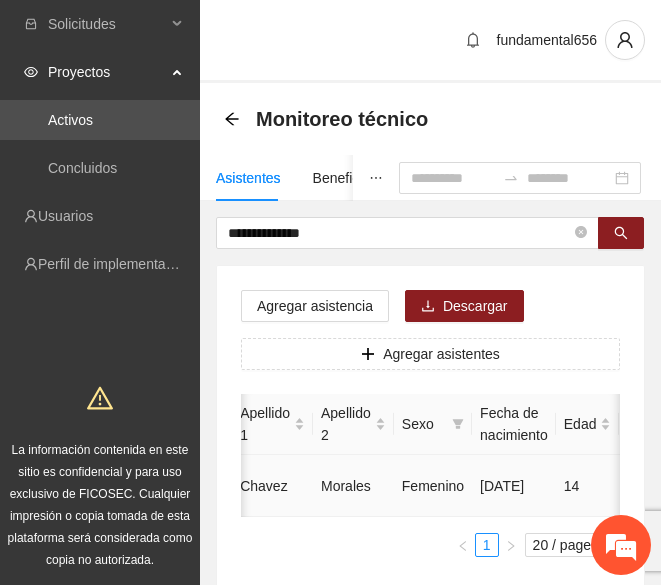 scroll, scrollTop: 0, scrollLeft: 261, axis: horizontal 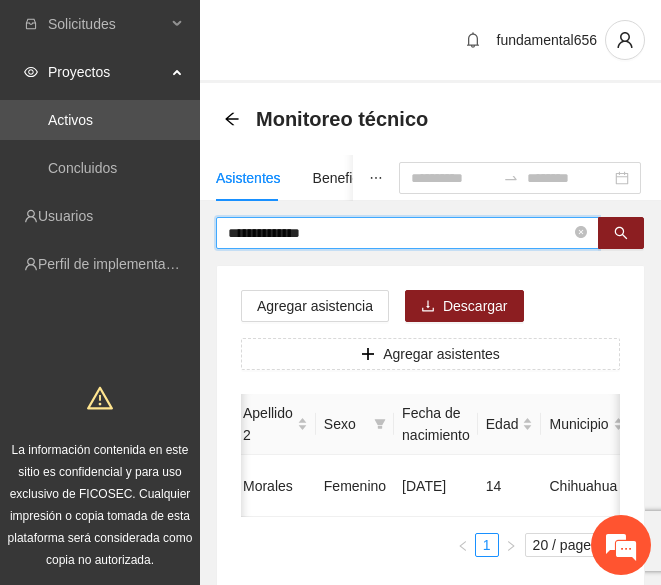 click on "**********" at bounding box center [399, 233] 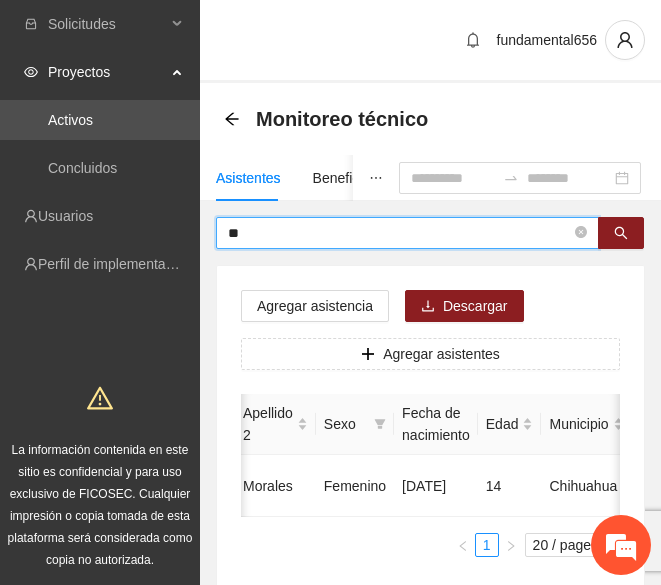 type on "*" 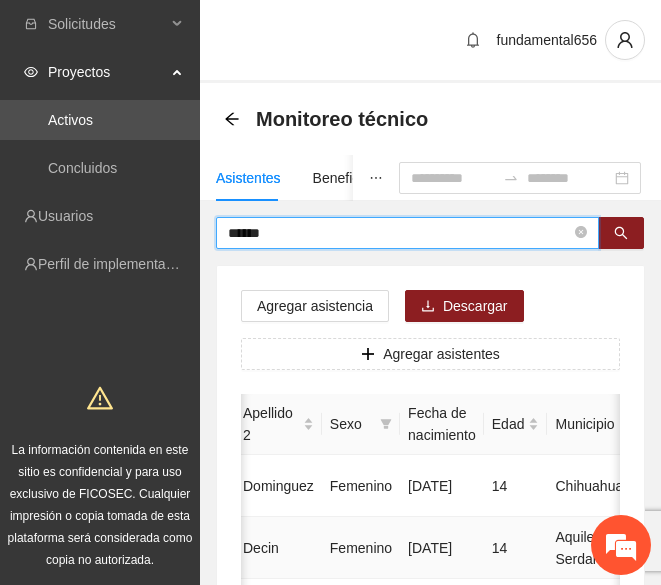scroll, scrollTop: 0, scrollLeft: 0, axis: both 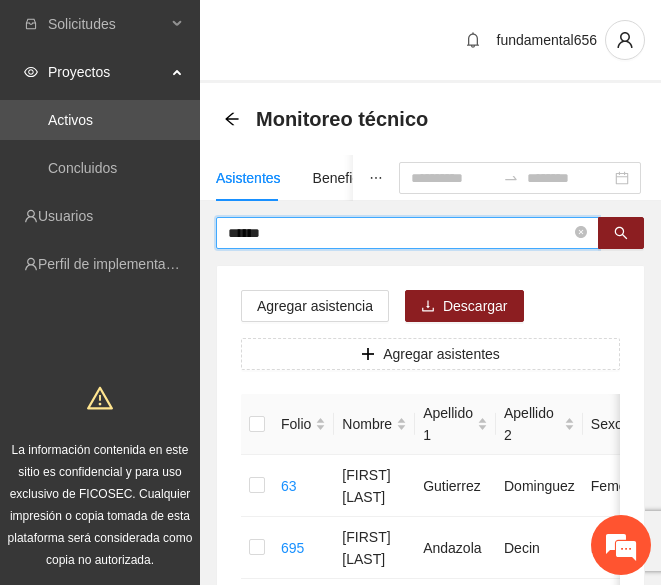 click on "******" at bounding box center [399, 233] 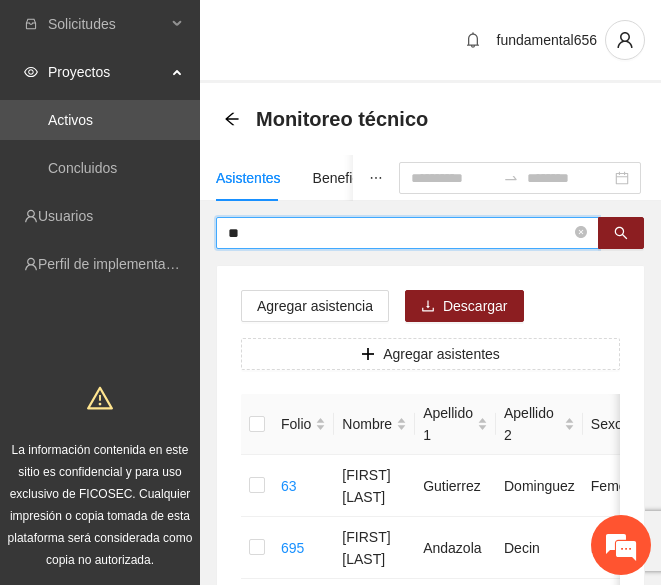 type on "*" 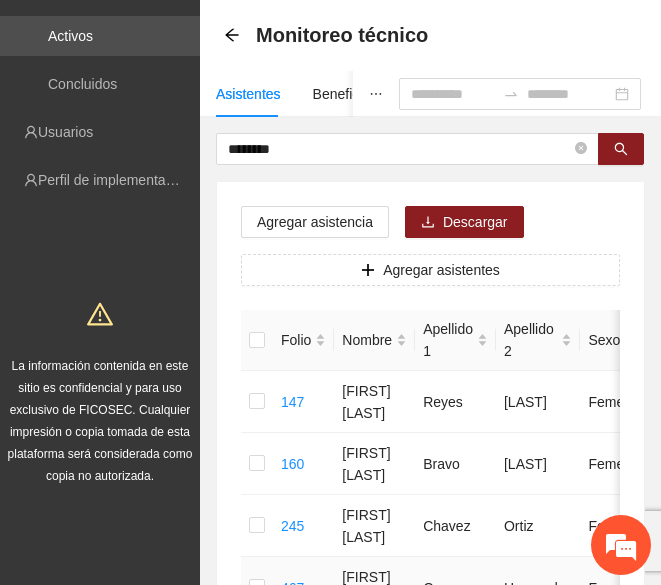 scroll, scrollTop: 80, scrollLeft: 0, axis: vertical 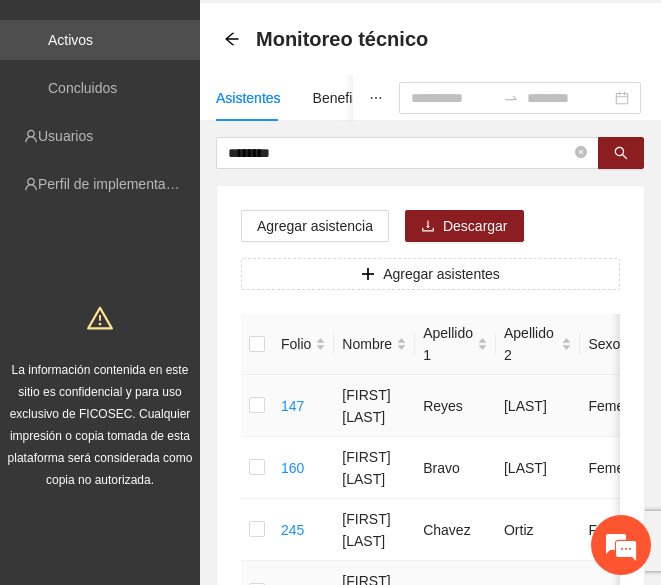 click on "[FIRST] [LAST]" at bounding box center (374, 406) 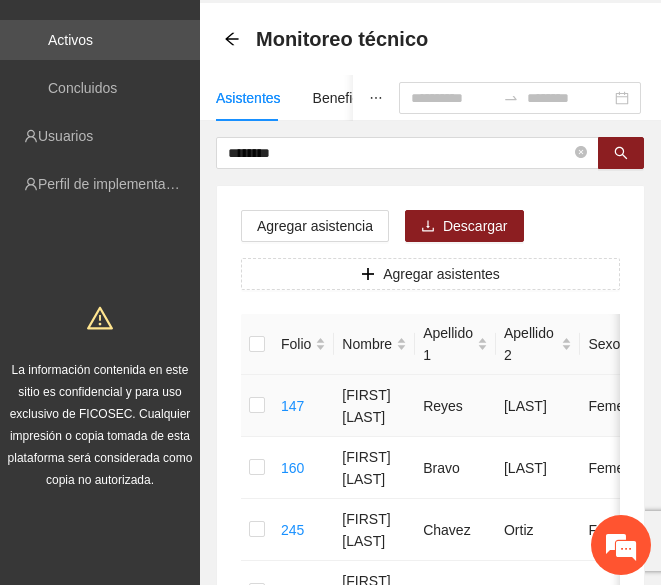 scroll, scrollTop: 0, scrollLeft: 0, axis: both 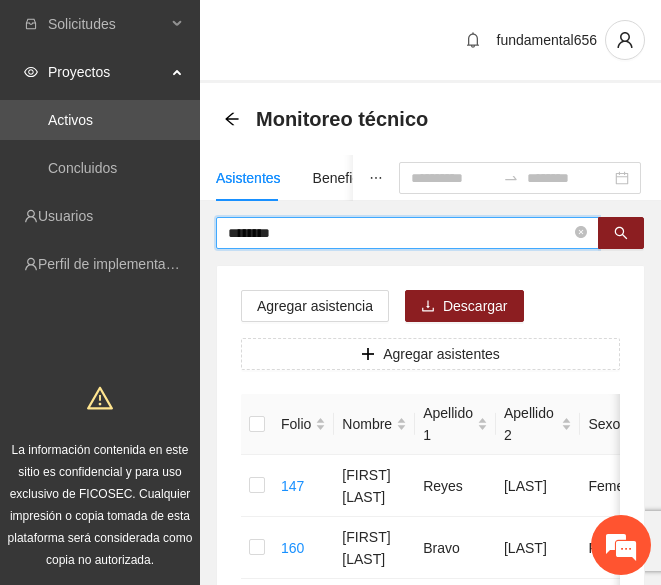 click on "********" at bounding box center (399, 233) 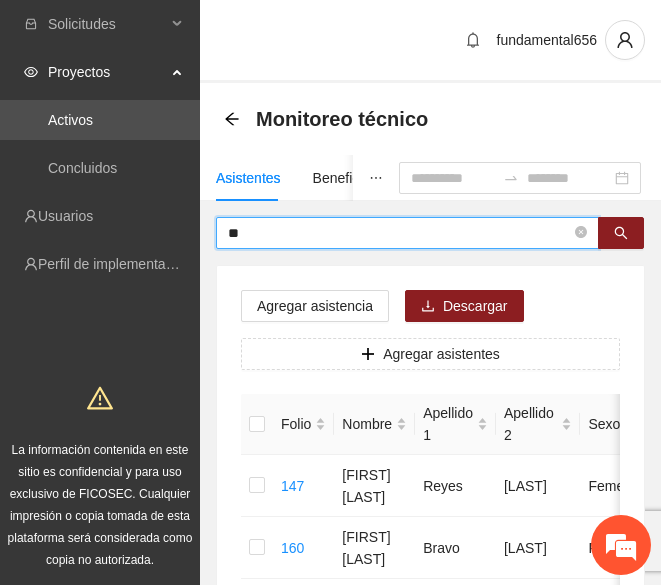 type on "*" 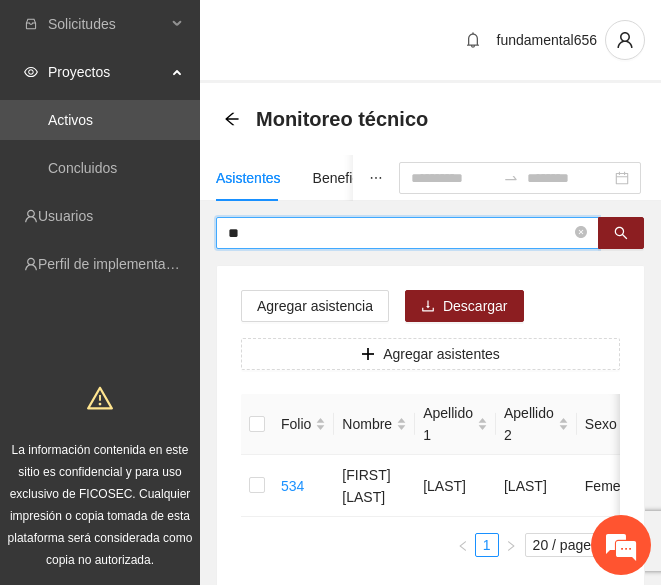 type on "*" 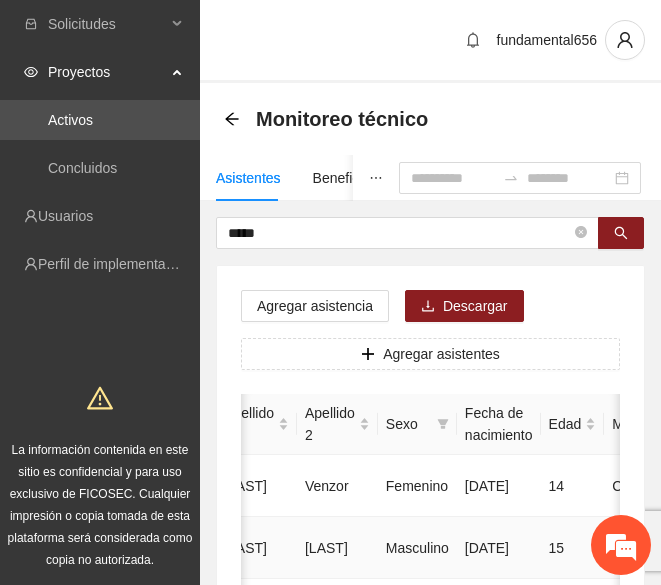 scroll, scrollTop: 0, scrollLeft: 0, axis: both 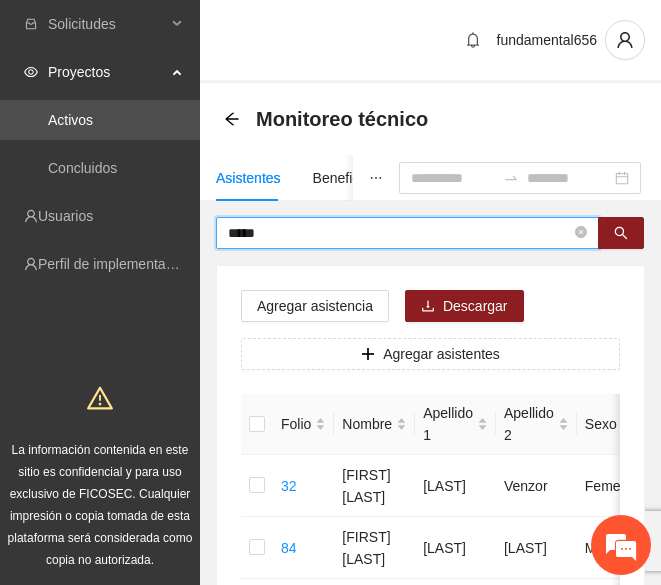 click on "*****" at bounding box center [399, 233] 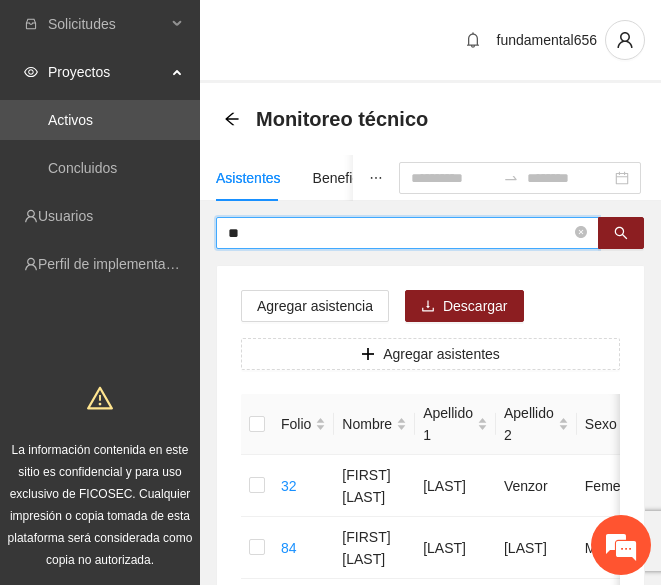 type on "*" 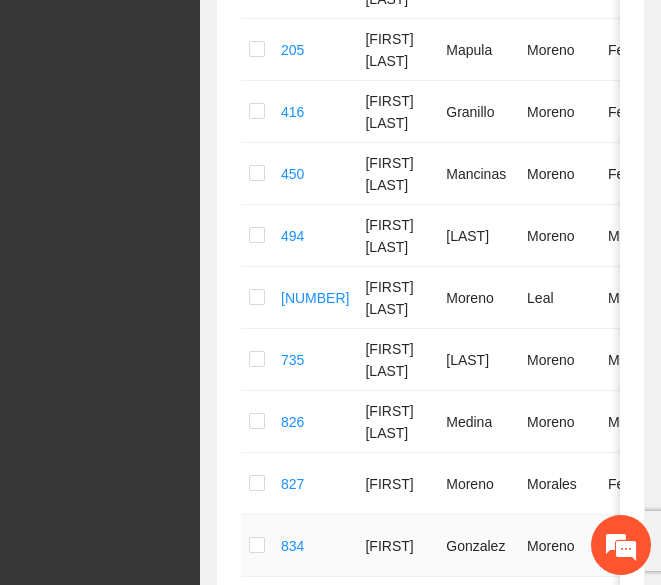 scroll, scrollTop: 685, scrollLeft: 0, axis: vertical 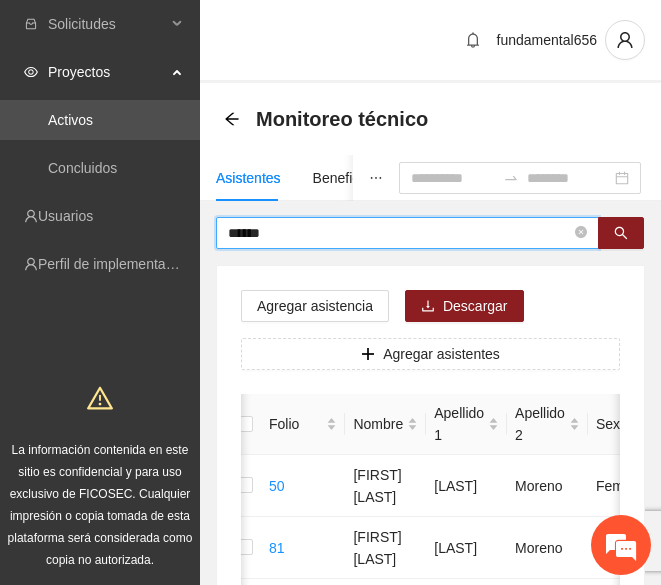 click on "******" at bounding box center (399, 233) 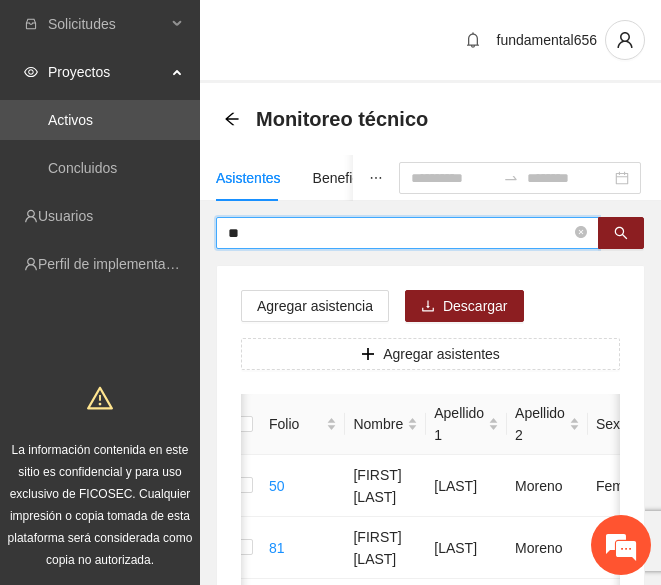 type on "*" 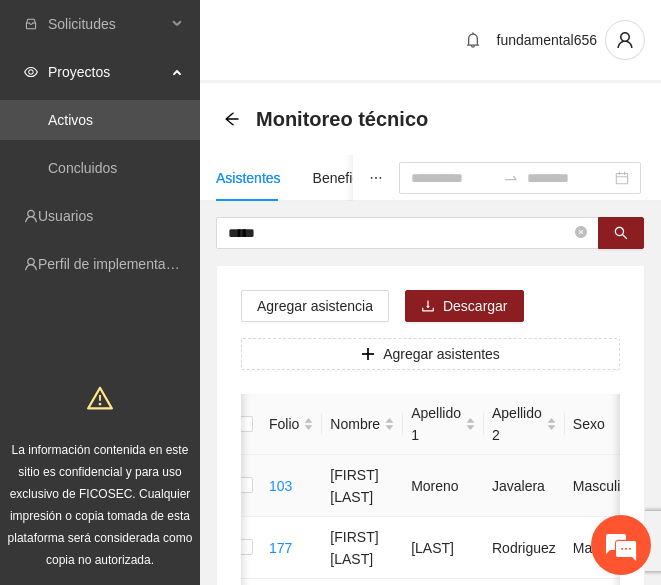click on "Javalera" at bounding box center (524, 486) 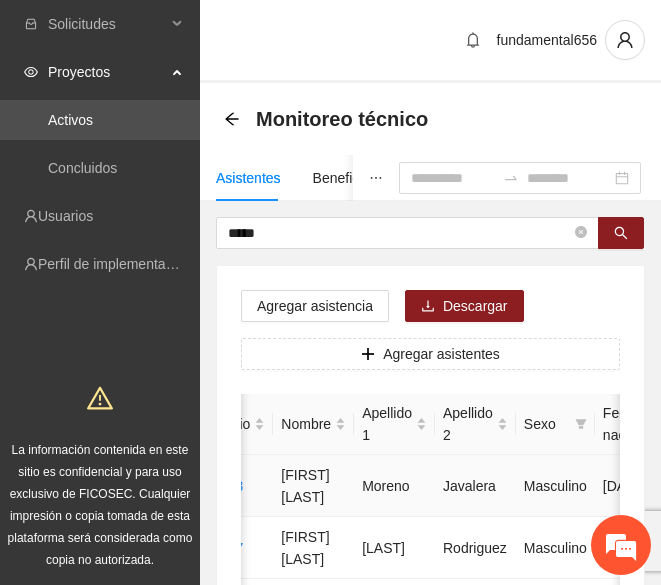 scroll, scrollTop: 0, scrollLeft: 52, axis: horizontal 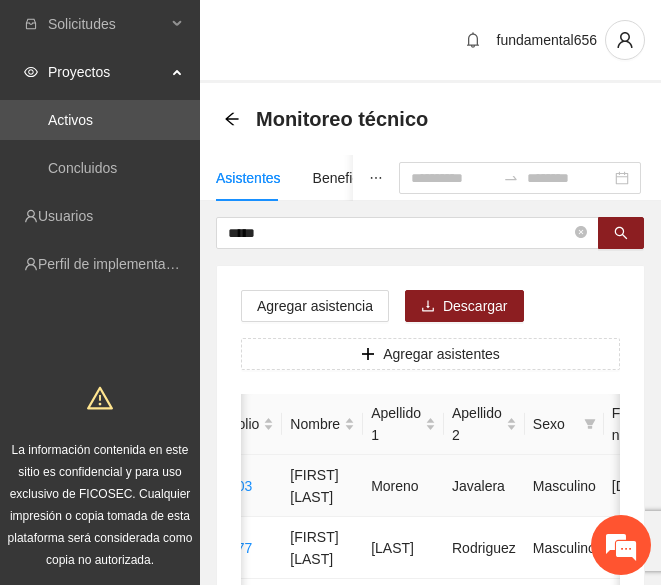 click on "Moreno" at bounding box center [403, 486] 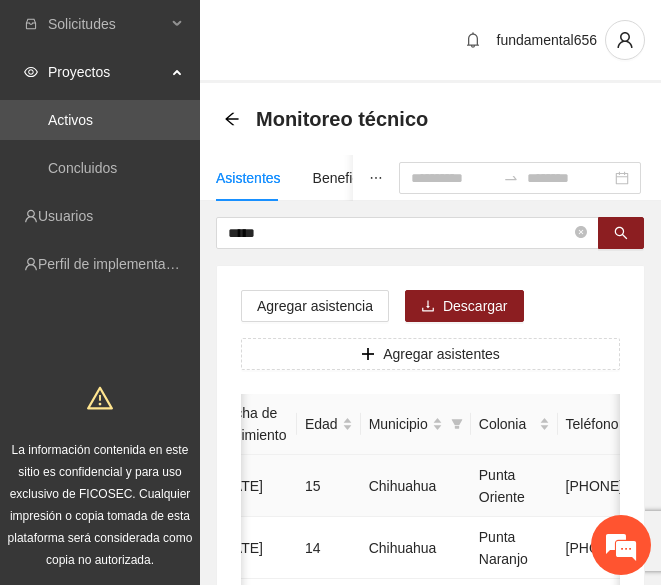 scroll, scrollTop: 0, scrollLeft: 446, axis: horizontal 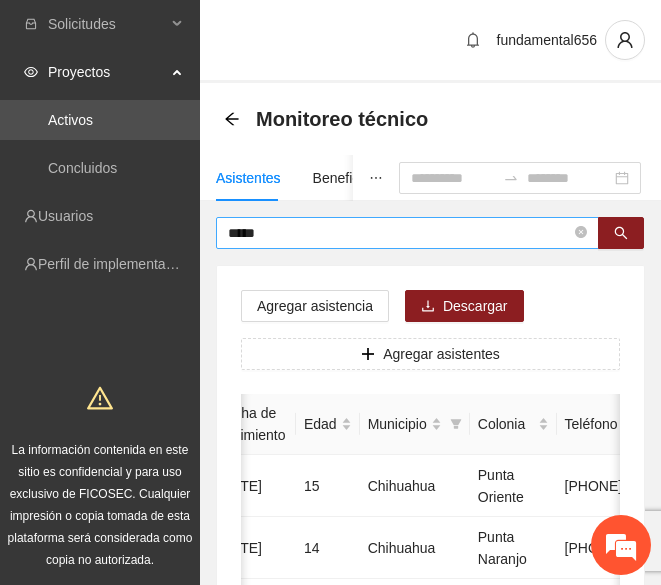 click on "*****" at bounding box center (407, 233) 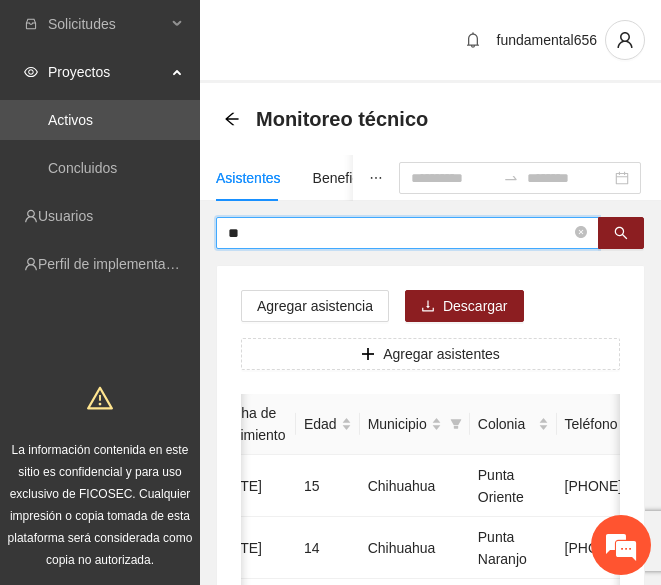type on "*" 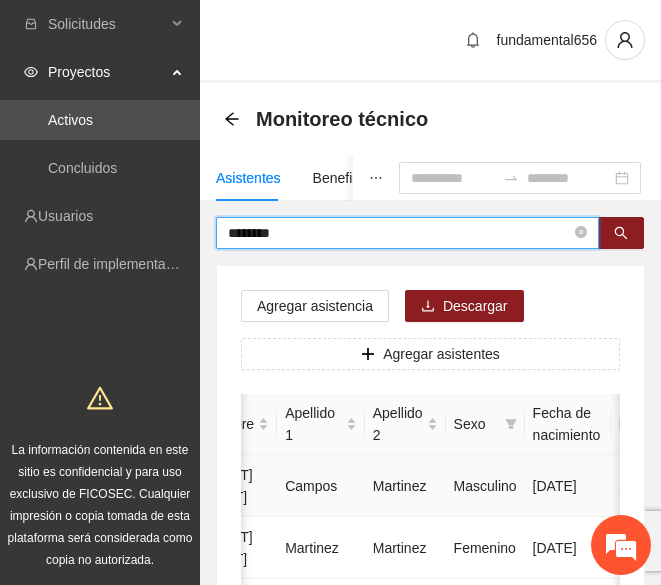 scroll, scrollTop: 0, scrollLeft: 0, axis: both 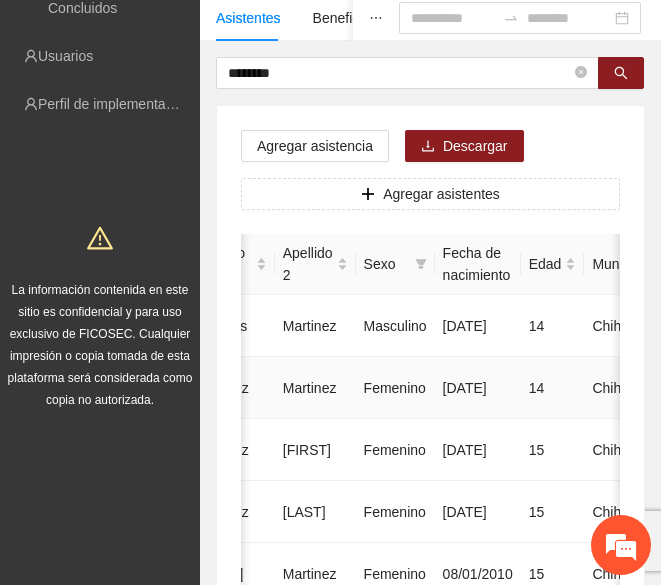 click on "Martinez" at bounding box center [315, 388] 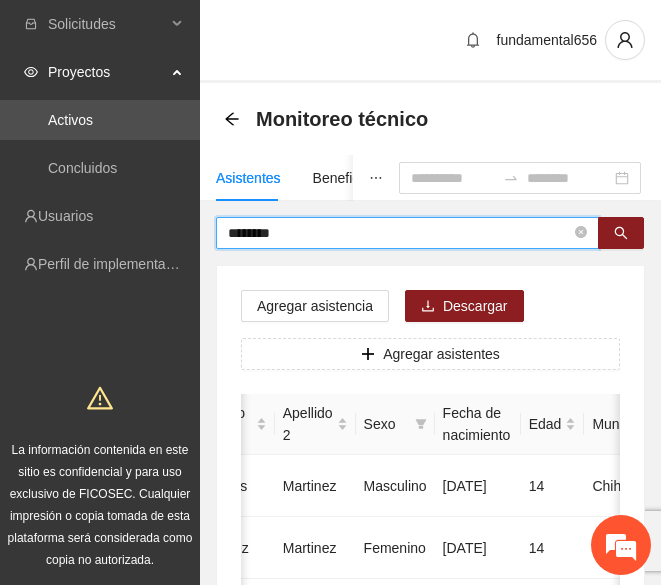 click on "********" at bounding box center (399, 233) 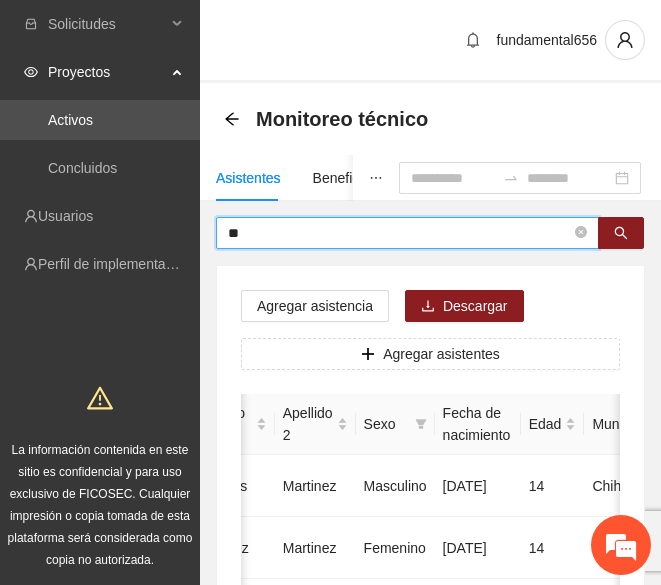 type on "*" 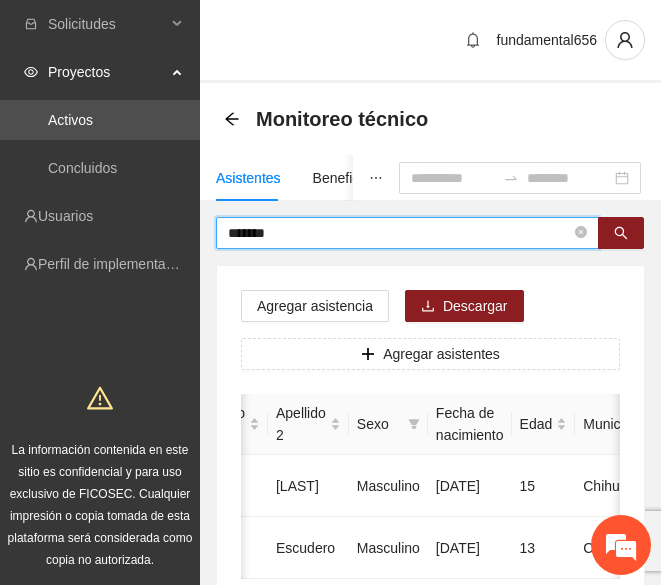 click on "******" at bounding box center (399, 233) 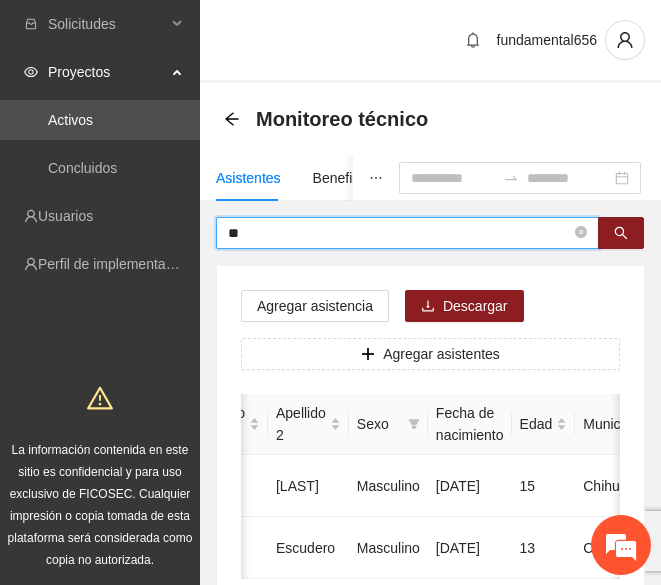 type on "*" 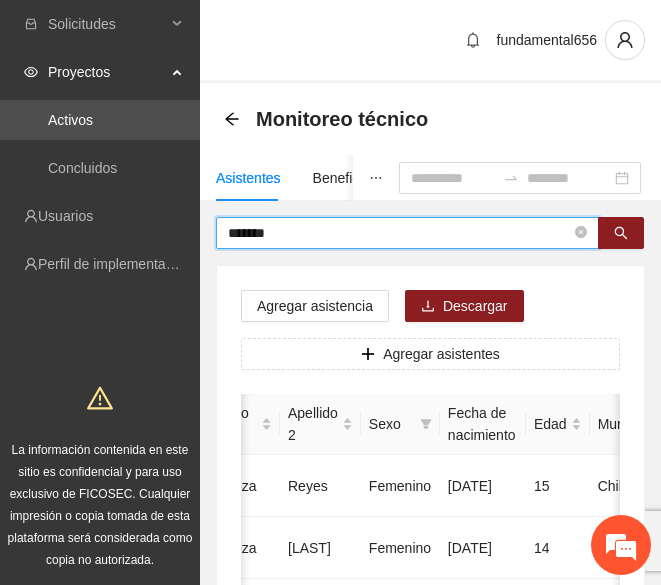 click on "*******" at bounding box center (399, 233) 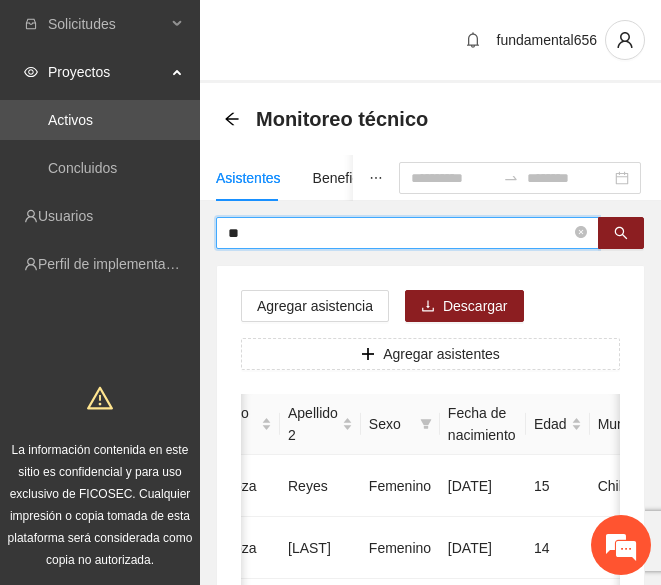 type on "*" 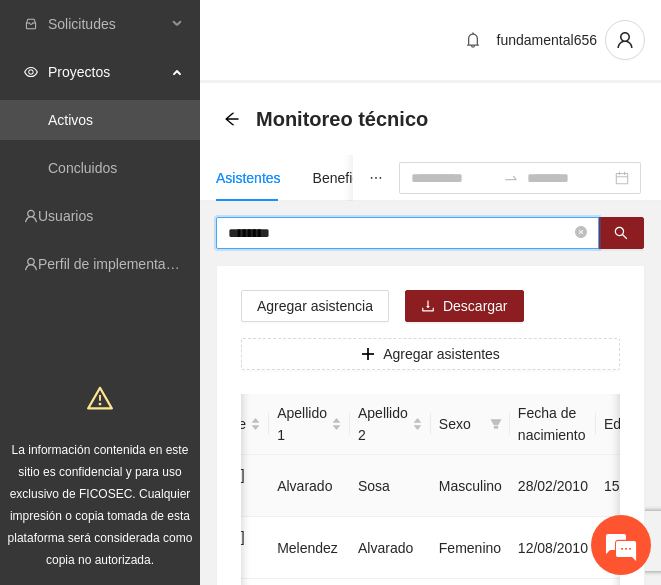 scroll, scrollTop: 0, scrollLeft: 118, axis: horizontal 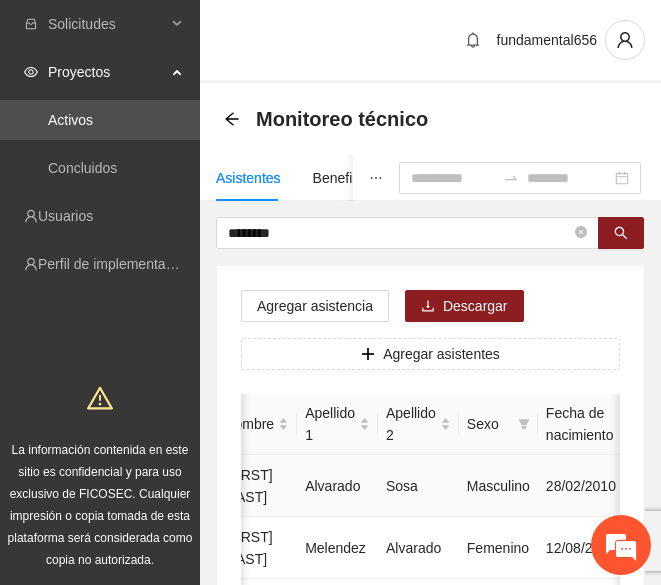 click on "Masculino" at bounding box center (498, 486) 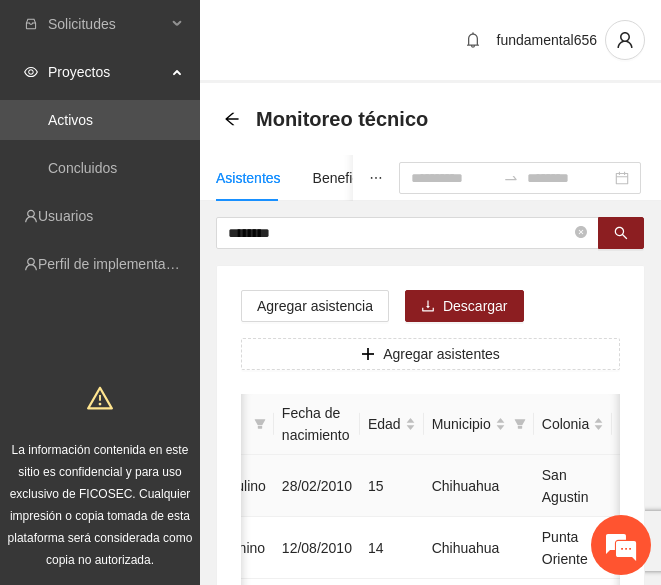 scroll, scrollTop: 0, scrollLeft: 400, axis: horizontal 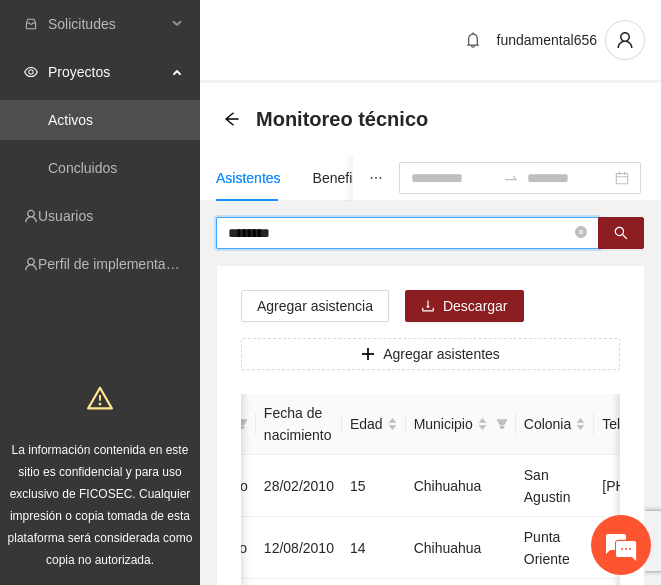 click on "********" at bounding box center (399, 233) 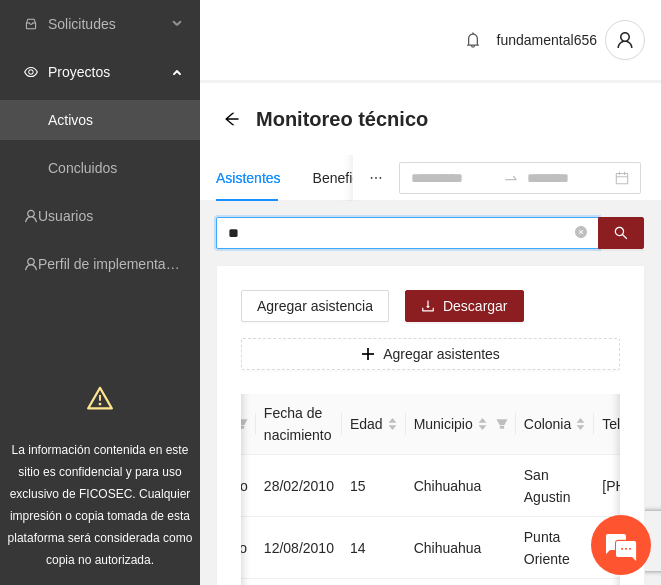 type on "*" 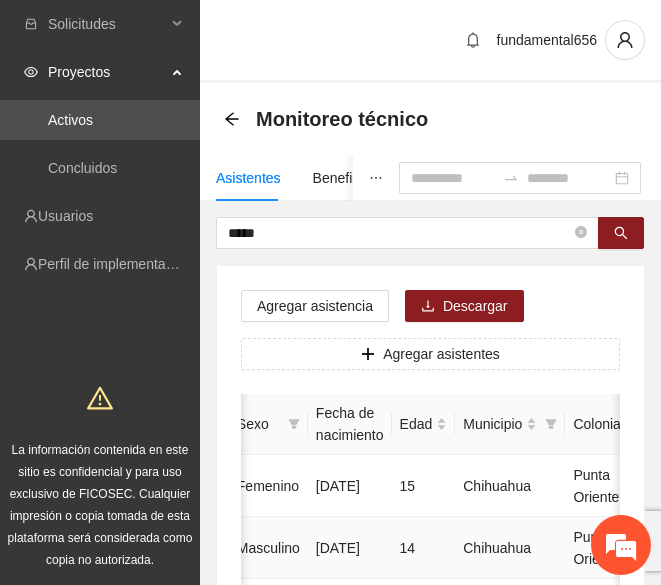 scroll, scrollTop: 0, scrollLeft: 355, axis: horizontal 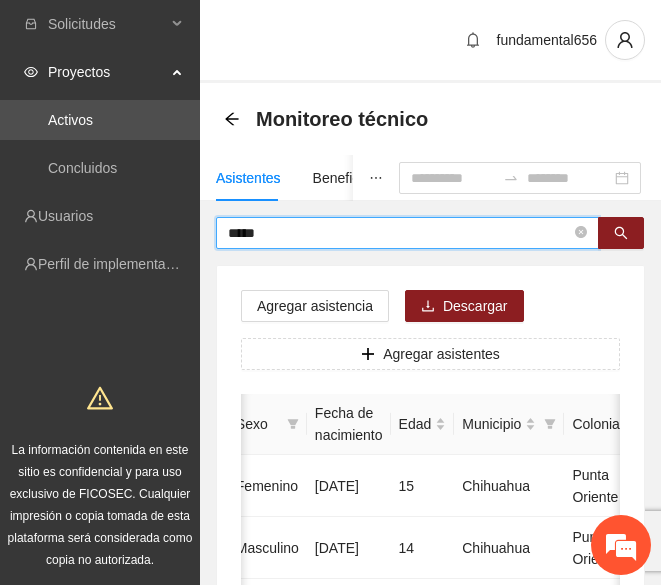 click on "****" at bounding box center (399, 233) 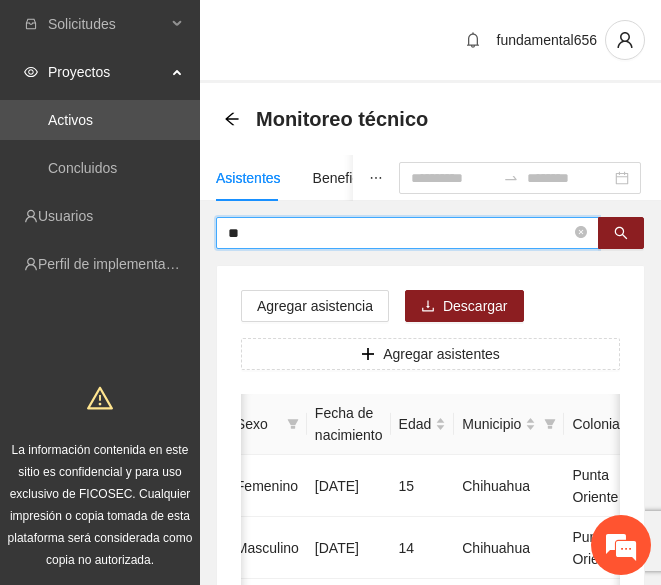 type on "*" 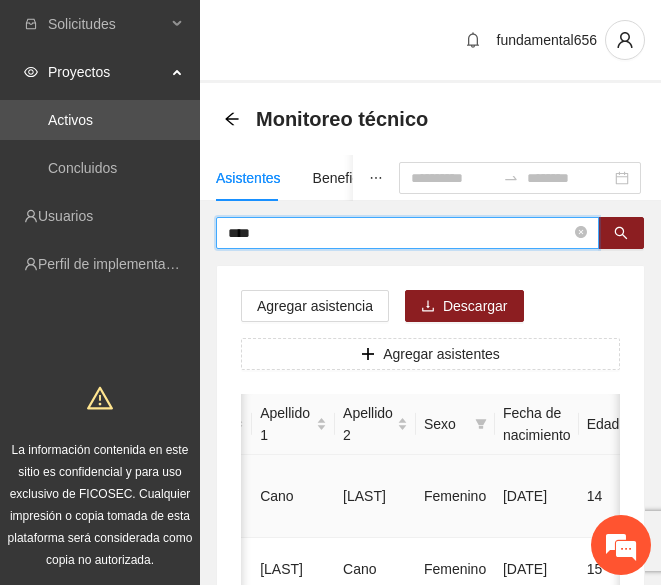 scroll, scrollTop: 0, scrollLeft: 0, axis: both 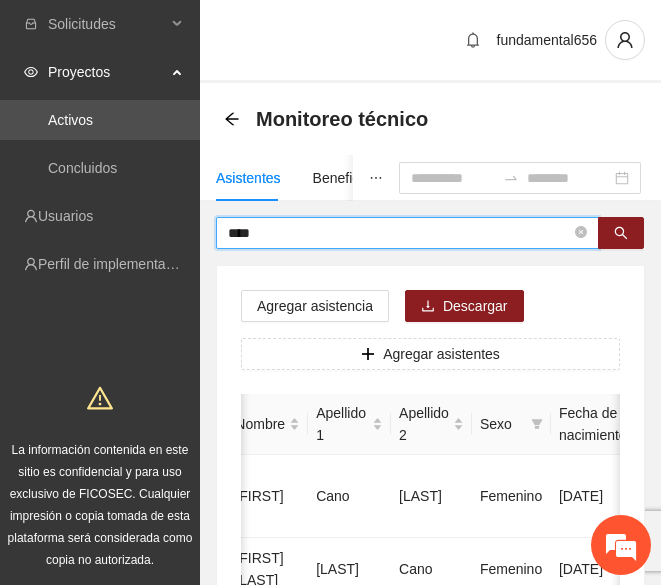 click on "****" at bounding box center (399, 233) 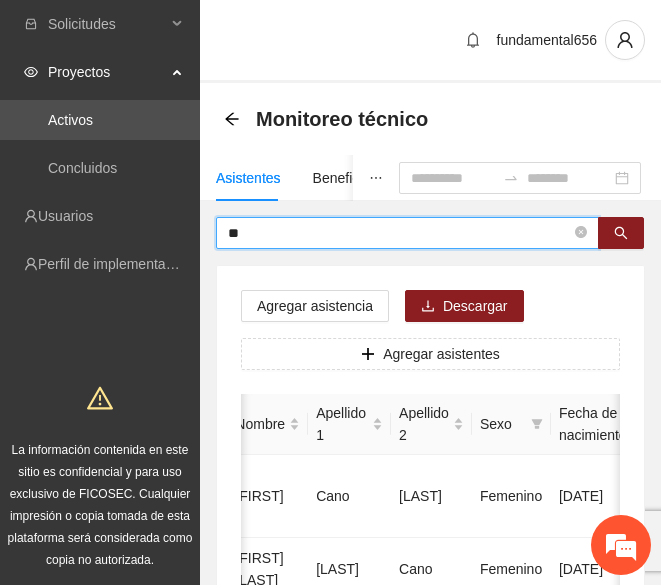 type on "*" 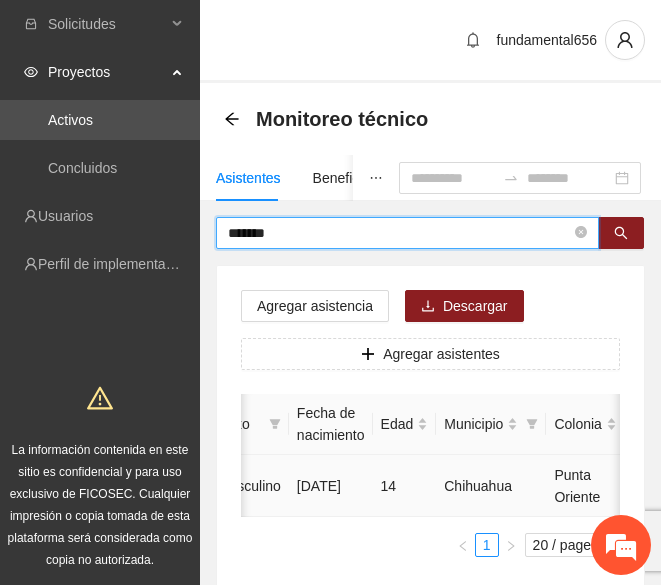 scroll, scrollTop: 0, scrollLeft: 368, axis: horizontal 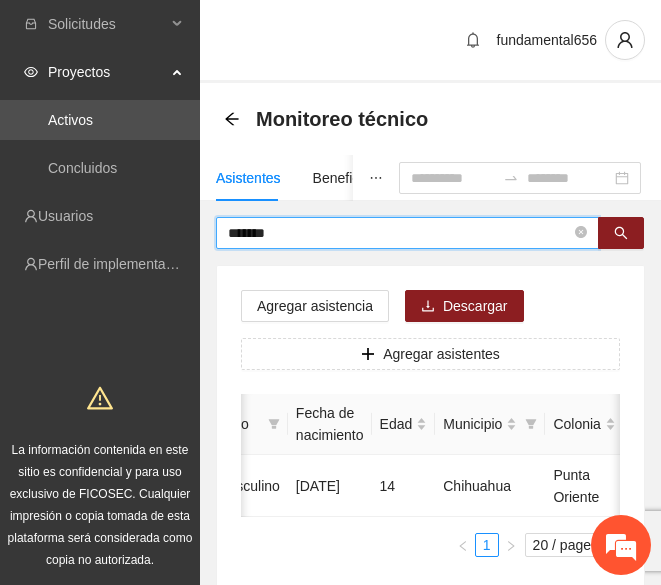click on "******" at bounding box center (399, 233) 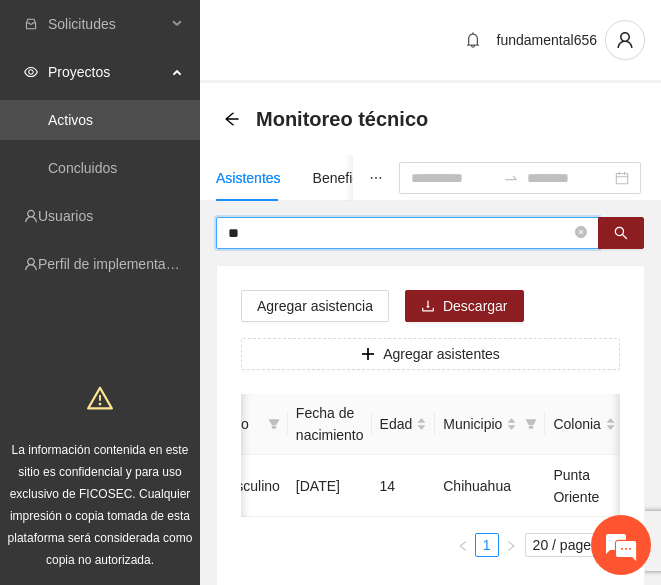 type on "*" 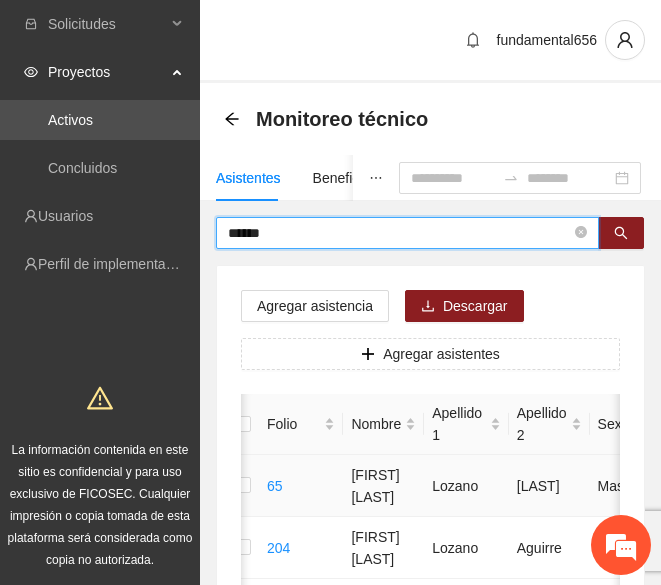 scroll, scrollTop: 0, scrollLeft: 0, axis: both 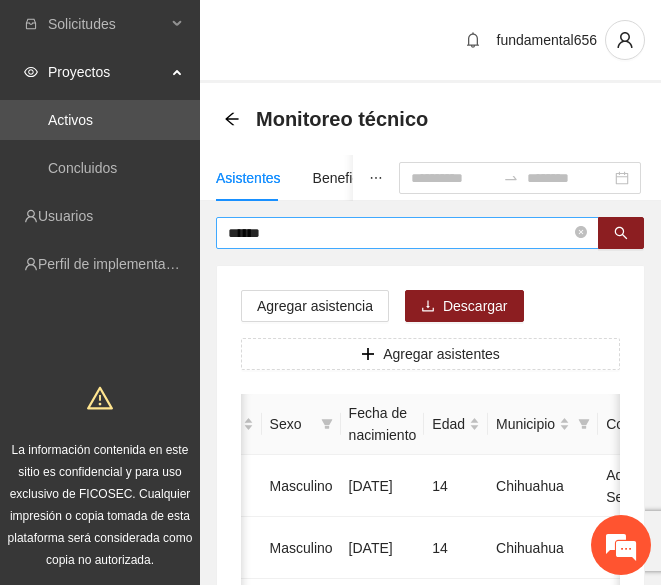 click on "******" at bounding box center [399, 233] 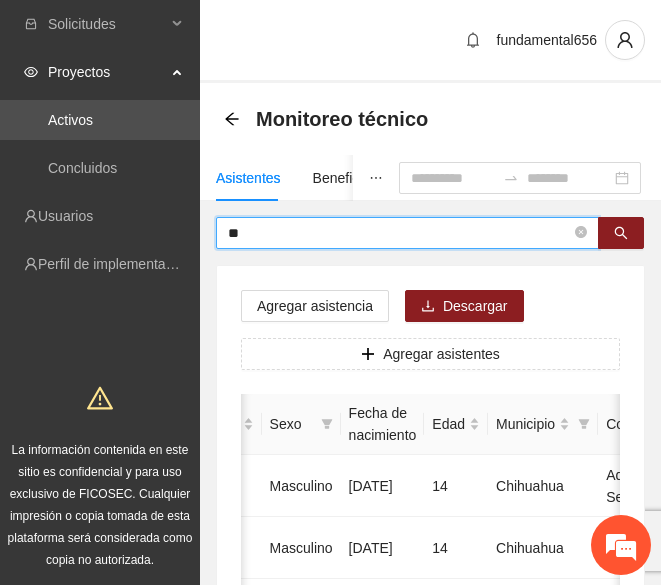 type on "*" 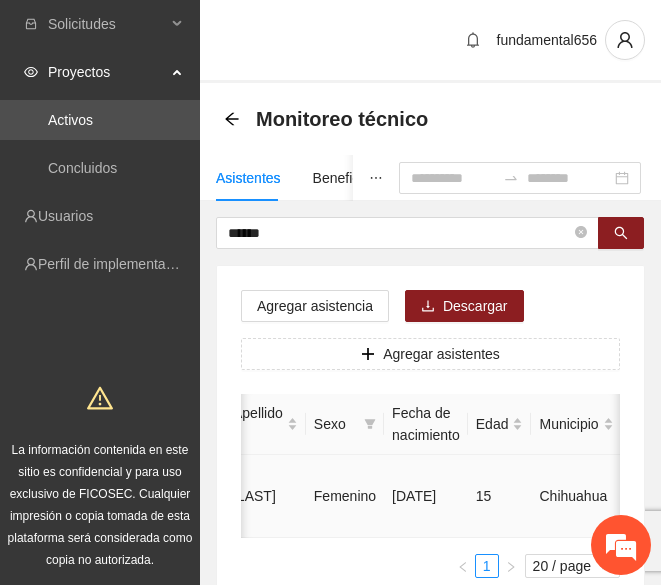 scroll, scrollTop: 0, scrollLeft: 272, axis: horizontal 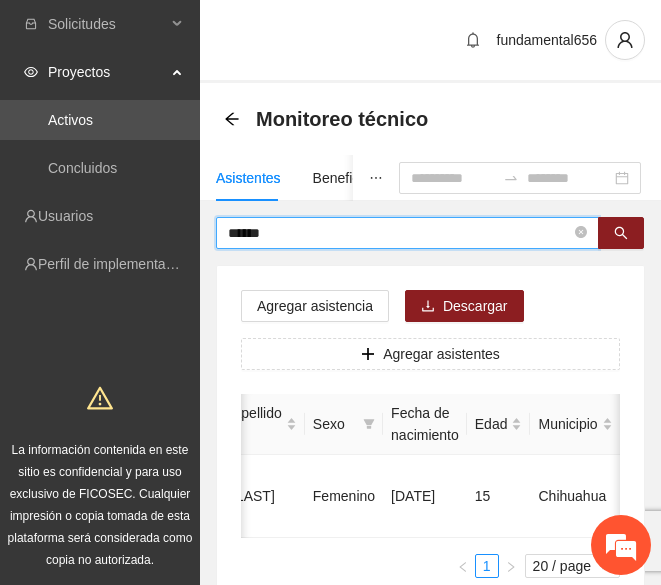 click on "******" at bounding box center (399, 233) 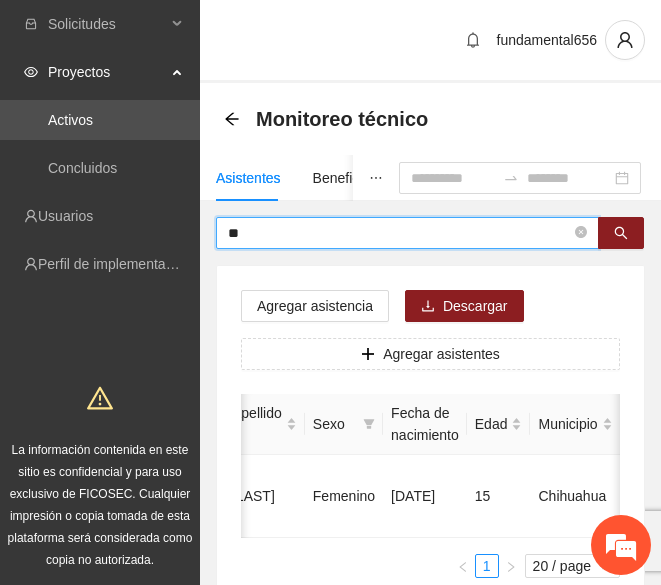 type on "*" 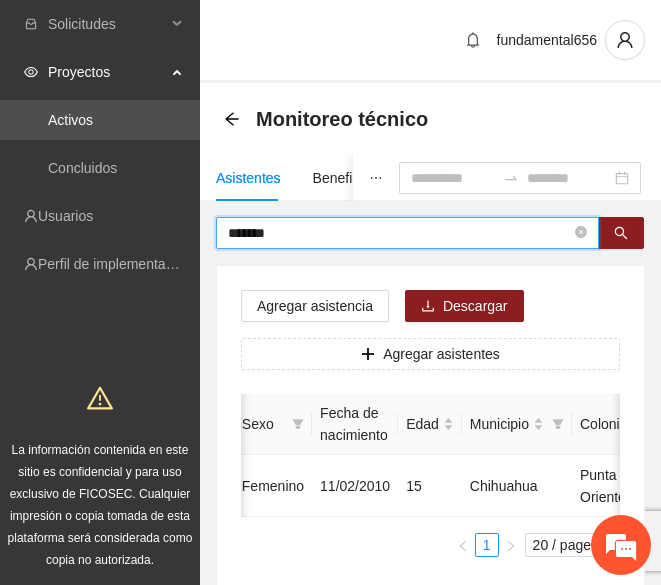 scroll, scrollTop: 0, scrollLeft: 344, axis: horizontal 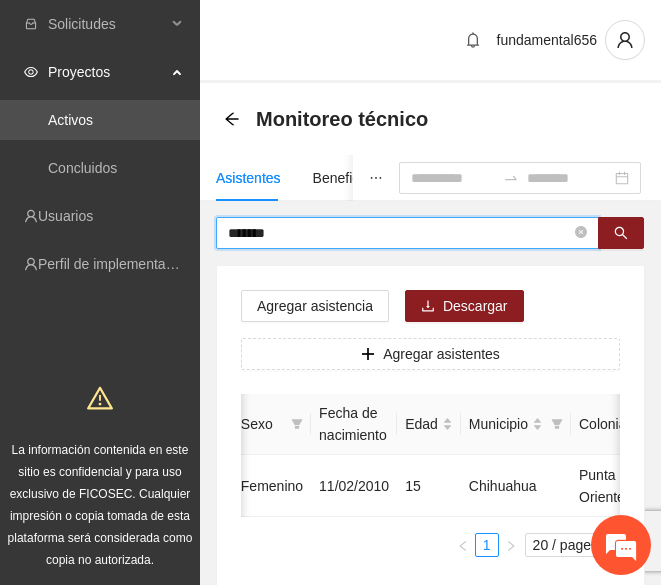 click on "*******" at bounding box center [399, 233] 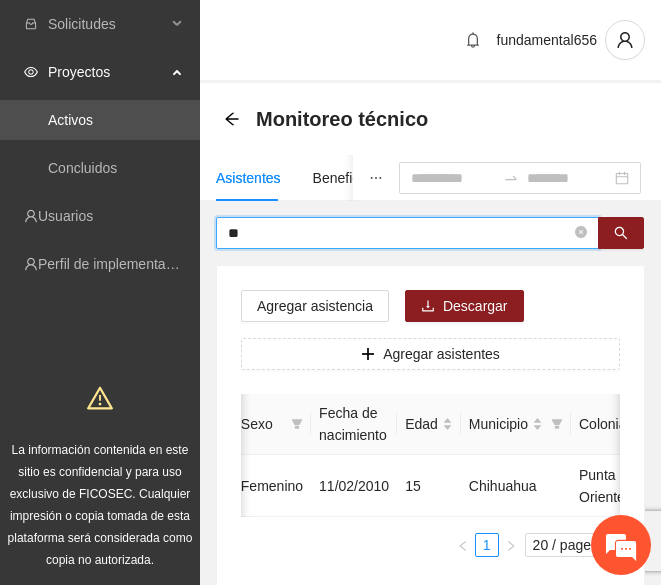 type on "*" 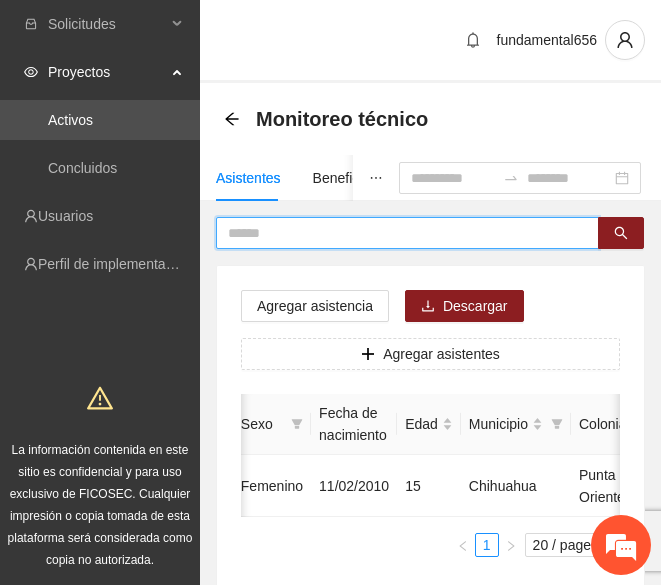 type on "*" 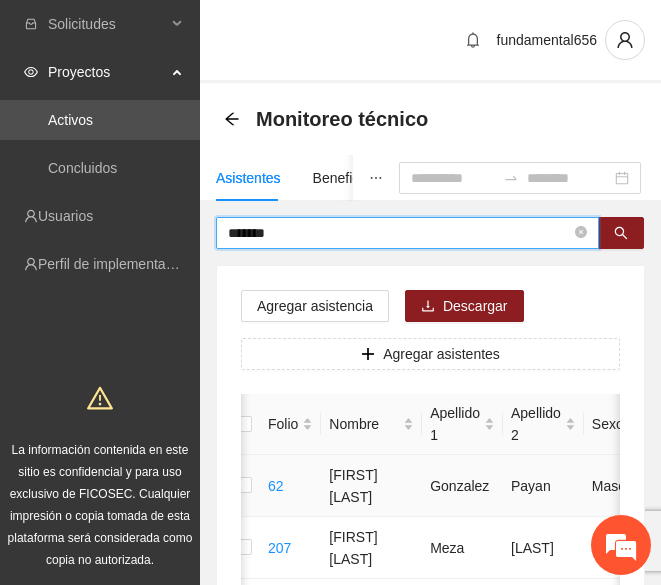 scroll, scrollTop: 0, scrollLeft: 14, axis: horizontal 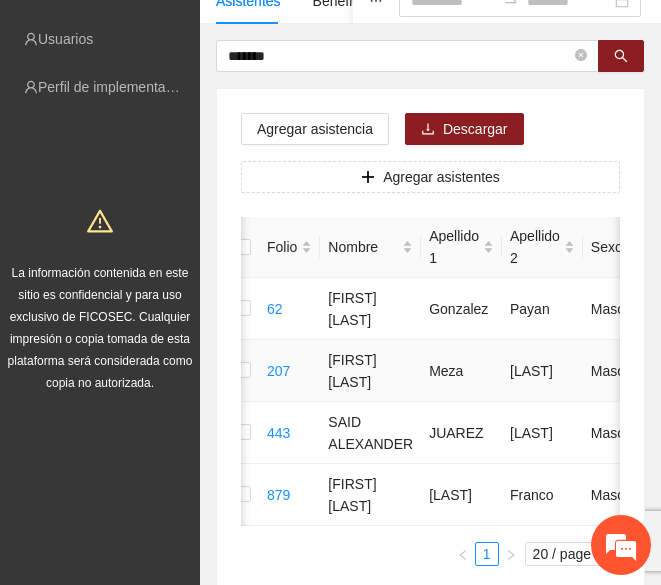 click on "Meza" at bounding box center [461, 371] 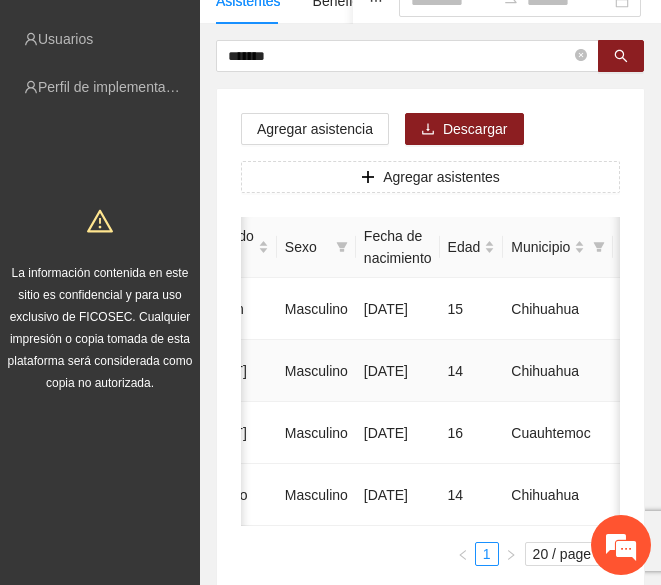 scroll, scrollTop: 0, scrollLeft: 325, axis: horizontal 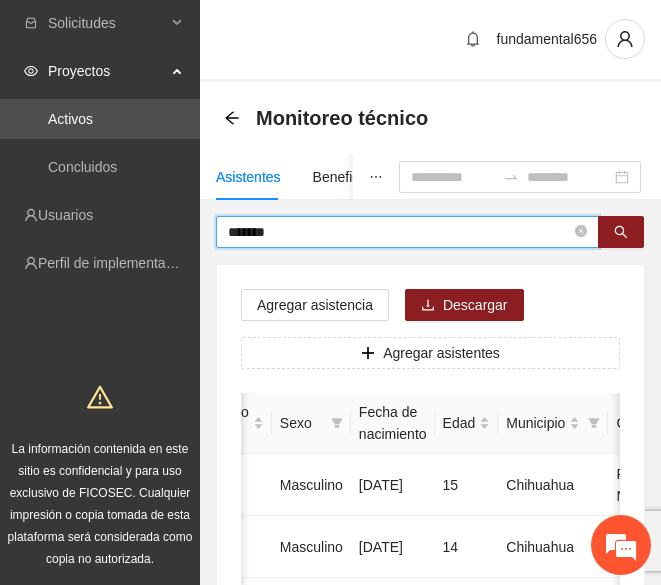 click on "*******" at bounding box center (399, 232) 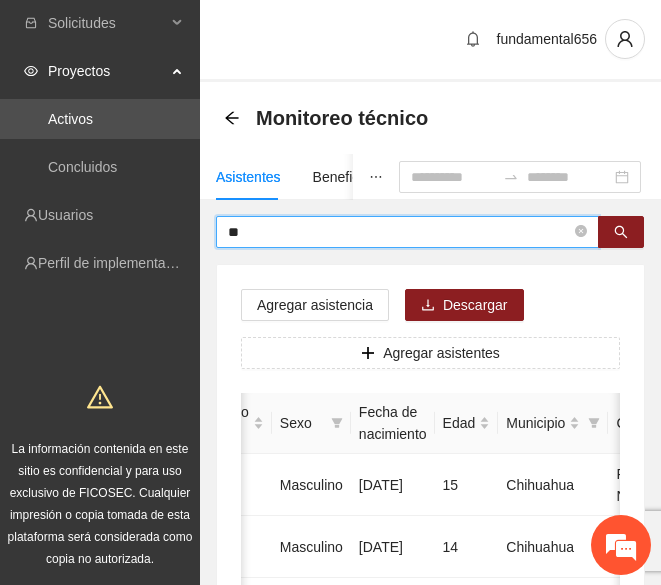 type on "*" 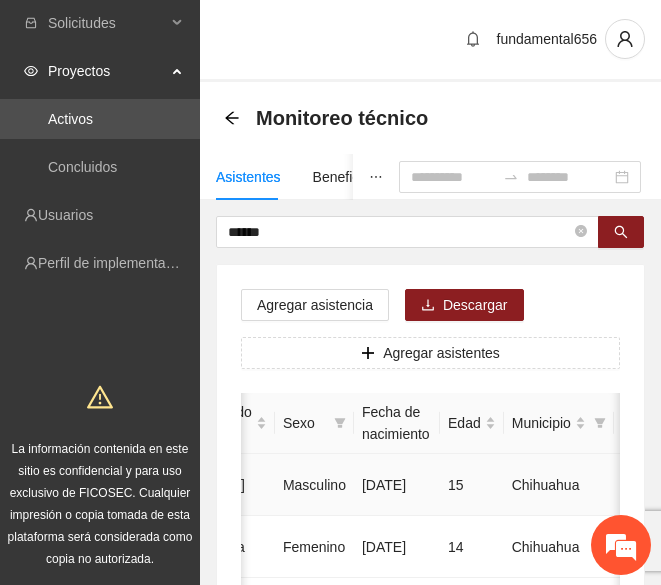 click on "[DATE]" at bounding box center (397, 485) 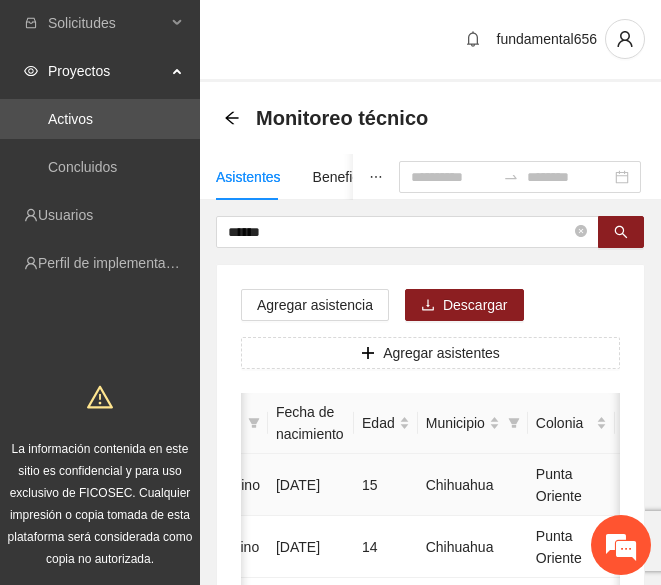 scroll, scrollTop: 0, scrollLeft: 412, axis: horizontal 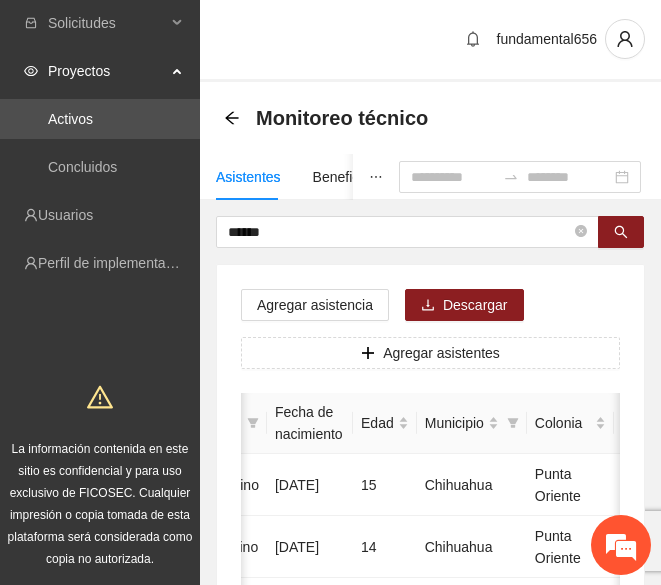 click on "Agregar asistentes Folio Nombre Apellido 1 Apellido 2 Sexo Fecha de nacimiento Edad Municipio Colonia Teléfono Actividad                           51 [FIRST] [LAST] Masculino [DATE] 15 Chihuahua Punta Oriente [PHONE] U P +3 158 [FIRST] [LAST] Femenino [DATE] 14 Chihuahua Punta Oriente [PHONE] U P +7 521 [FIRST] [LAST] Femenino [DATE] 16 Cuauhtemoc Los Nogales [PHONE] U P +5 635 [FIRST] [LAST] Femenino [DATE] 46 Cuauhtemoc Los Alcaldes [PHONE] U P +1 858 [FIRST] [LAST] Masculino [DATE] 14 Chihuahua Punta Oriente [PHONE] U P +1 963 [FIRST] [LAST] Masculino [DATE] 18 Cuauhtemoc Altavista [PHONE] U P +5 1092 [FIRST] [LAST] Masculino [DATE] 13 Cuauhtemoc CTM [PHONE] U P +2 1166 [FIRST] [LAST] Masculino [DATE] 16 Cuauhtemoc Tierra Nueva [PHONE] U P +1 1 20 / page" at bounding box center [430, 671] 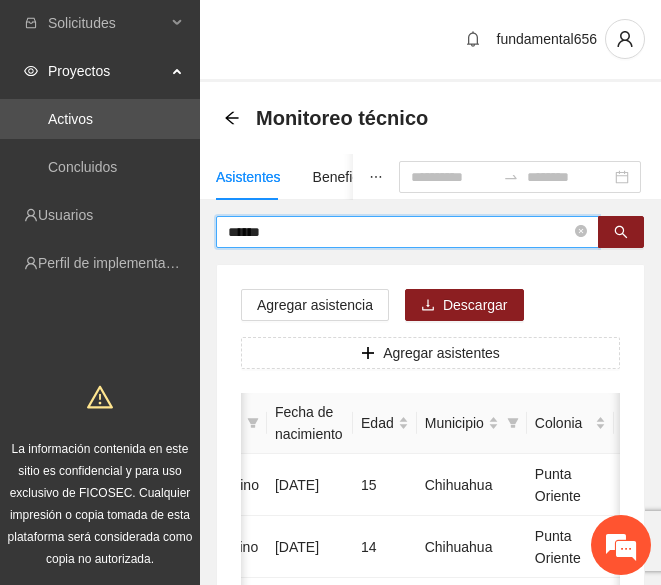 click on "******" at bounding box center (399, 232) 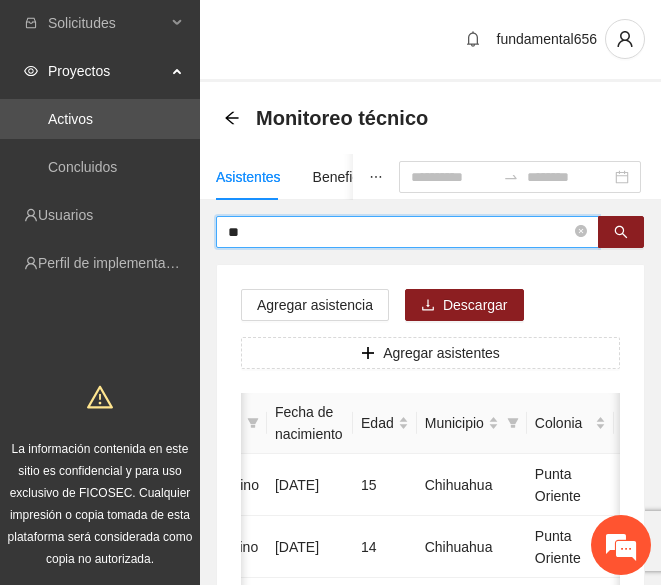 type on "*" 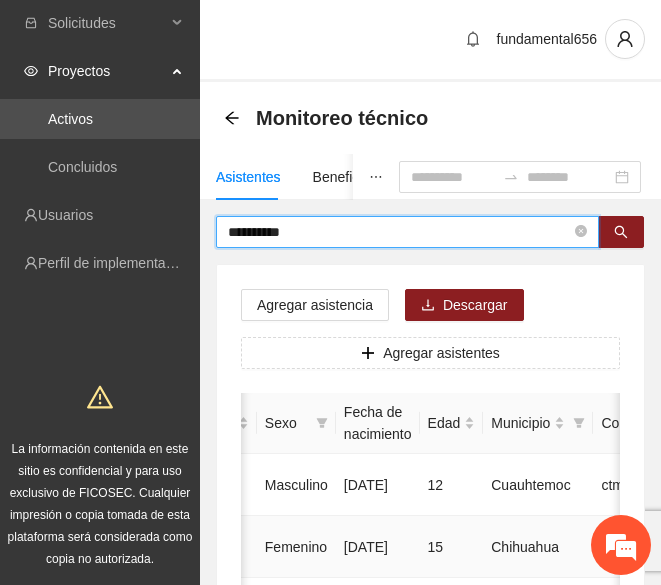 scroll, scrollTop: 0, scrollLeft: 321, axis: horizontal 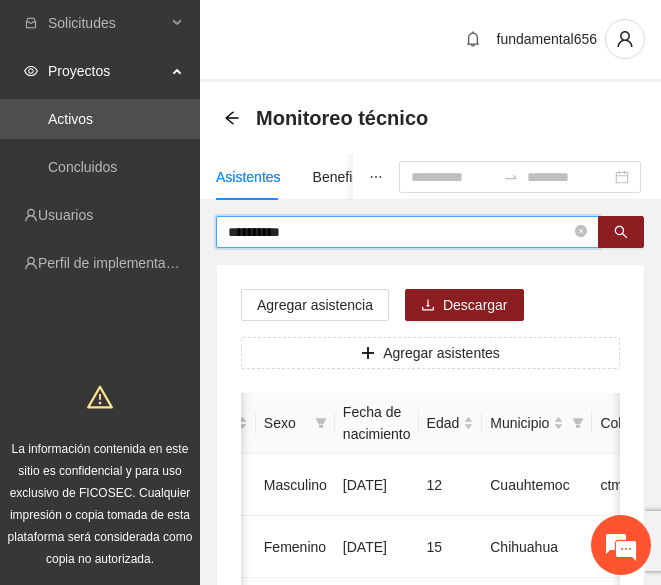 click on "*********" at bounding box center (399, 232) 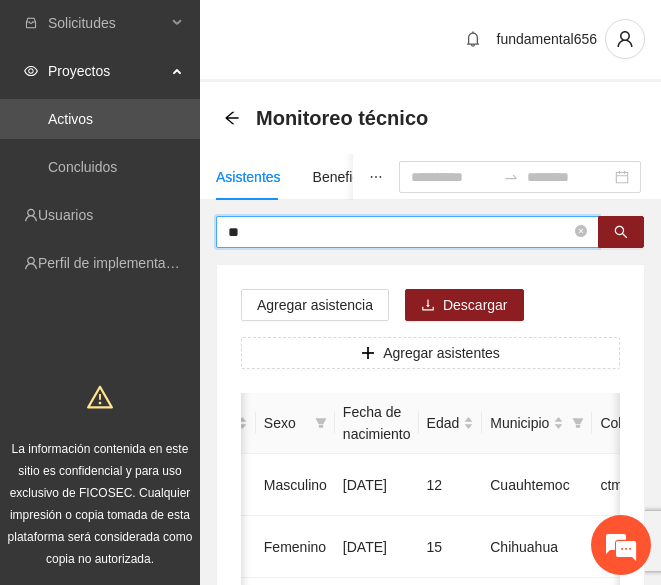 type on "*" 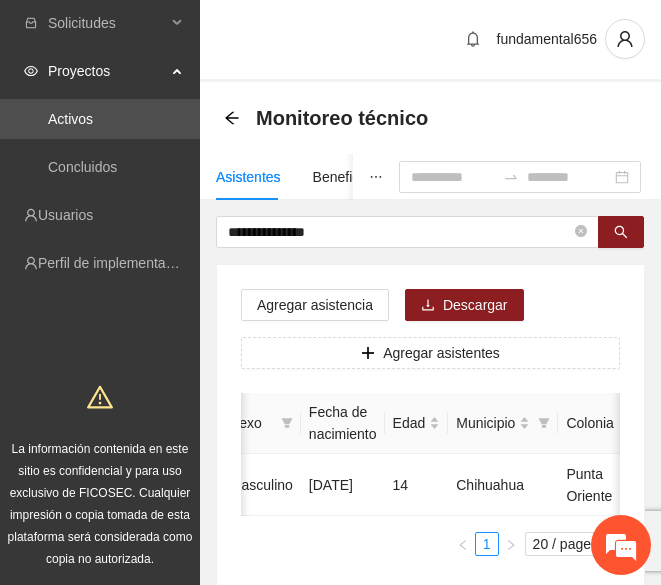 scroll, scrollTop: 0, scrollLeft: 357, axis: horizontal 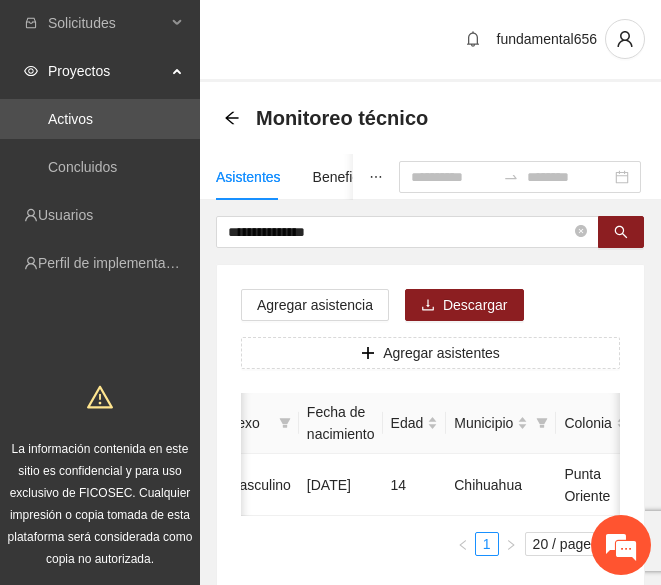 click on "Agregar asistentes Folio [FIRST] [LAST] [LAST] Sexo [DATE] [AGE] [MUNICIPIO] [COLONY] [PHONE] U P +3 1 20 / page" at bounding box center [430, 454] 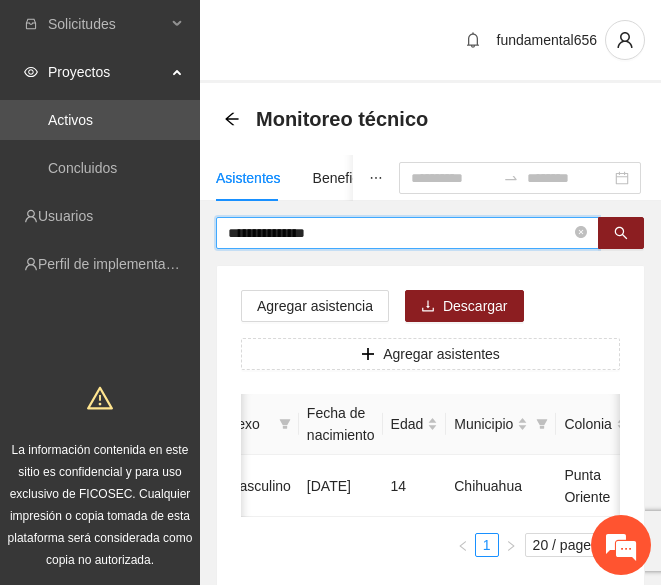 click on "**********" at bounding box center [399, 233] 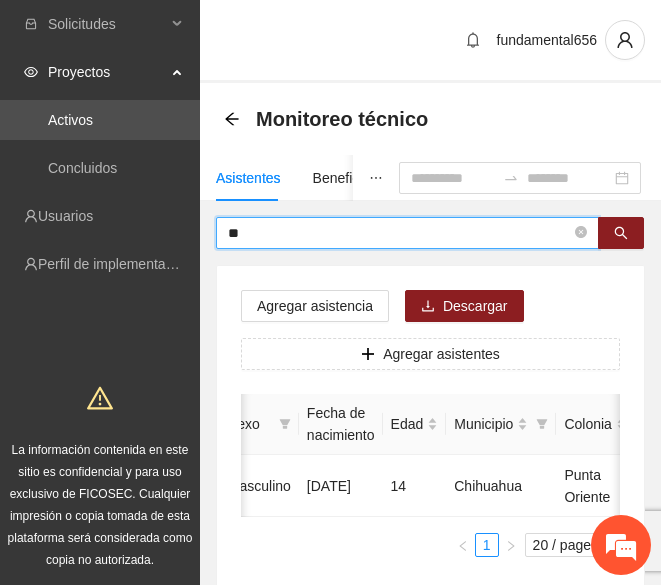 type on "*" 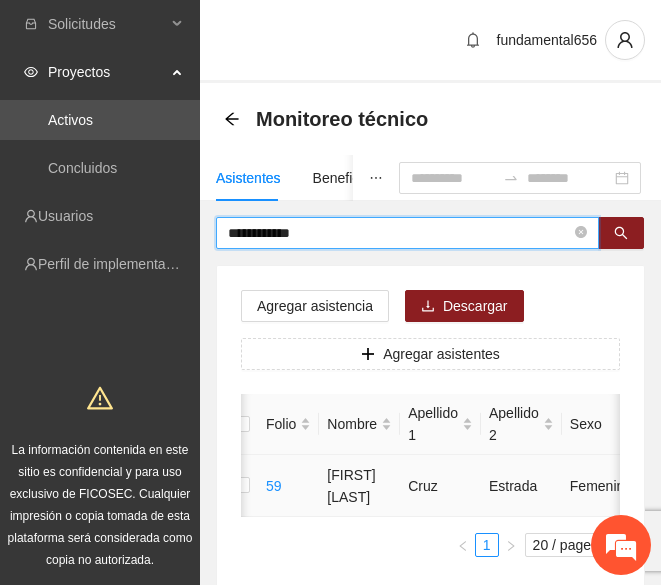 scroll, scrollTop: 0, scrollLeft: 14, axis: horizontal 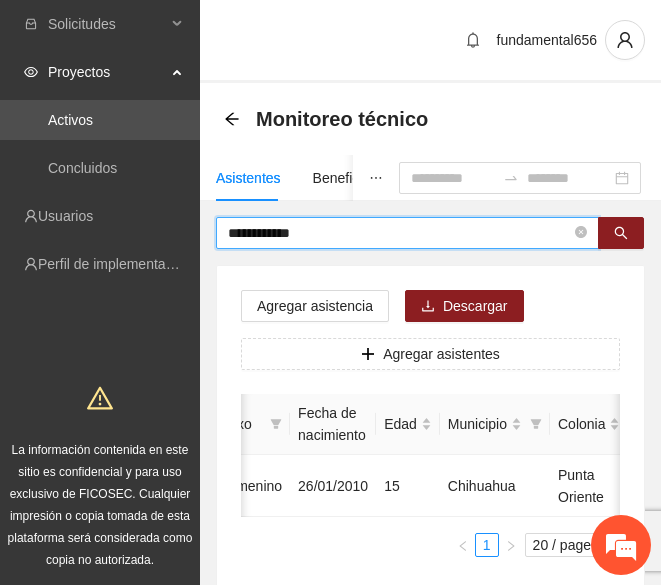 click on "**********" at bounding box center (399, 233) 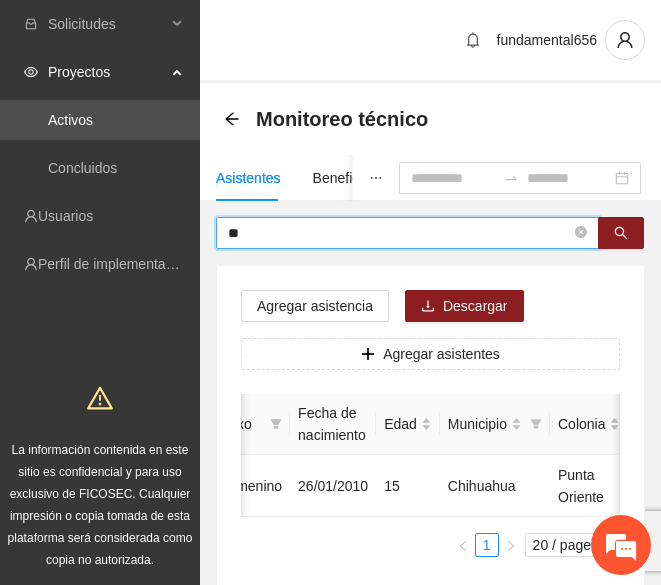 type on "*" 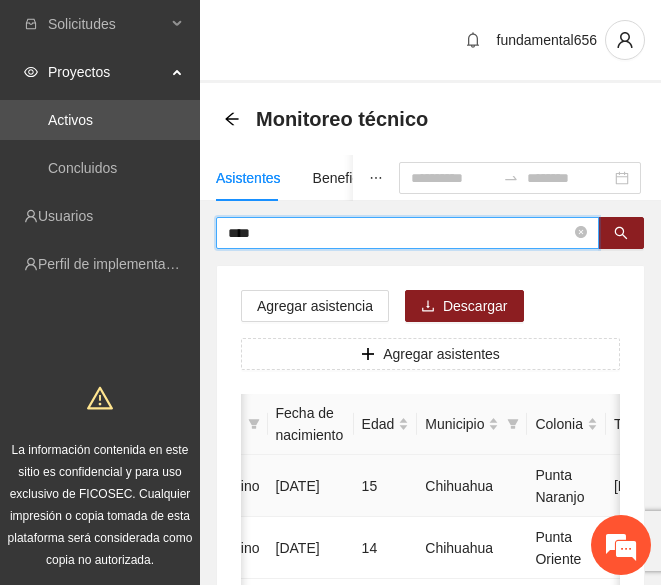 scroll, scrollTop: 0, scrollLeft: 416, axis: horizontal 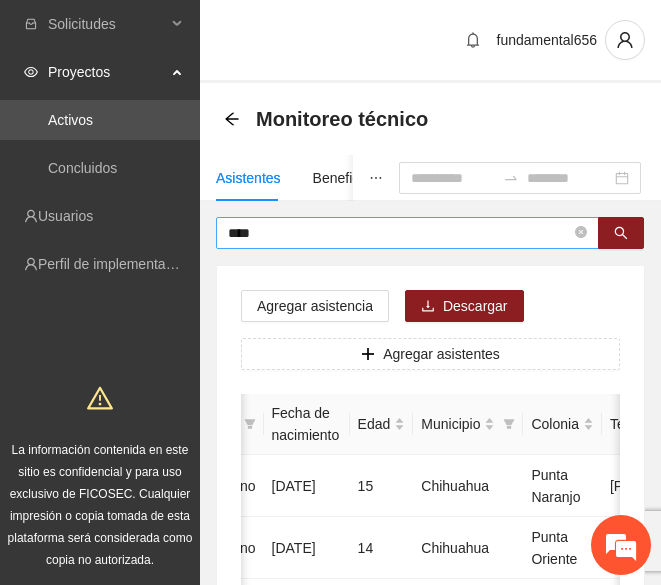 click on "****" at bounding box center [407, 233] 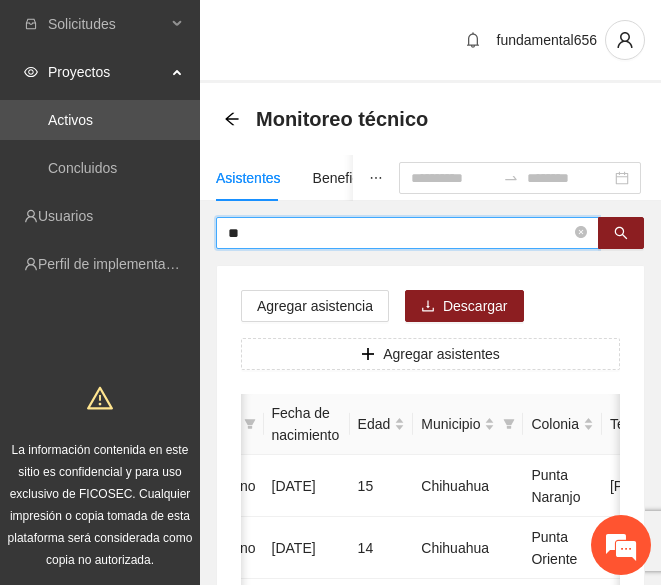 type on "*" 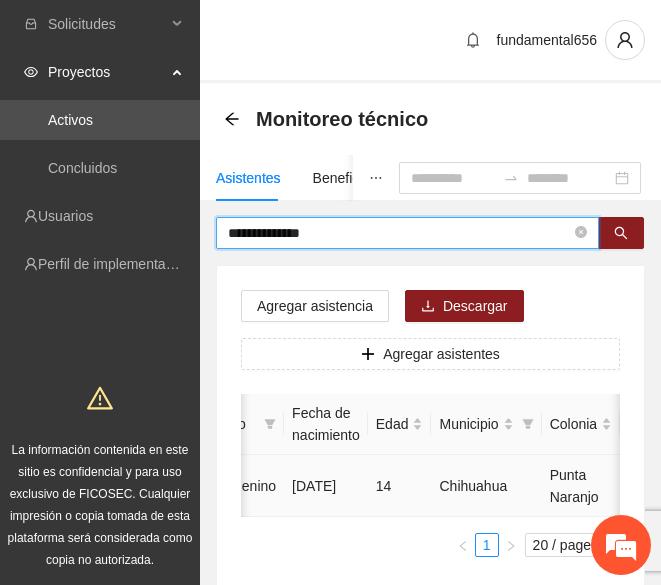 scroll, scrollTop: 0, scrollLeft: 379, axis: horizontal 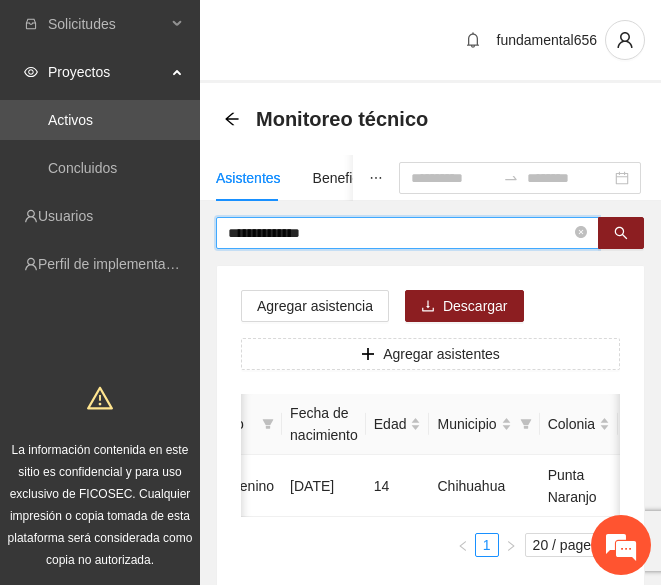 click on "**********" at bounding box center [399, 233] 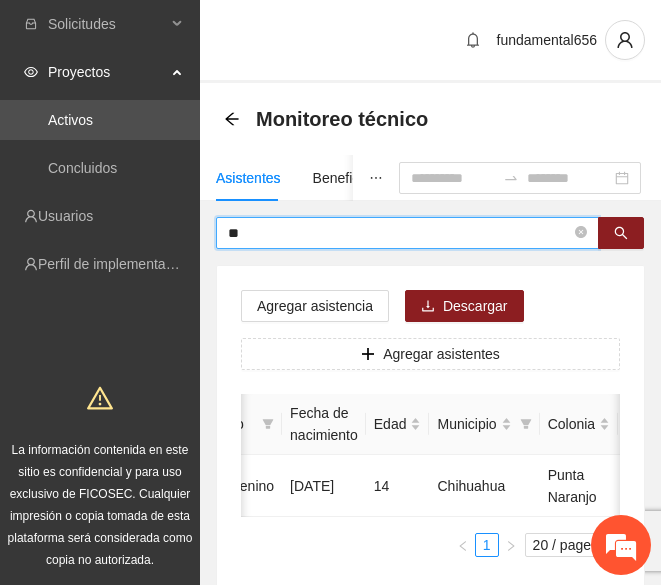 type on "*" 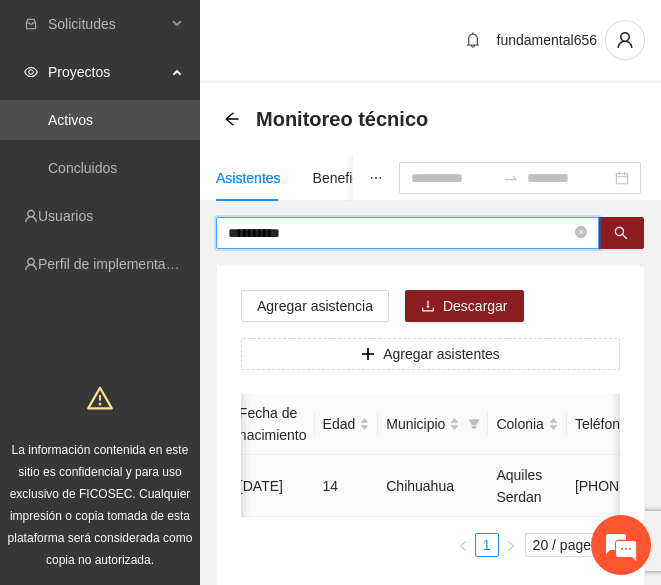 scroll, scrollTop: 0, scrollLeft: 426, axis: horizontal 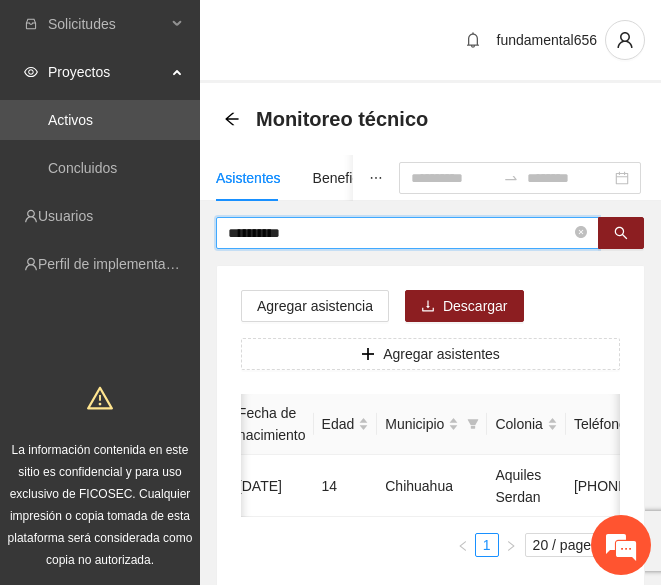click on "**********" at bounding box center [399, 233] 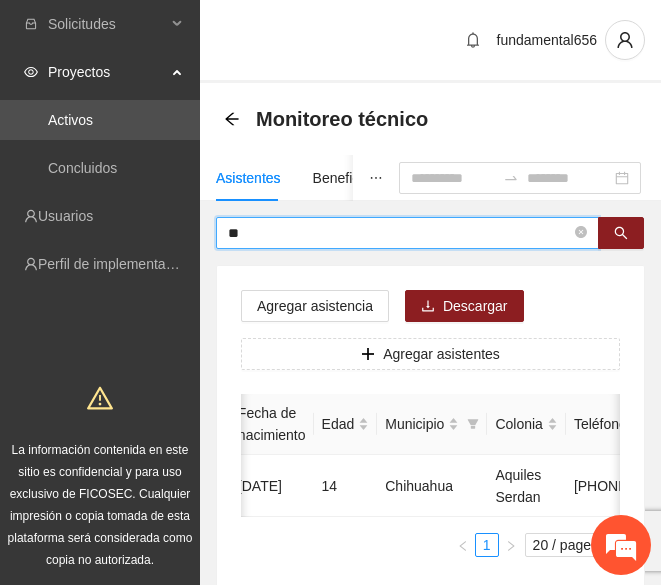 type on "*" 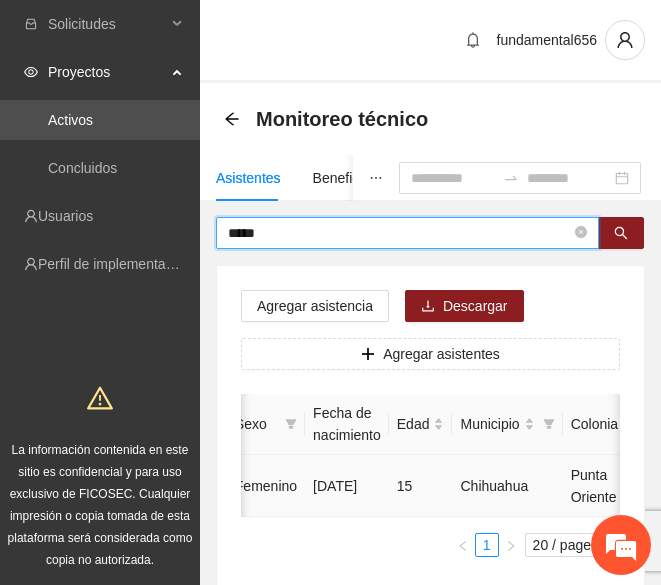 scroll, scrollTop: 0, scrollLeft: 348, axis: horizontal 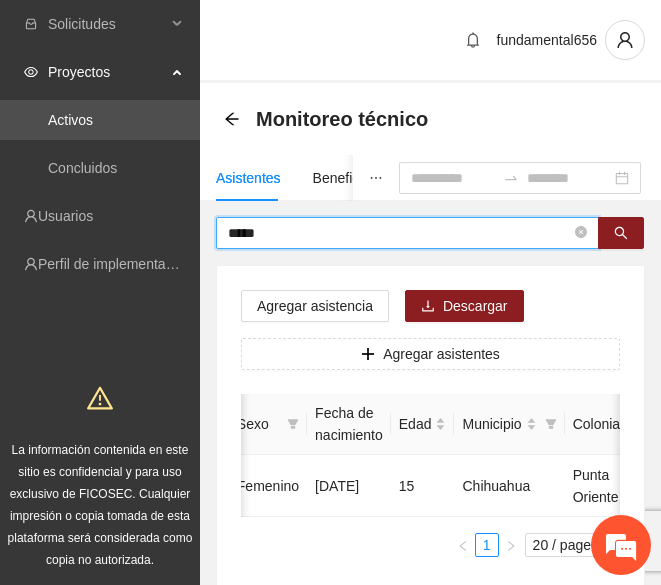 click on "*****" at bounding box center (399, 233) 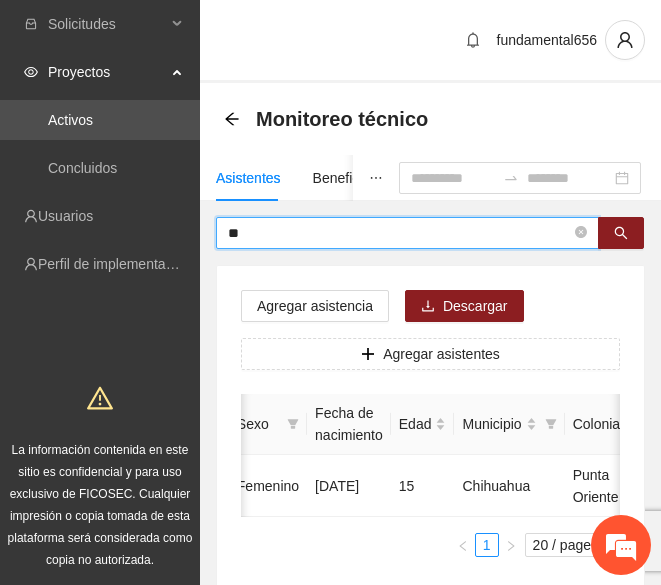 type on "*" 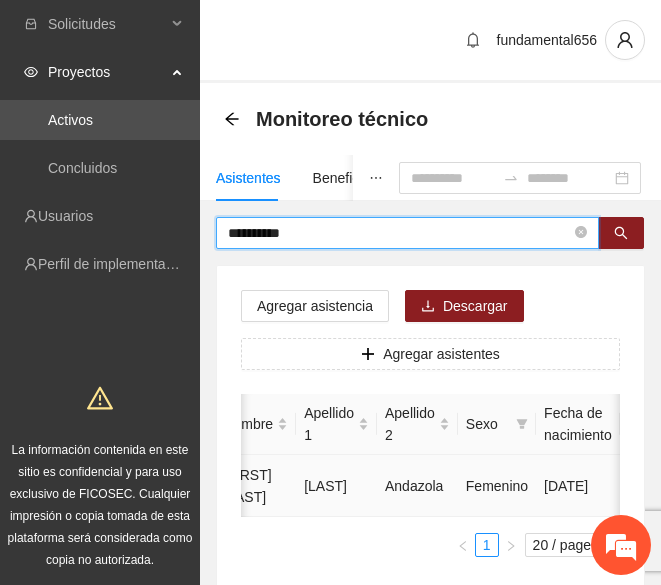 scroll, scrollTop: 0, scrollLeft: 46, axis: horizontal 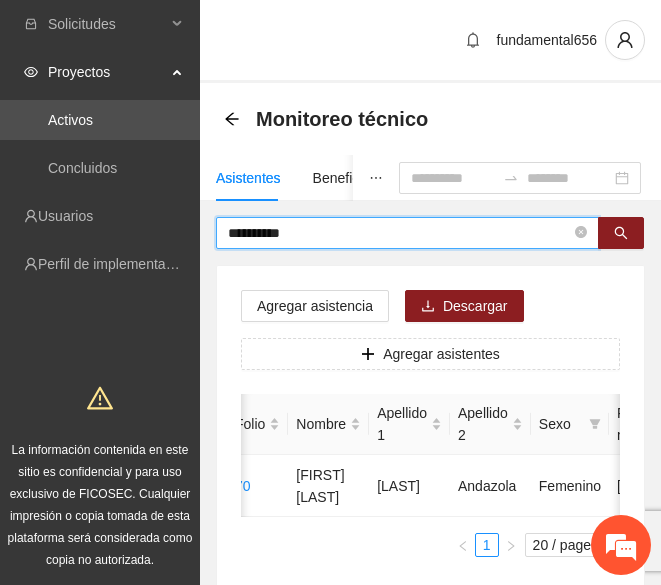 click on "**********" at bounding box center (399, 233) 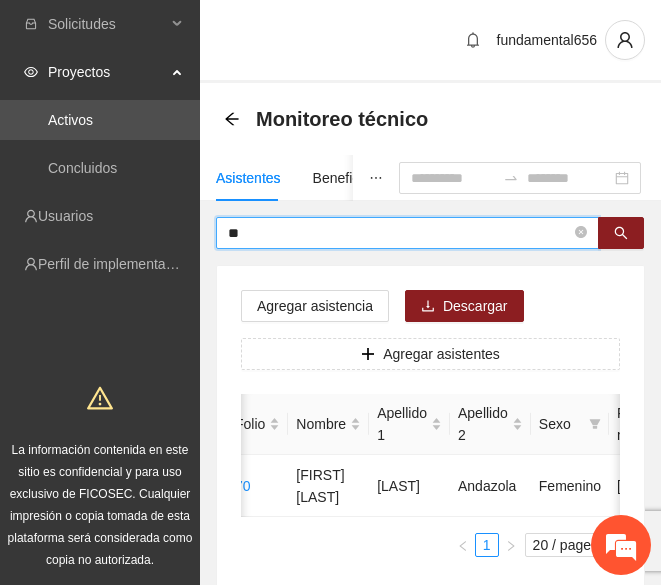 type on "*" 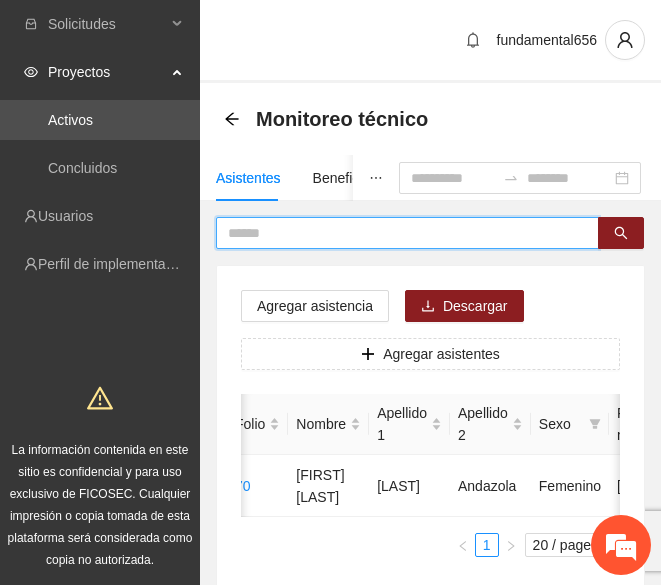 type on "*" 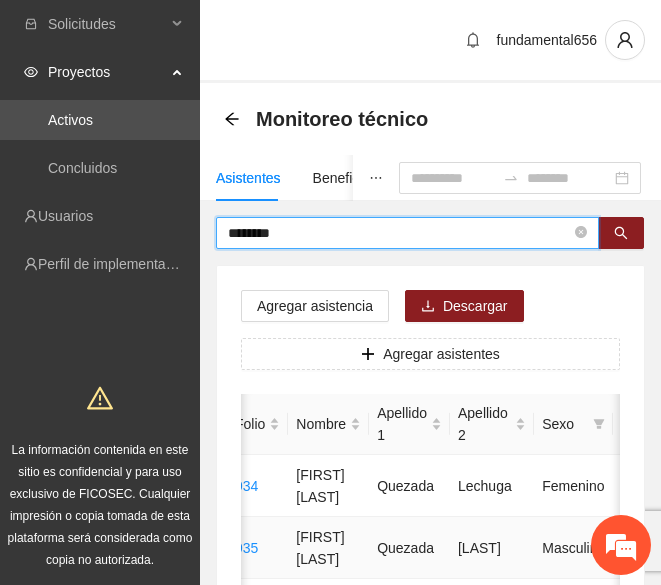 scroll, scrollTop: 0, scrollLeft: 0, axis: both 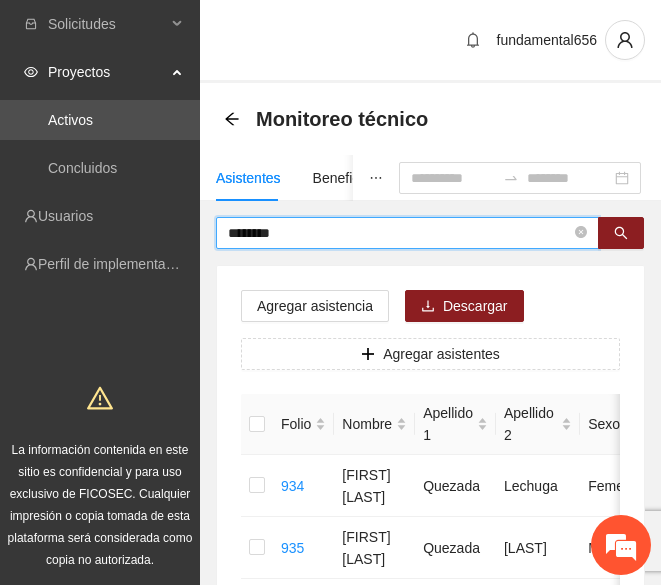 click on "*******" at bounding box center (399, 233) 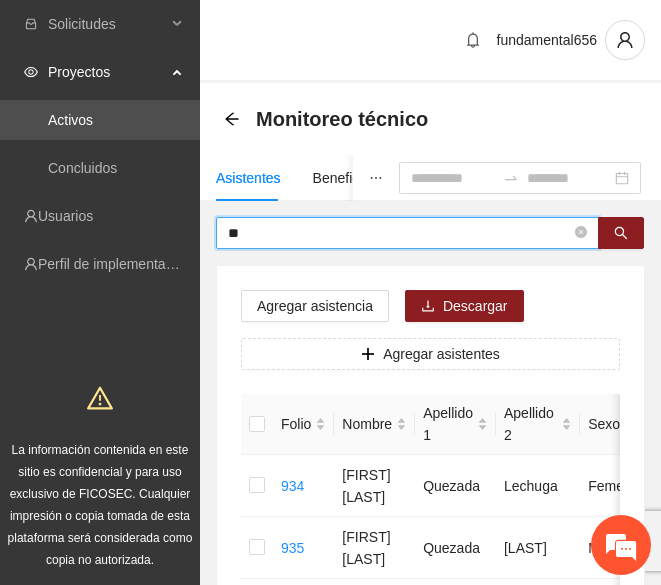 type on "*" 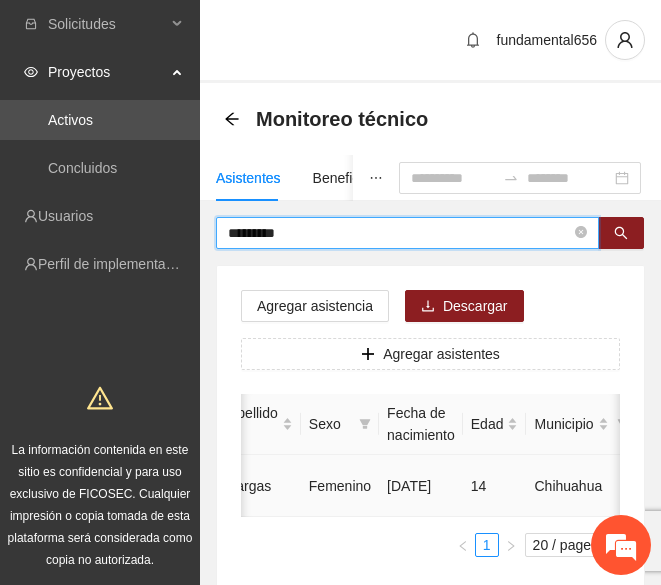 scroll, scrollTop: 0, scrollLeft: 277, axis: horizontal 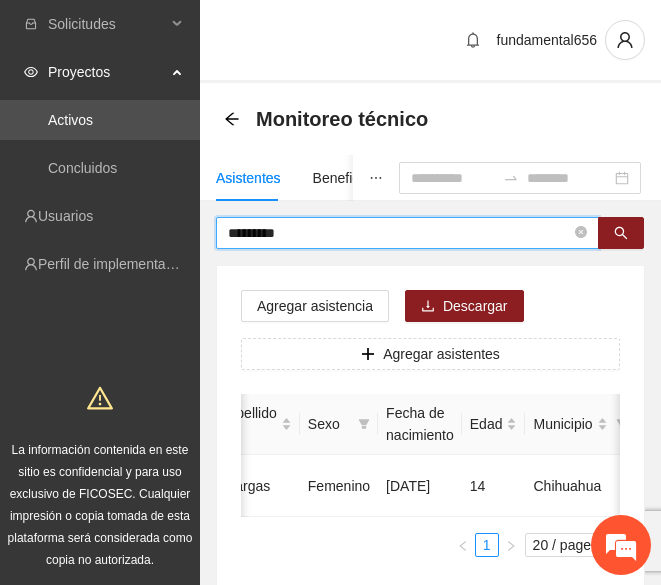 click on "*********" at bounding box center (399, 233) 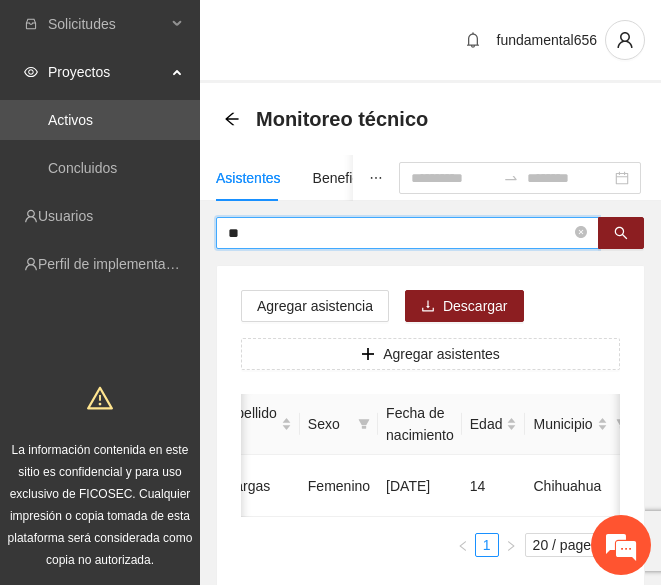 type on "*" 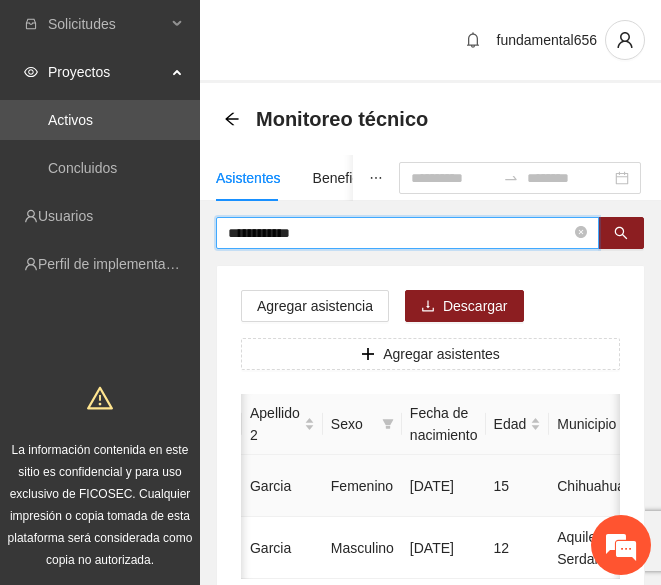 scroll, scrollTop: 0, scrollLeft: 345, axis: horizontal 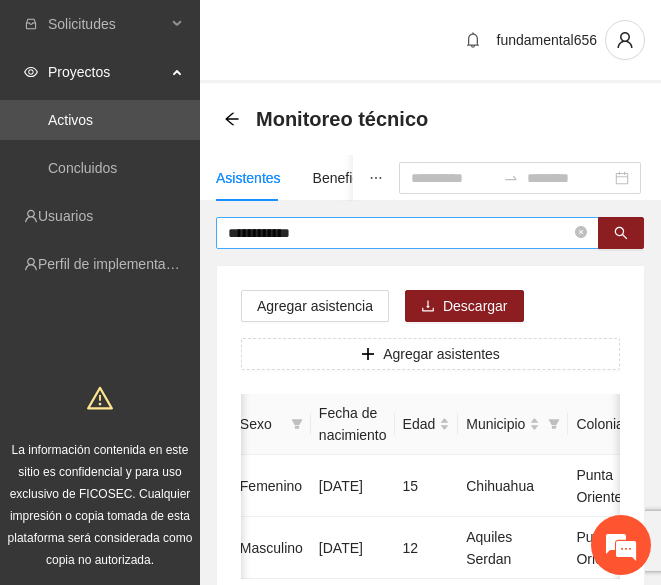 click on "**********" at bounding box center (399, 233) 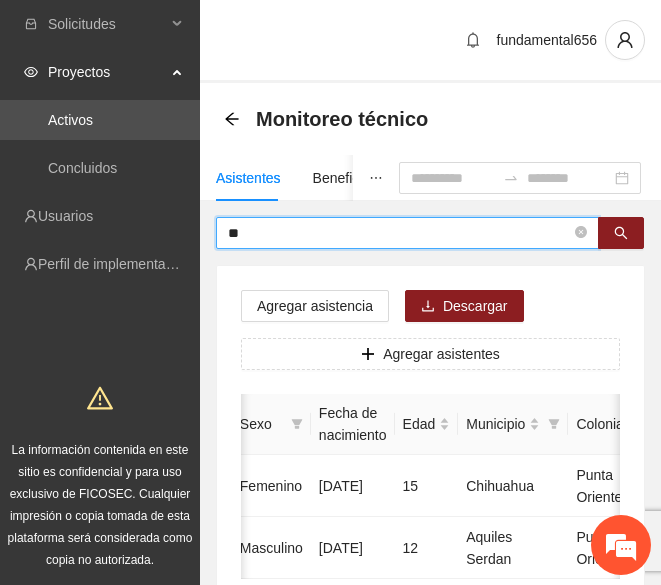 type on "*" 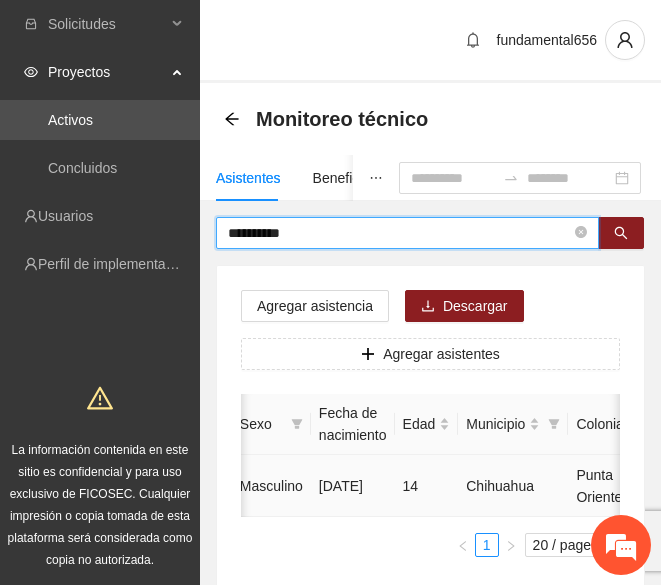 scroll, scrollTop: 0, scrollLeft: 0, axis: both 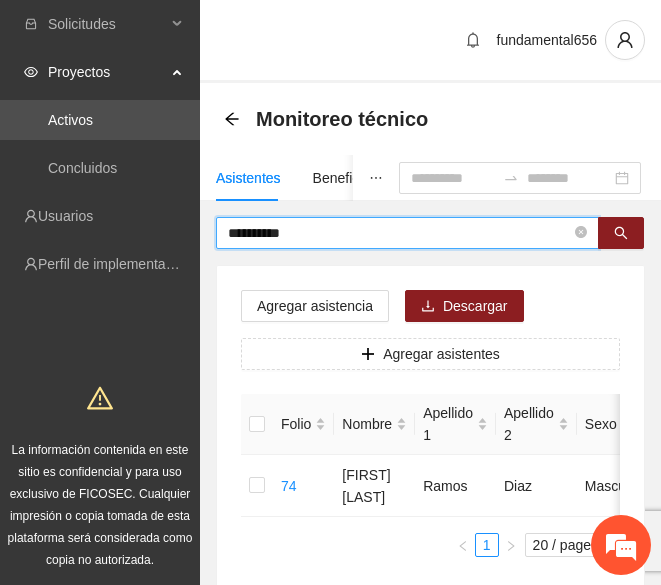 click on "**********" at bounding box center (399, 233) 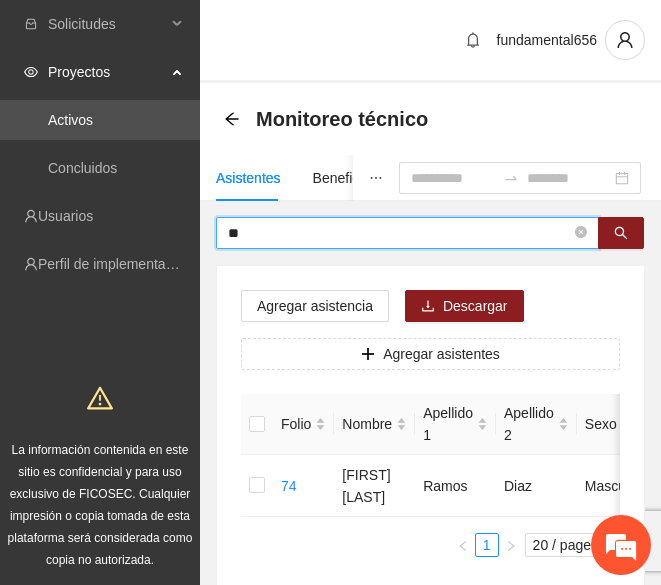 type on "*" 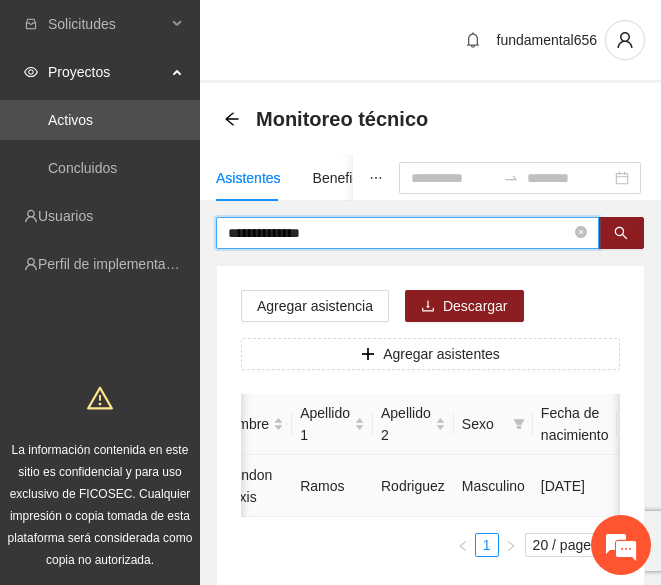 scroll, scrollTop: 0, scrollLeft: 101, axis: horizontal 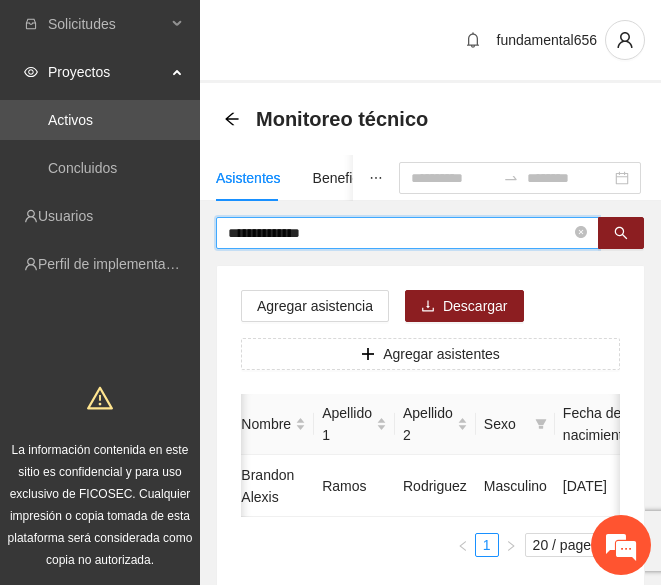 click on "**********" at bounding box center [399, 233] 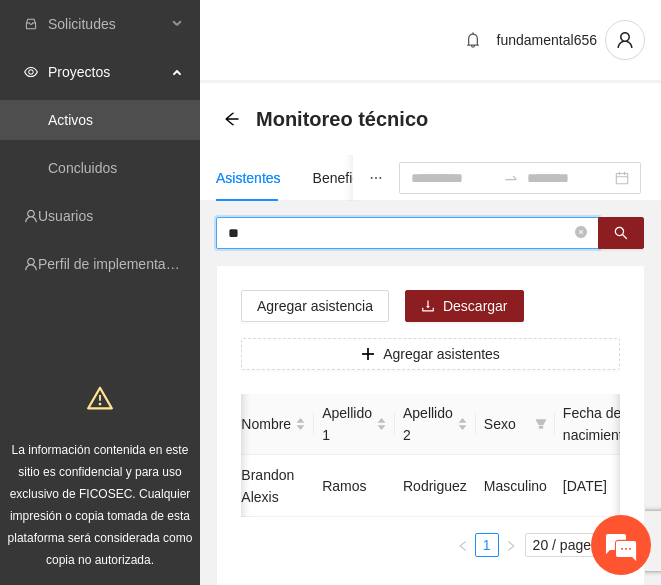type on "*" 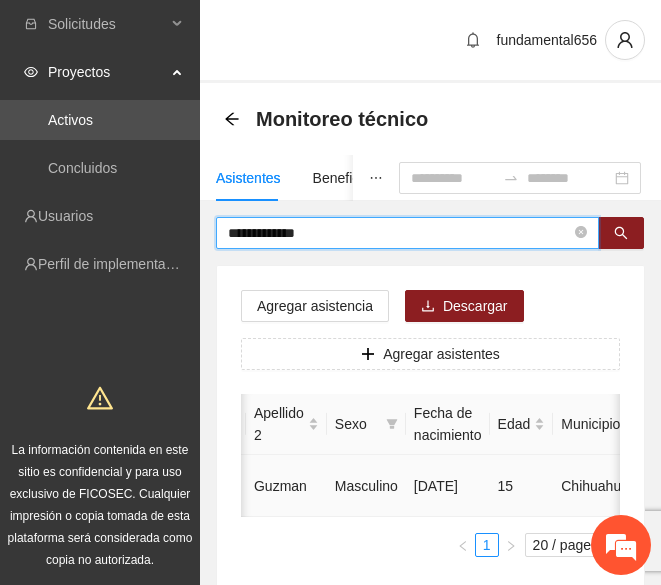 scroll, scrollTop: 0, scrollLeft: 254, axis: horizontal 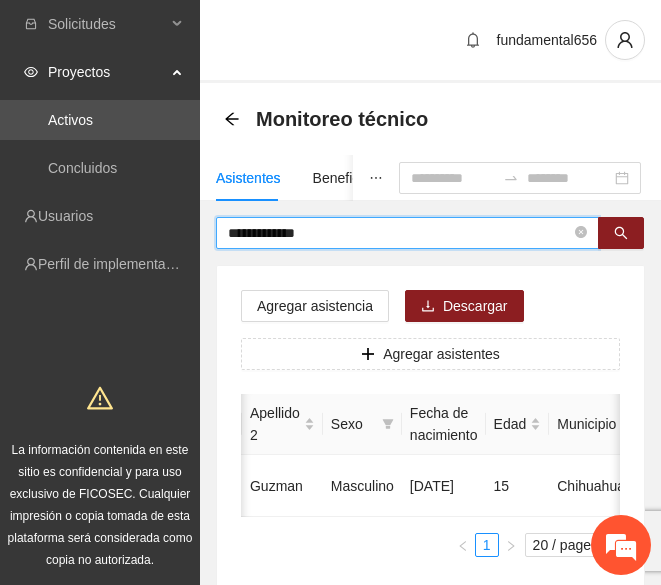 click on "**********" at bounding box center [399, 233] 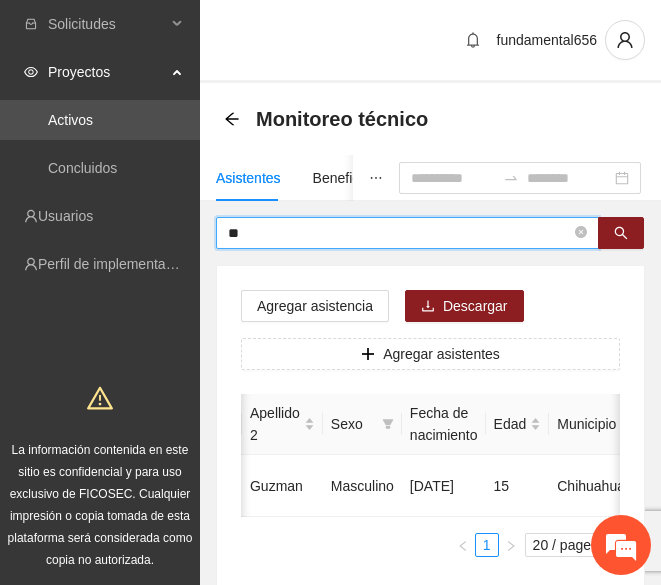 type on "*" 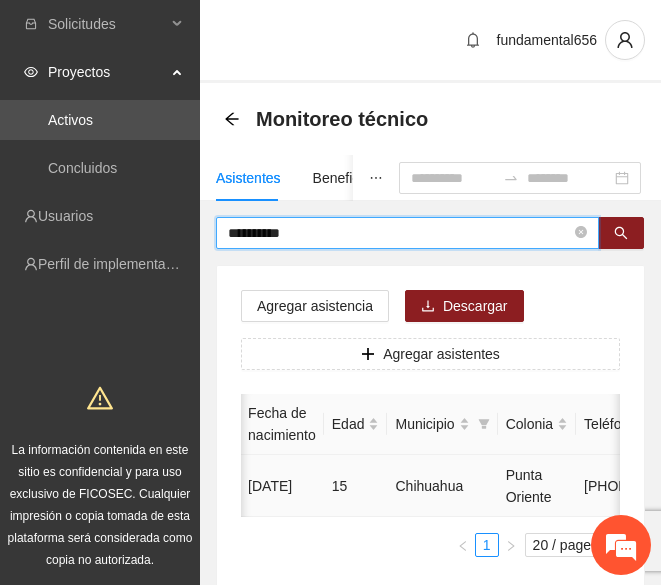 scroll, scrollTop: 0, scrollLeft: 414, axis: horizontal 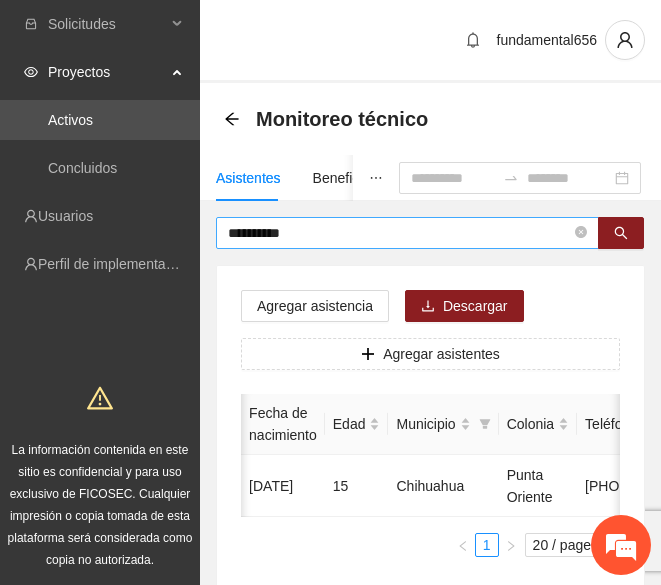 click on "**********" at bounding box center (399, 233) 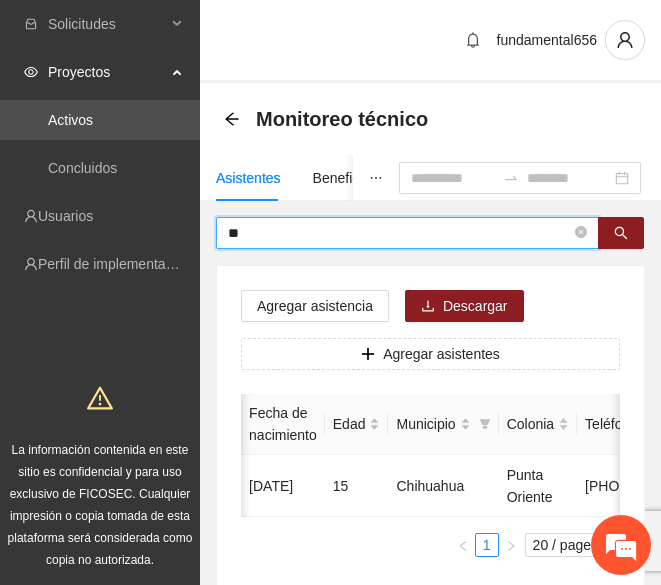 type on "*" 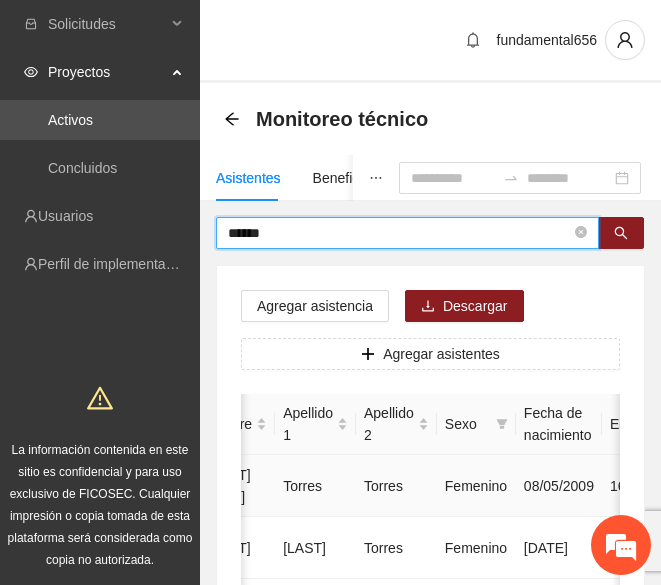 scroll, scrollTop: 0, scrollLeft: 0, axis: both 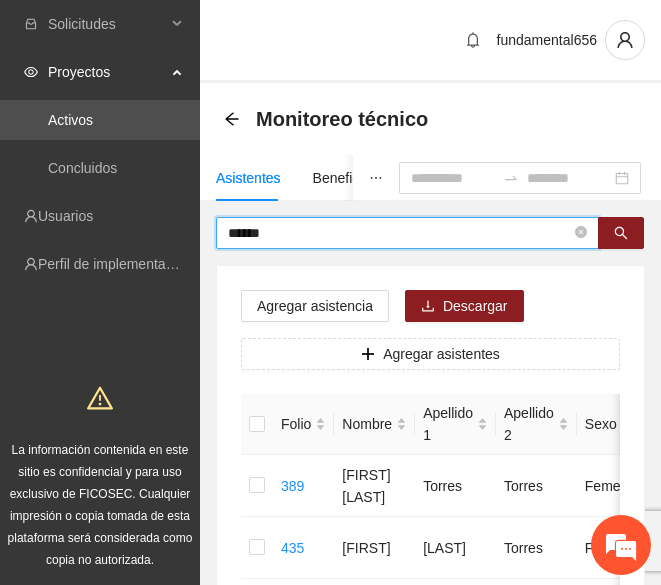 click on "******" at bounding box center (399, 233) 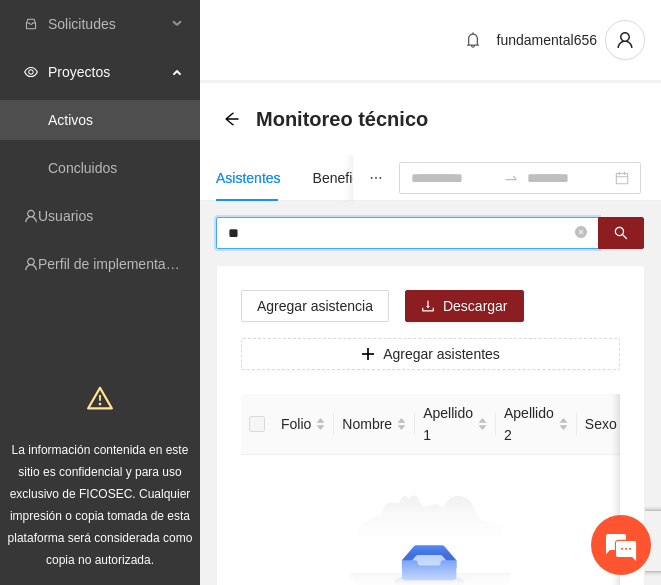type on "*" 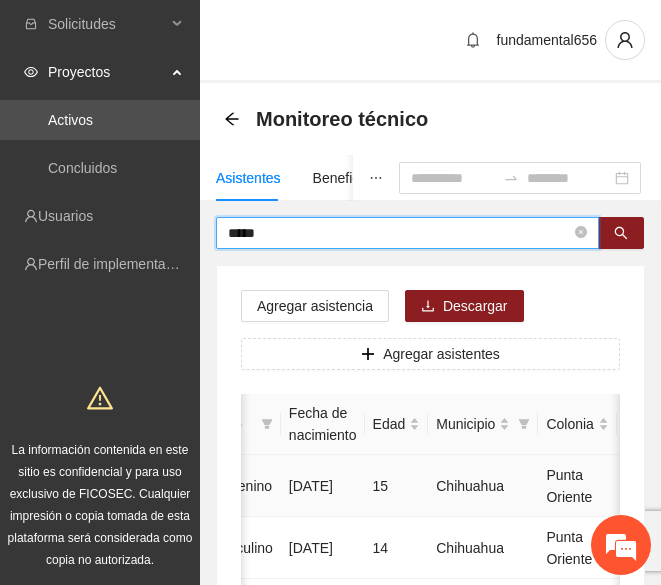 scroll, scrollTop: 0, scrollLeft: 376, axis: horizontal 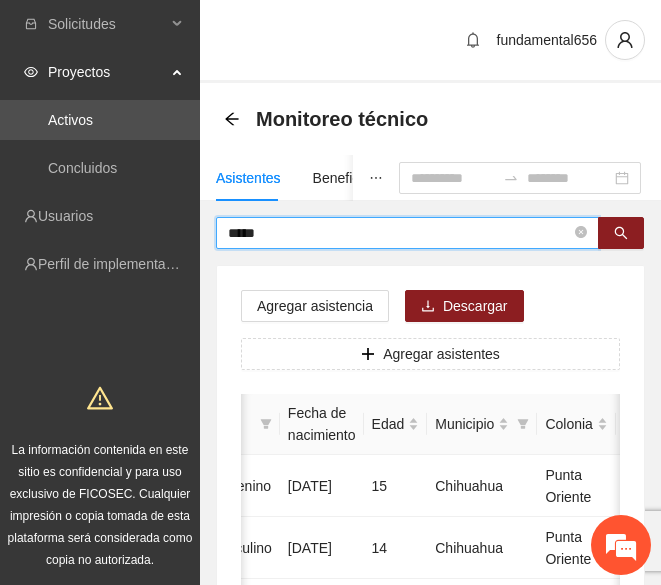 click on "*****" at bounding box center (399, 233) 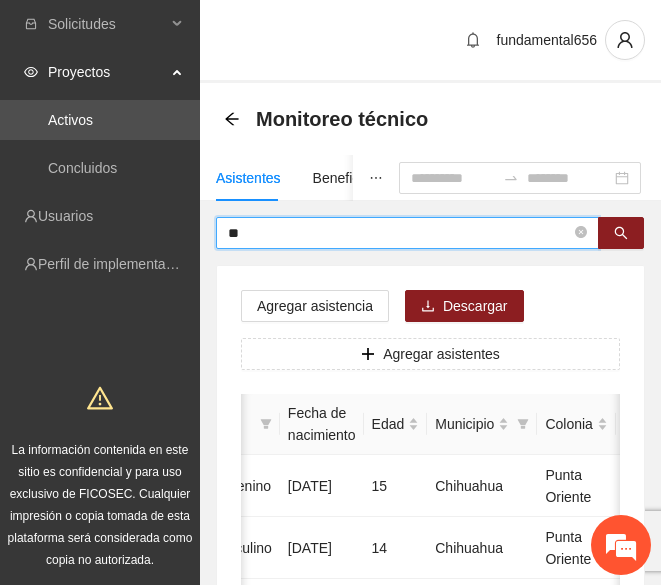 type on "*" 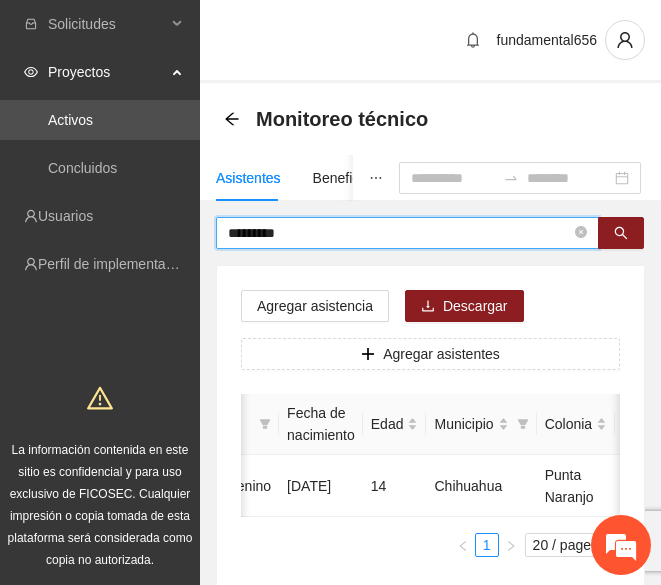 click on "*********" at bounding box center (399, 233) 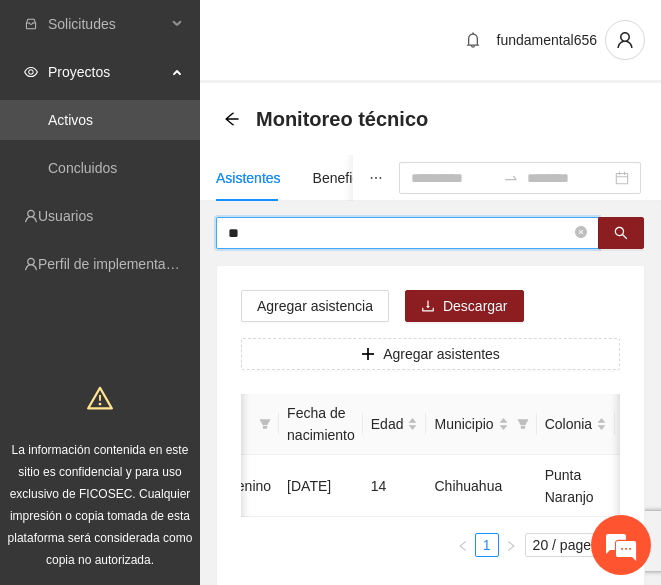 type on "*" 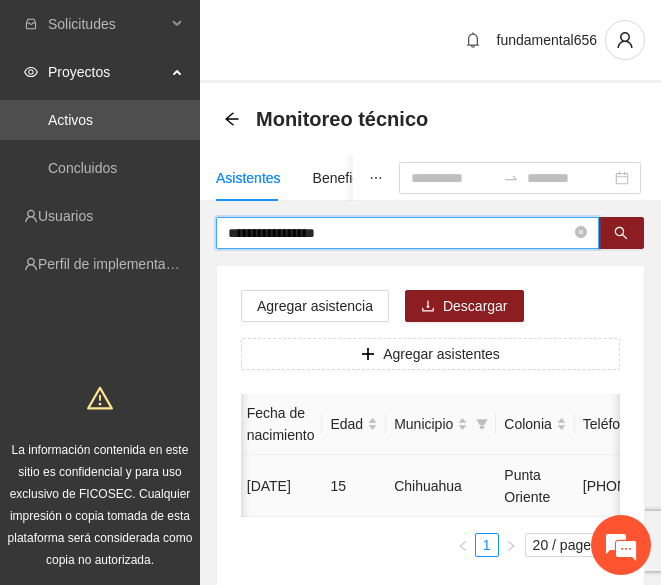 scroll, scrollTop: 0, scrollLeft: 420, axis: horizontal 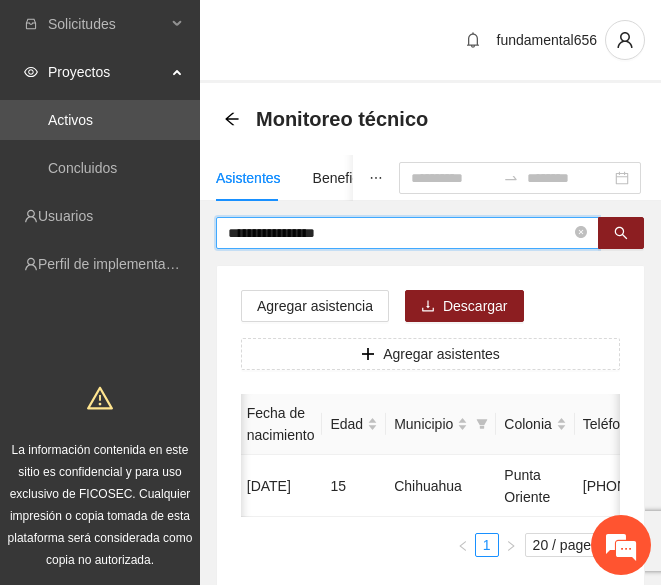 click on "**********" at bounding box center (399, 233) 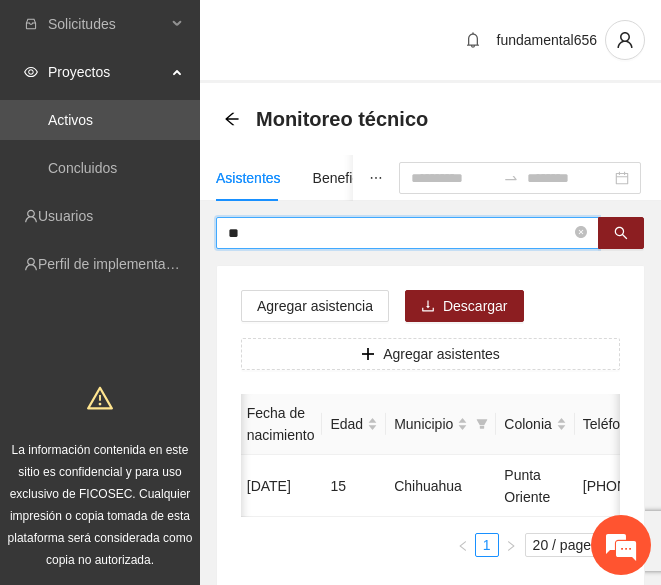 type on "*" 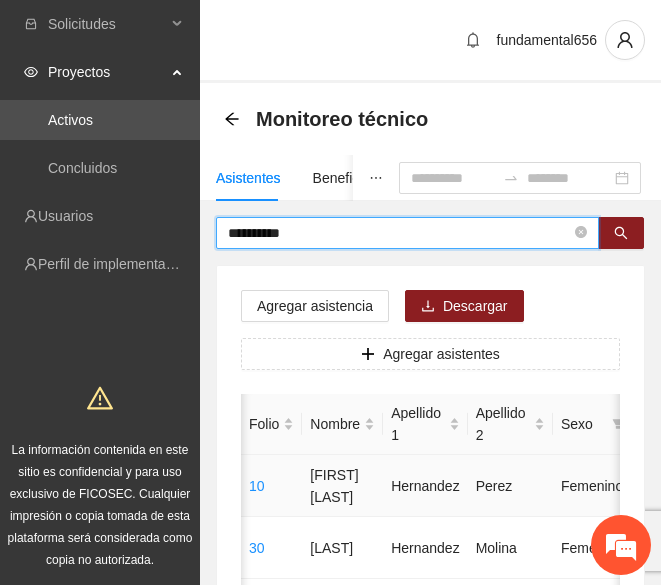 scroll, scrollTop: 0, scrollLeft: 0, axis: both 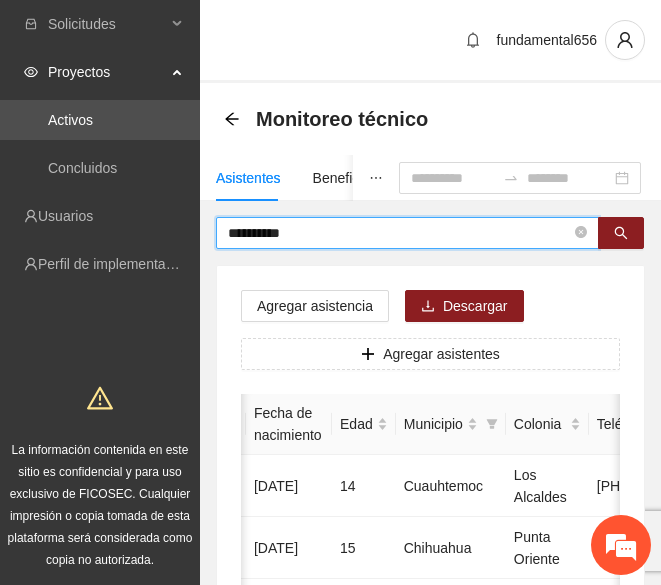 click on "*********" at bounding box center (399, 233) 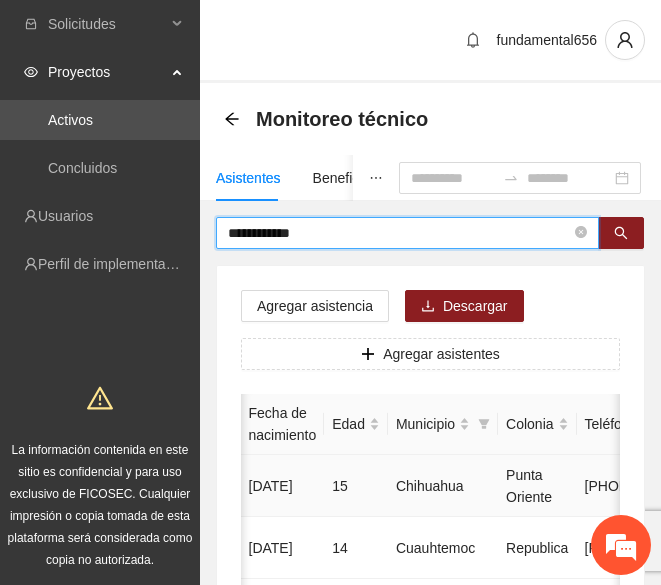scroll, scrollTop: 0, scrollLeft: 415, axis: horizontal 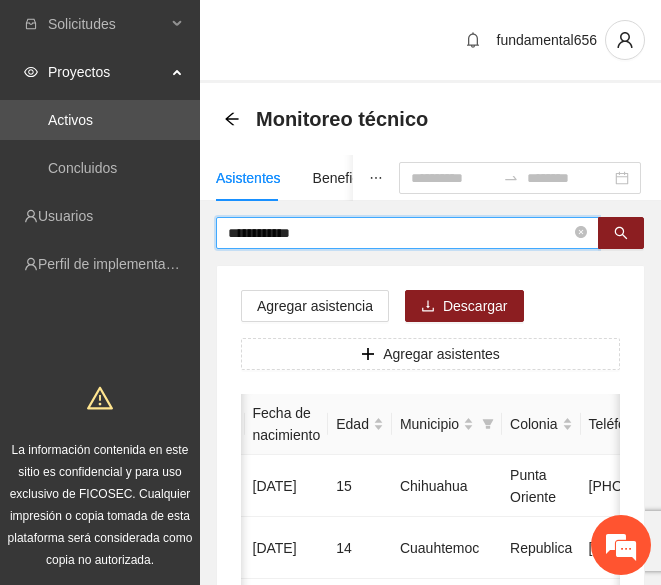 click on "**********" at bounding box center (399, 233) 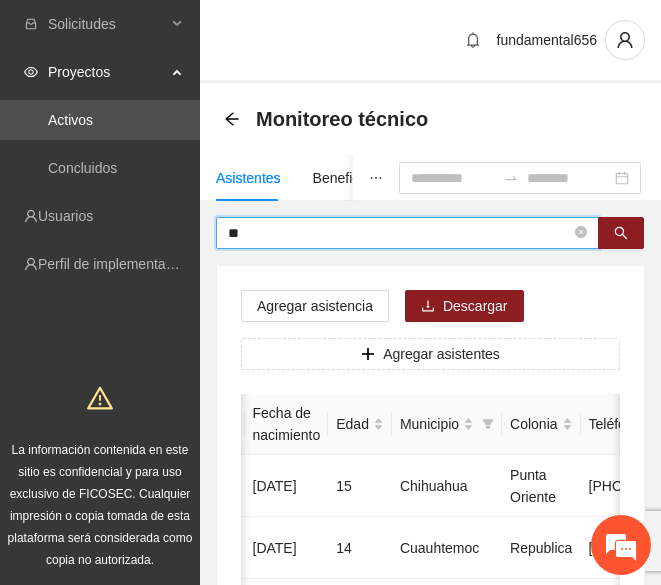 type on "*" 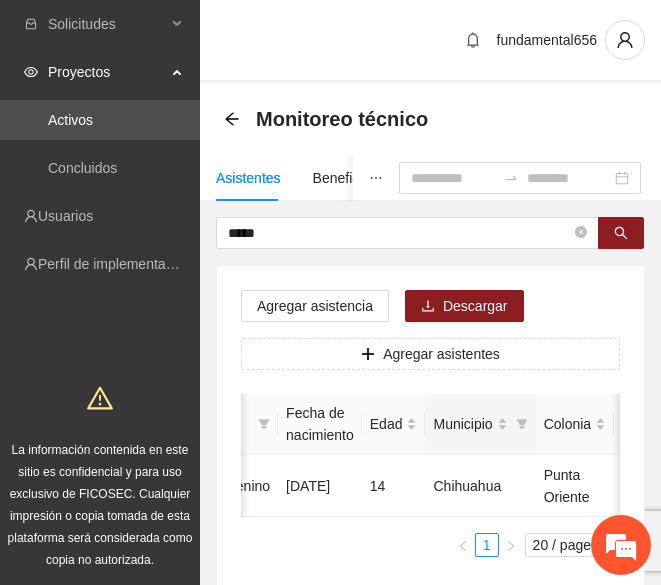 scroll, scrollTop: 0, scrollLeft: 376, axis: horizontal 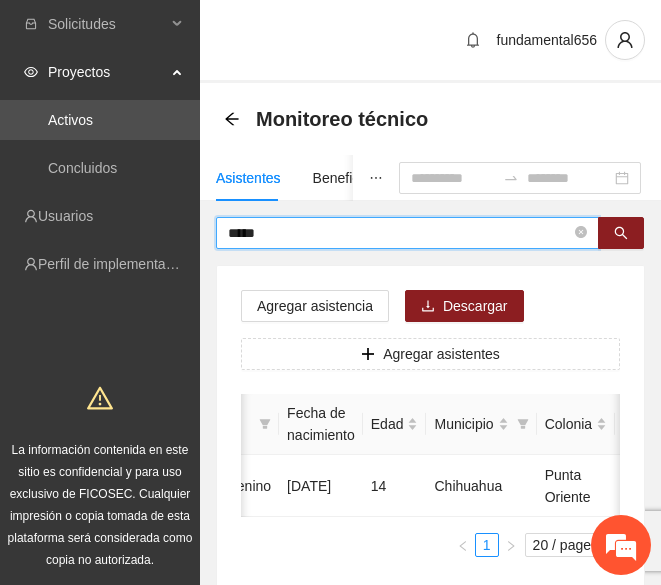 click on "*****" at bounding box center (399, 233) 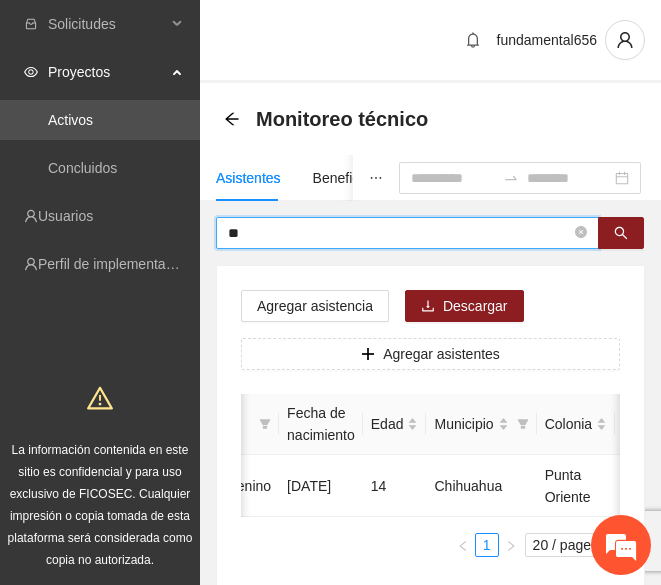 type on "*" 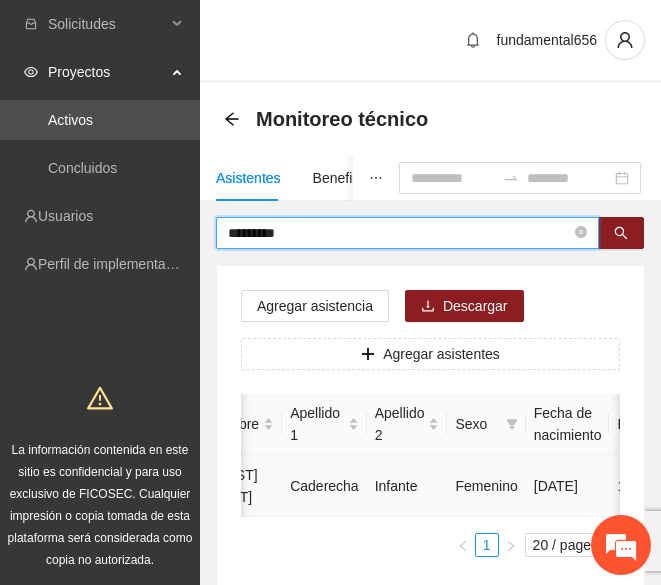 scroll, scrollTop: 0, scrollLeft: 131, axis: horizontal 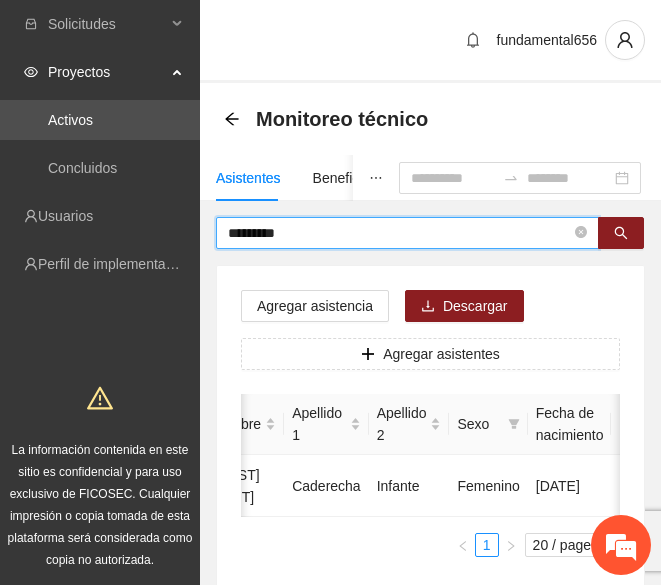 click on "*********" at bounding box center (399, 233) 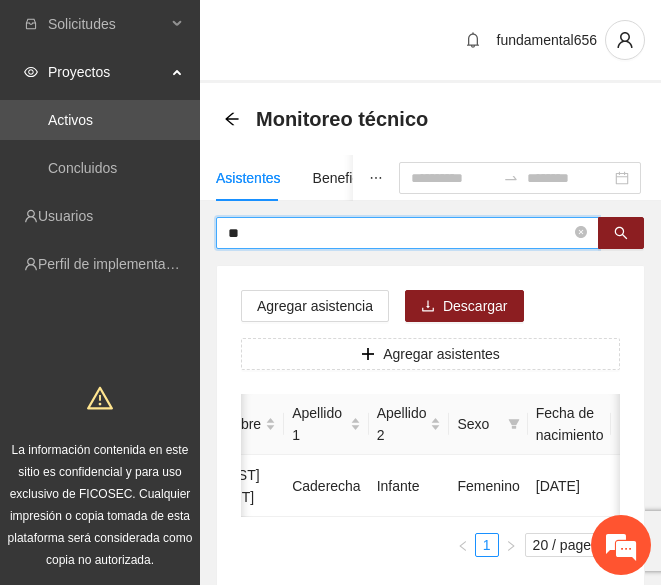type on "*" 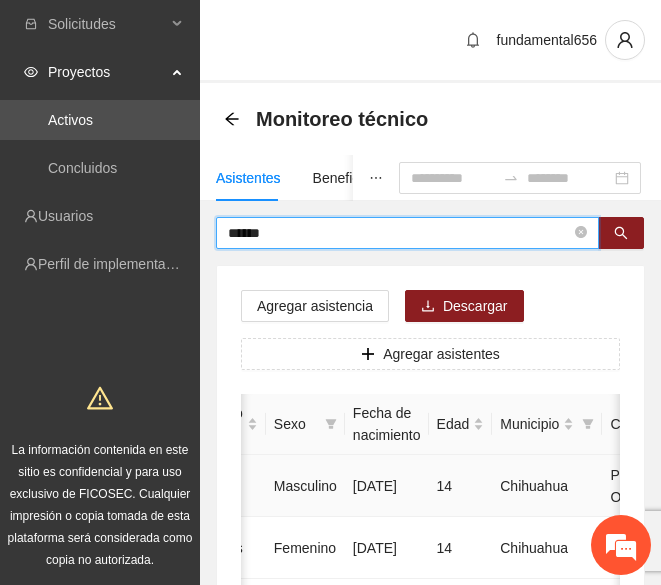 scroll, scrollTop: 0, scrollLeft: 316, axis: horizontal 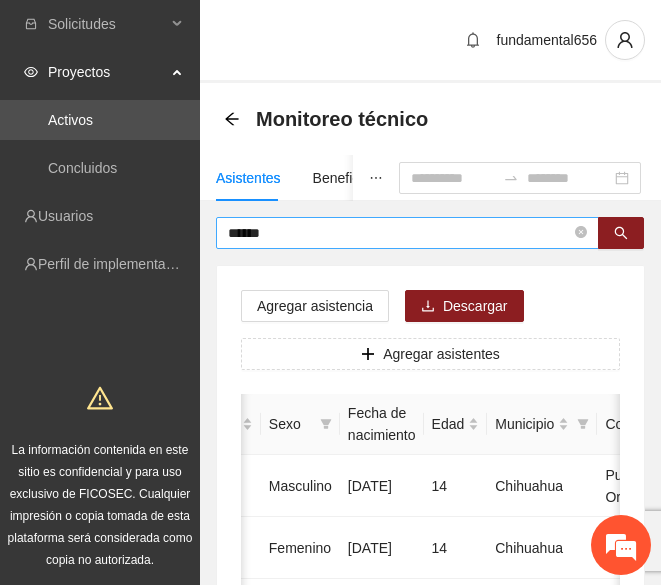 click on "******" at bounding box center [399, 233] 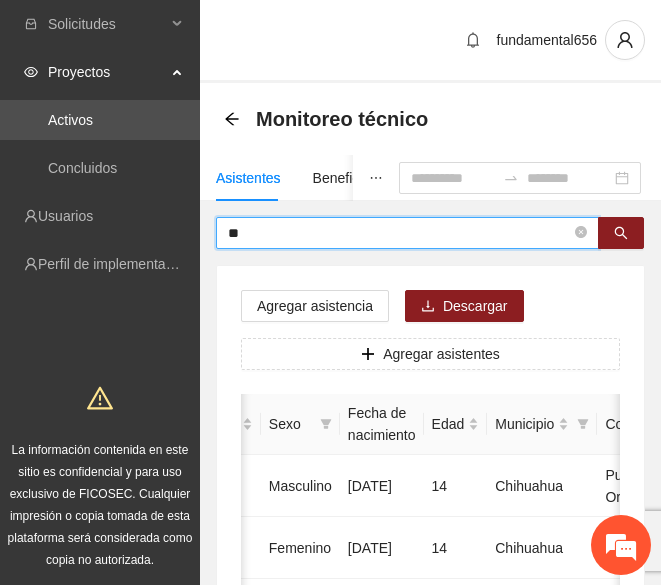 type on "*" 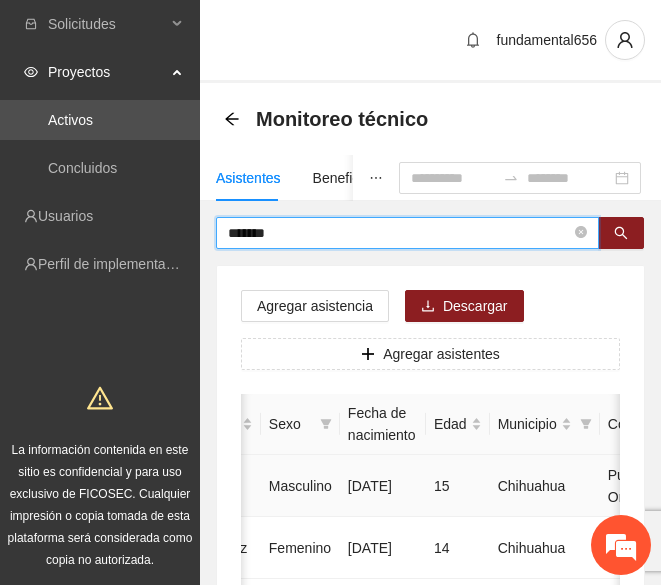 scroll, scrollTop: 0, scrollLeft: 0, axis: both 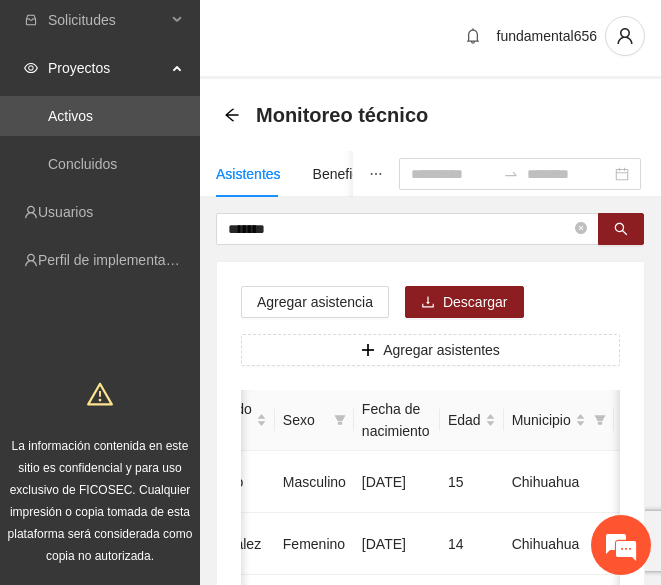 click on "Sexo" at bounding box center [314, 420] 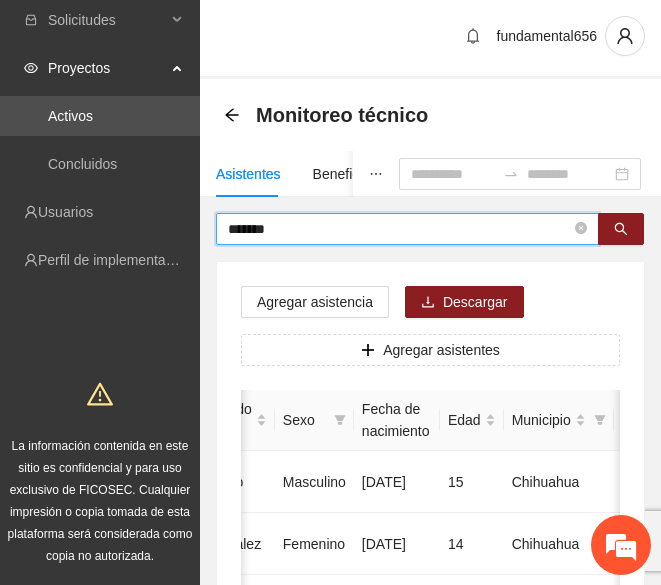 click on "*******" at bounding box center [399, 229] 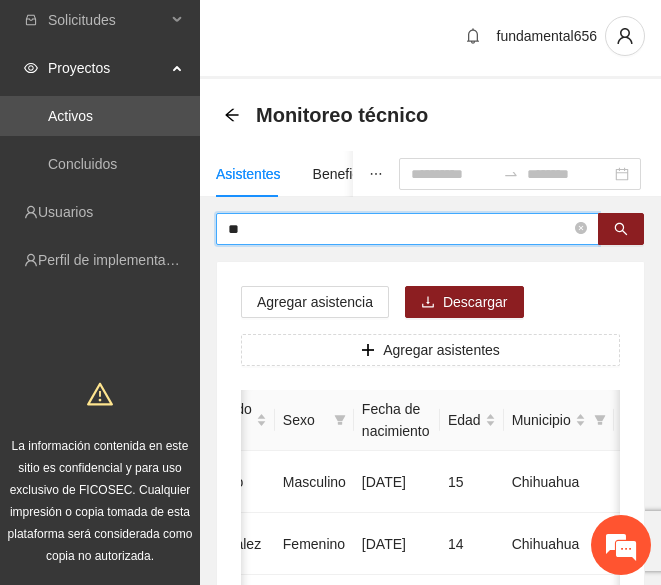 type on "*" 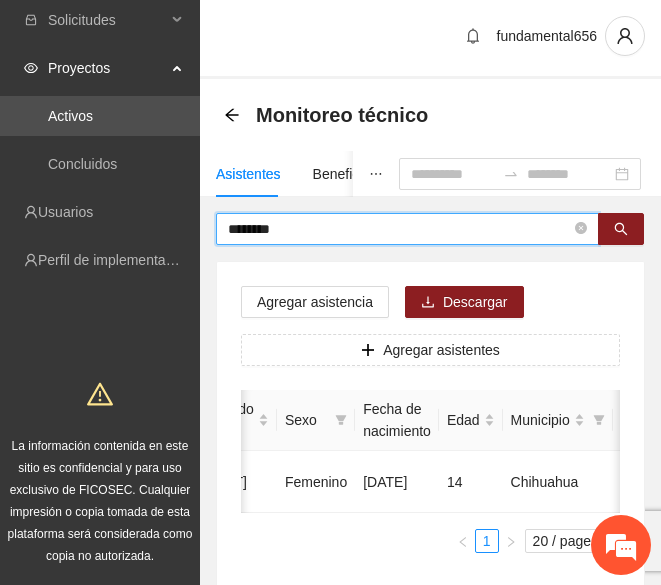 click on "********" at bounding box center (399, 229) 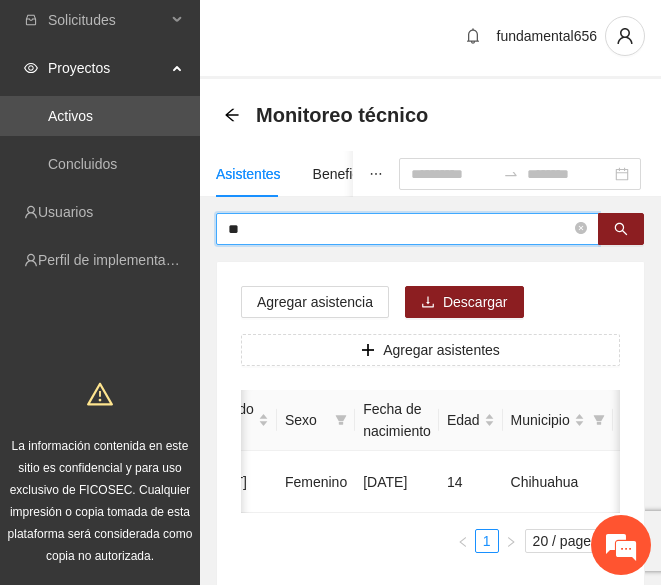 type on "*" 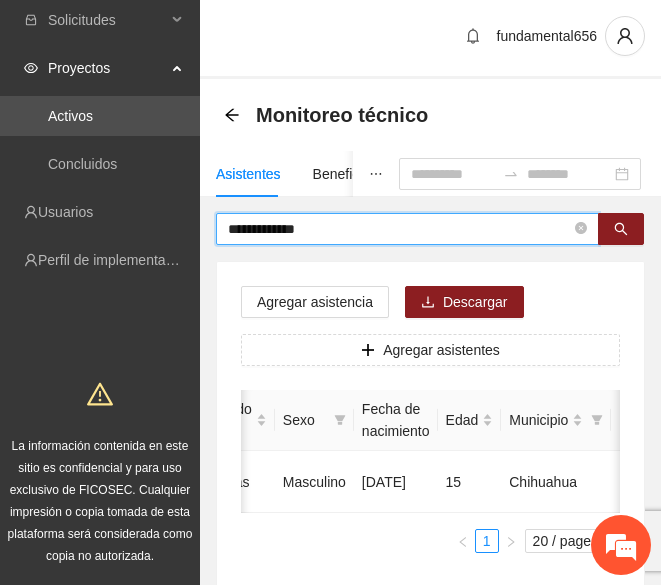 click on "**********" at bounding box center [399, 229] 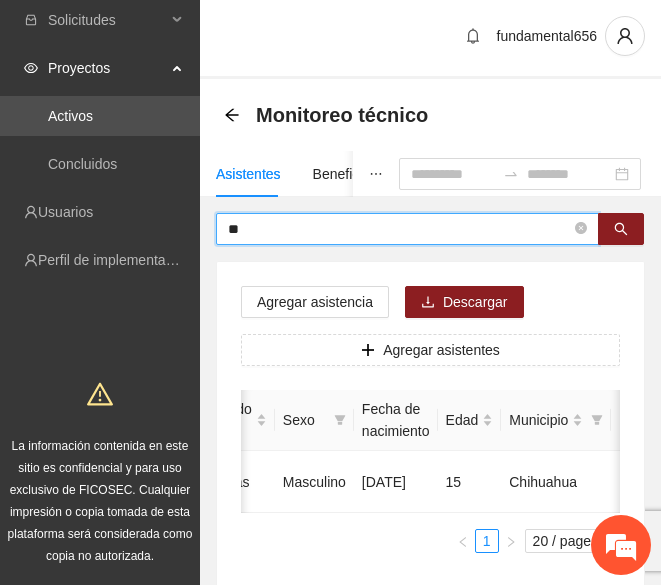 type on "*" 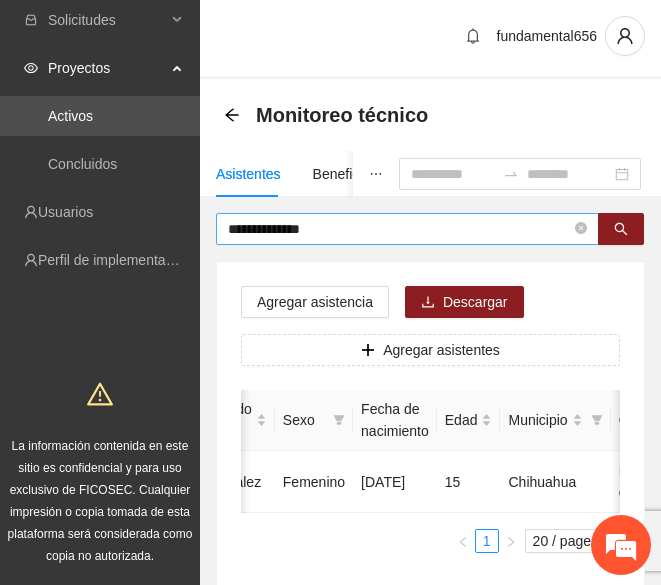 click on "**********" at bounding box center (407, 229) 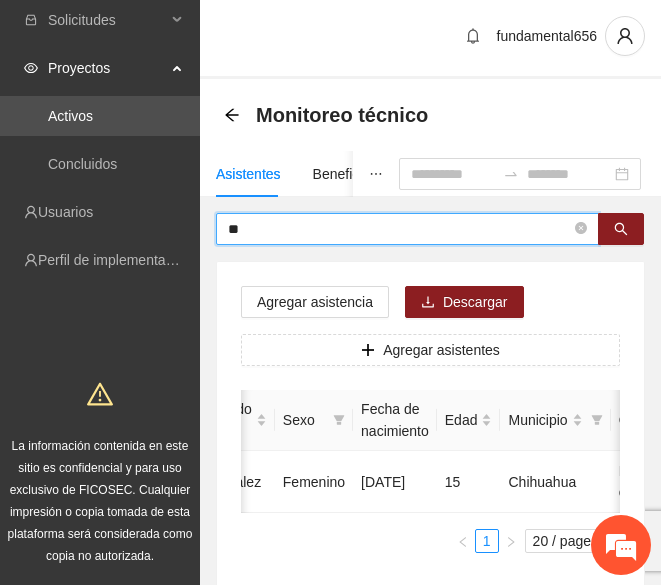 type on "*" 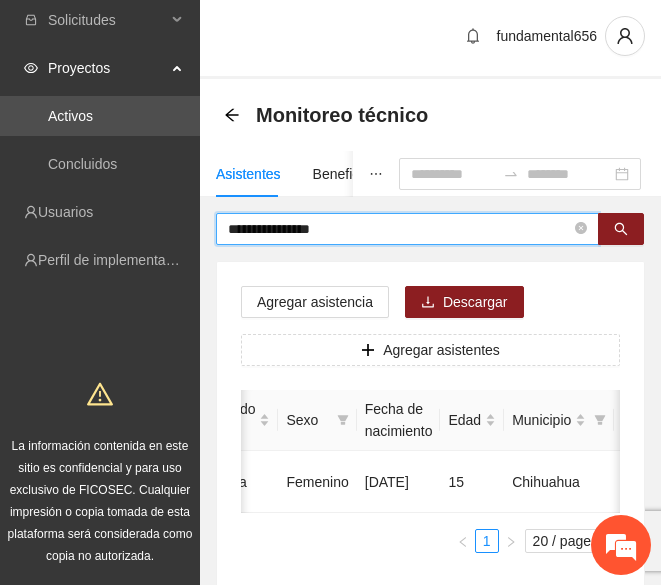 click on "**********" at bounding box center [399, 229] 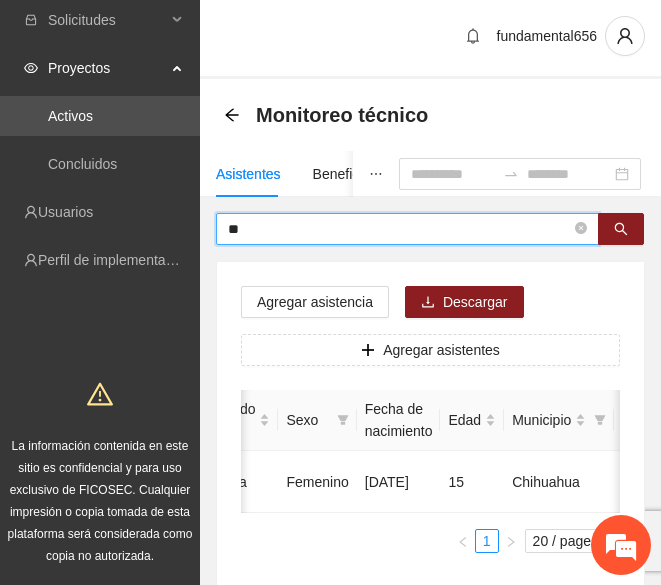 type on "*" 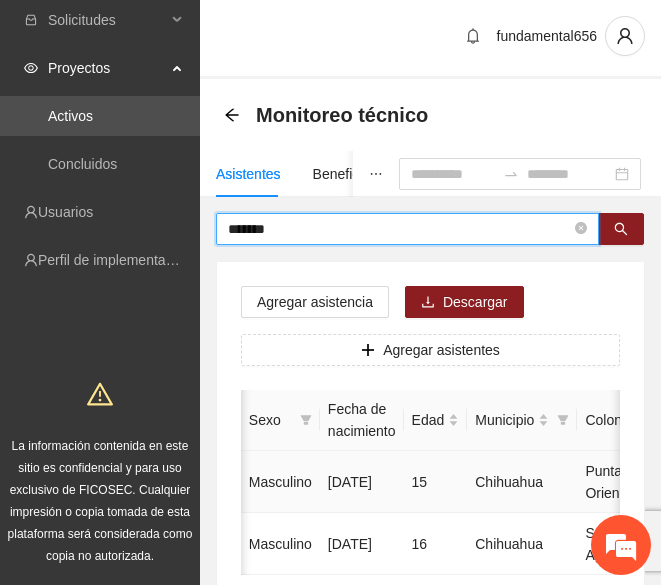 scroll, scrollTop: 0, scrollLeft: 338, axis: horizontal 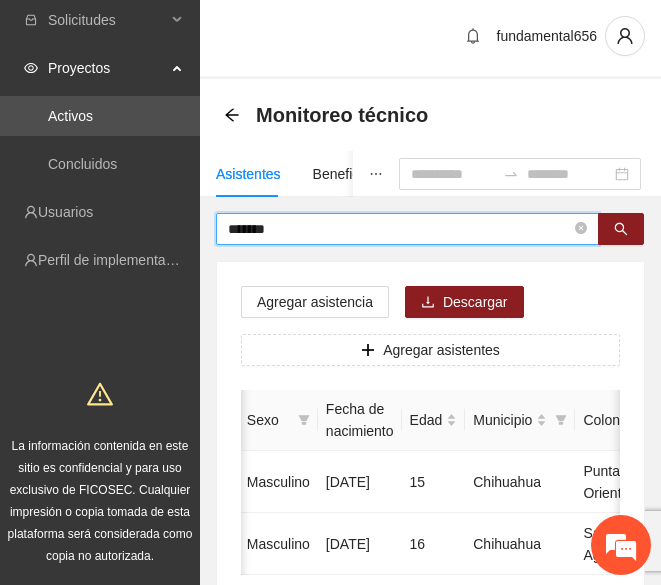 click on "*******" at bounding box center (399, 229) 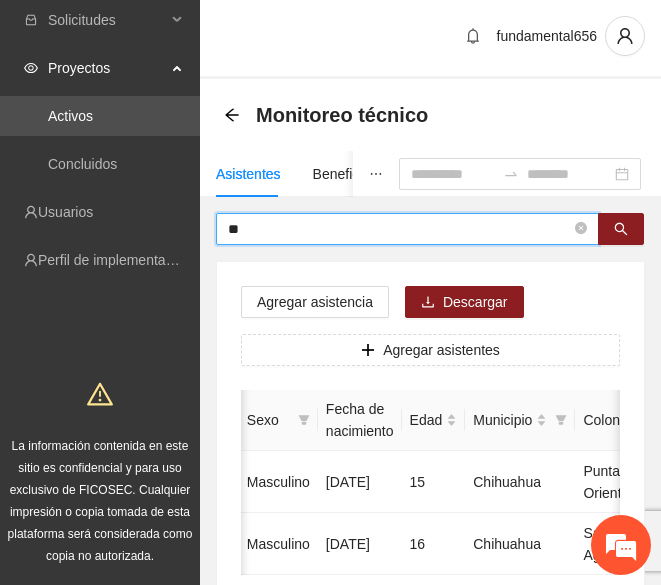 type on "*" 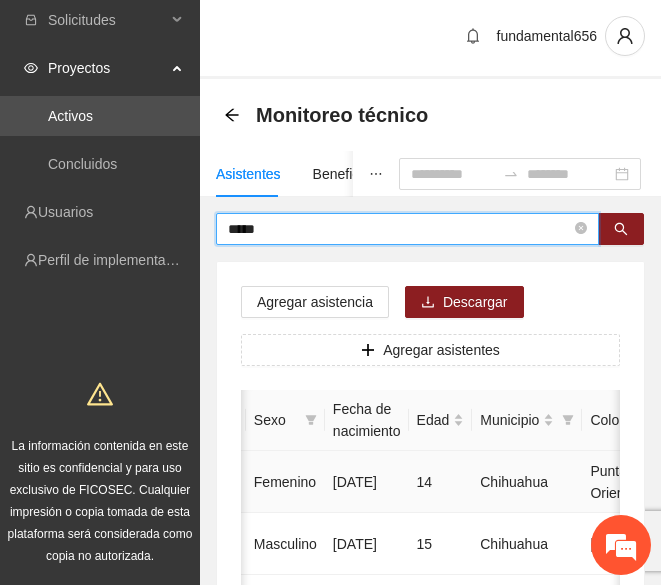 scroll, scrollTop: 0, scrollLeft: 332, axis: horizontal 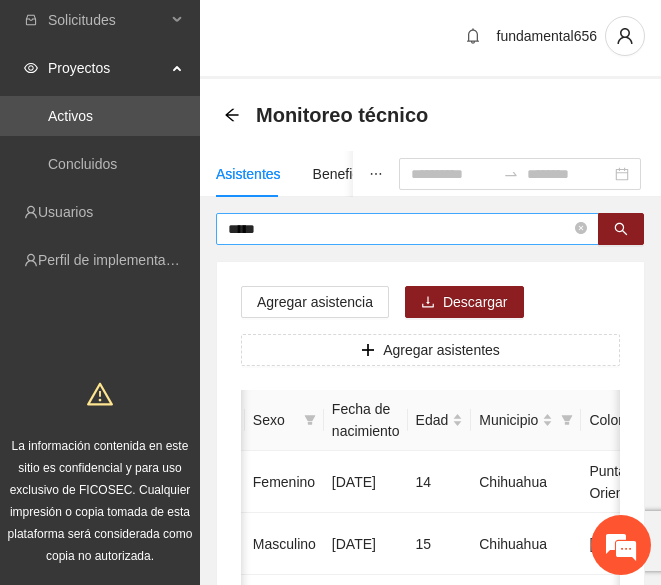 click on "*****" at bounding box center [399, 229] 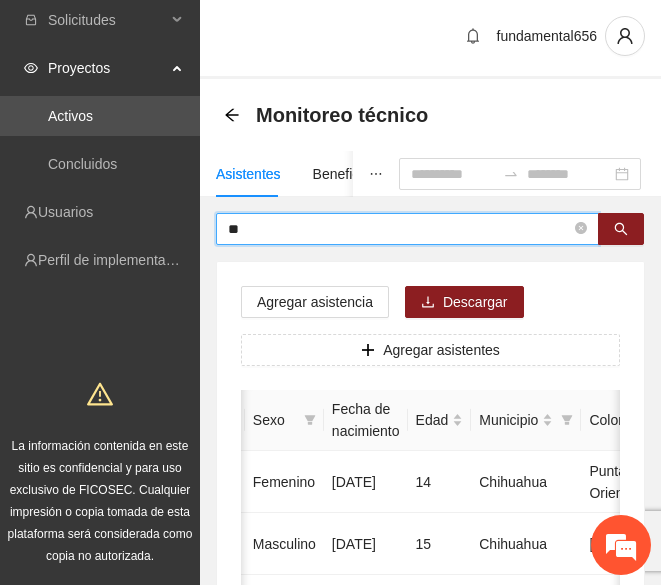 type on "*" 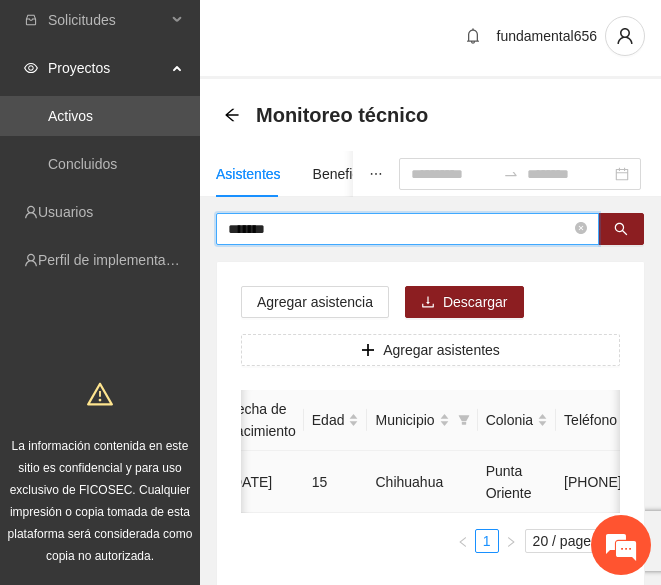 scroll, scrollTop: 0, scrollLeft: 436, axis: horizontal 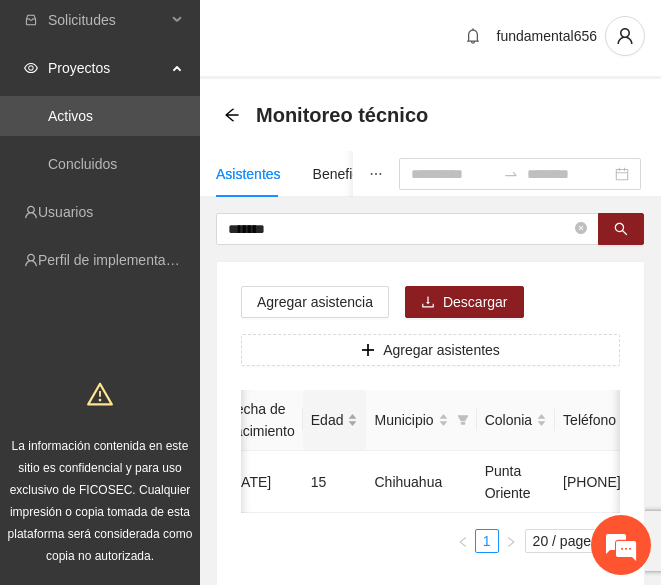 click on "Edad" at bounding box center [335, 420] 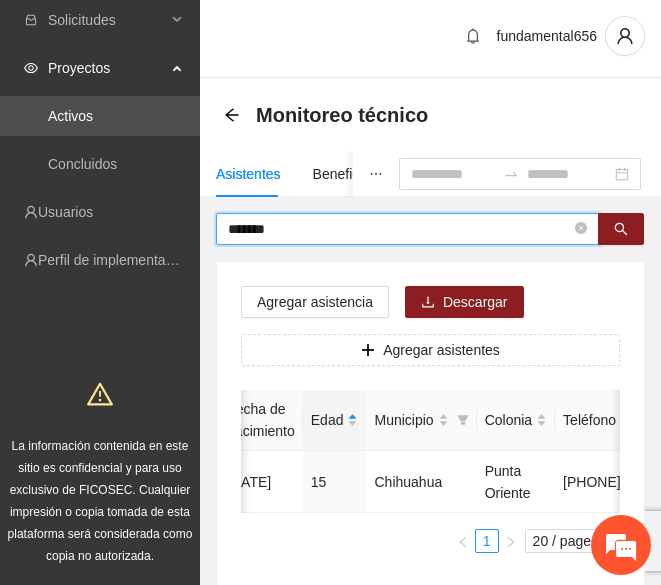 click on "*******" at bounding box center [399, 229] 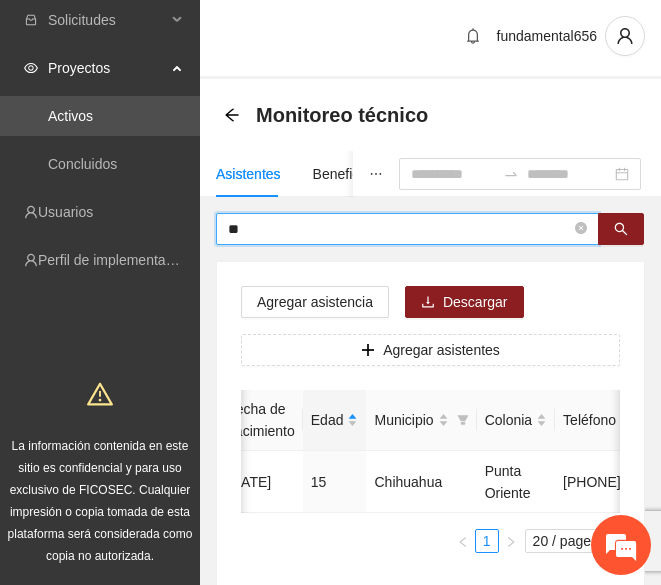 type on "*" 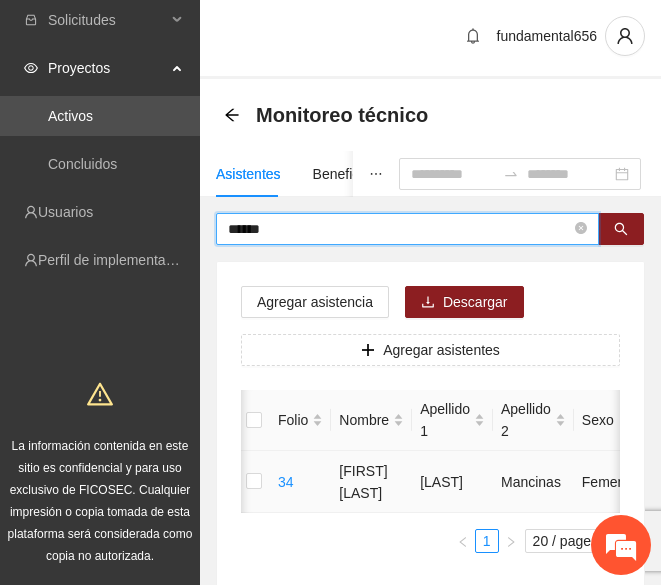 scroll, scrollTop: 0, scrollLeft: 0, axis: both 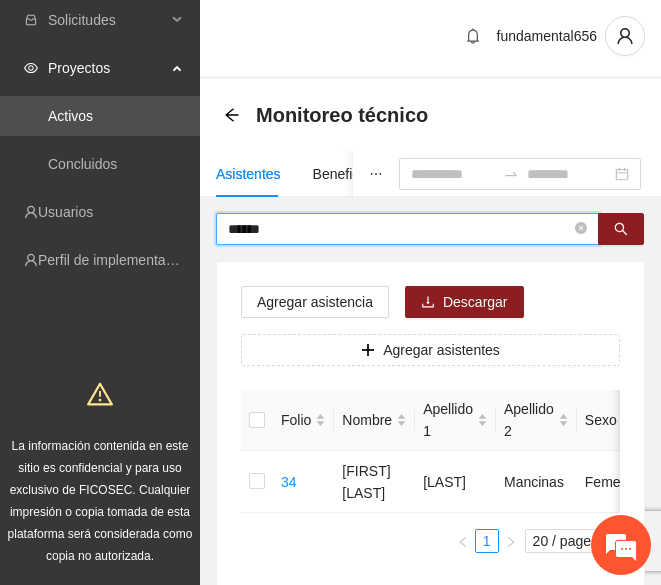 click on "******" at bounding box center [399, 229] 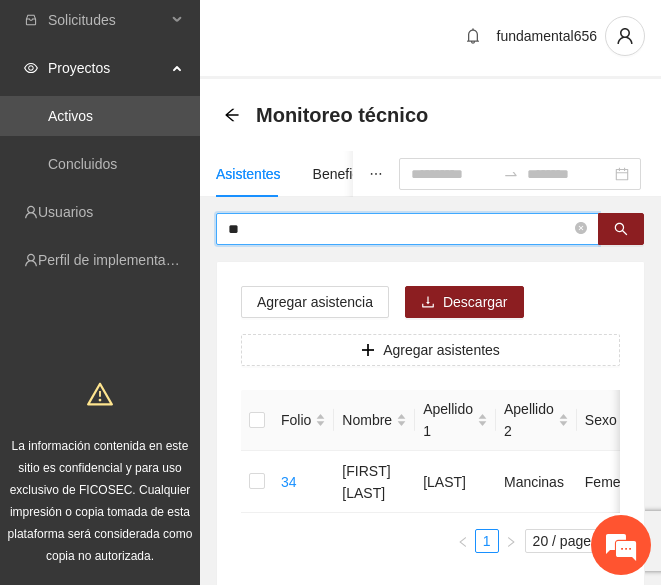type on "*" 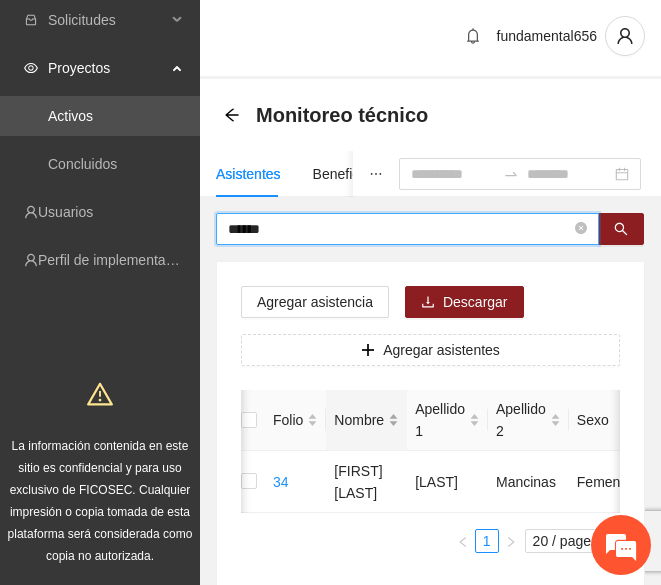 scroll, scrollTop: 0, scrollLeft: 9, axis: horizontal 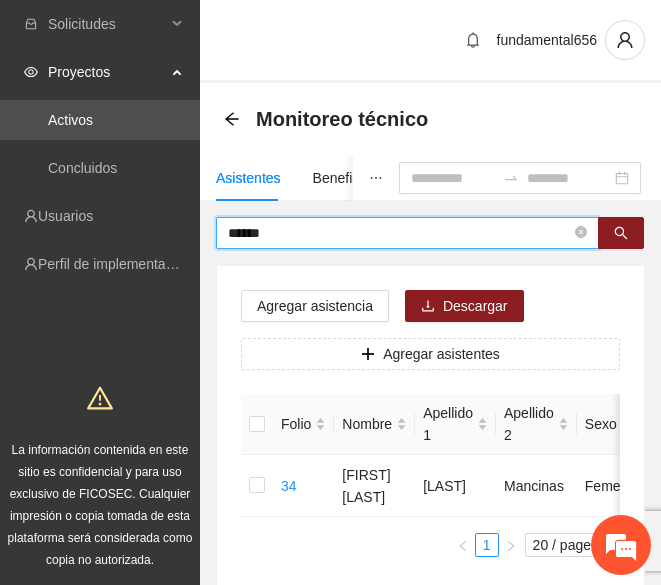 click on "******" at bounding box center (399, 233) 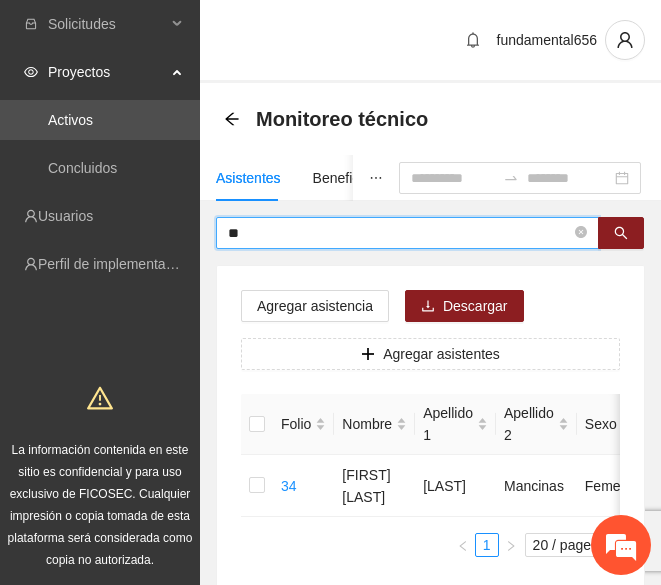 type on "*" 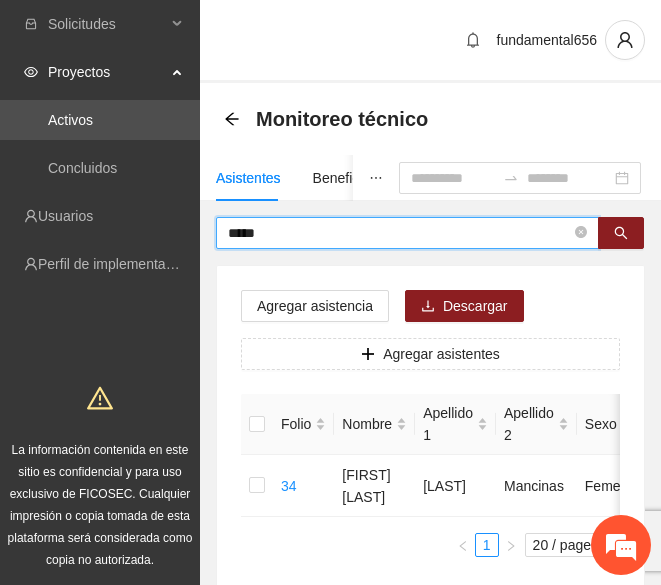type on "*****" 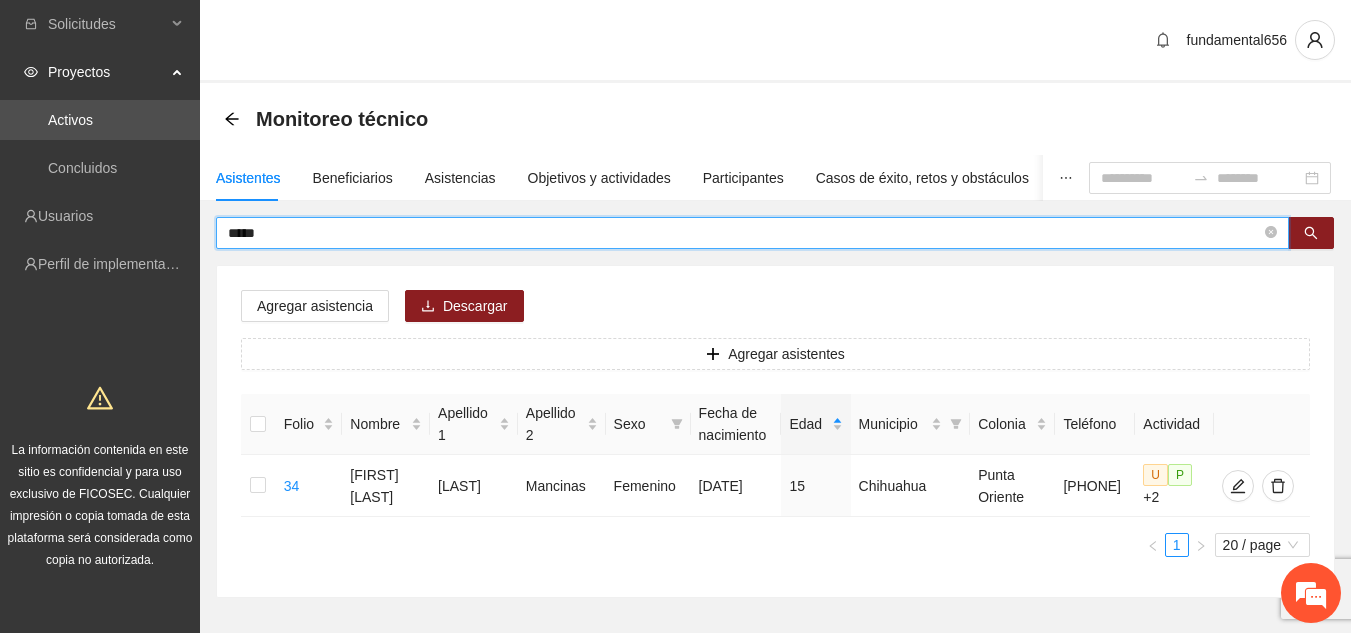 click on "Folio Nombre Apellido 1 Apellido 2 Sexo Fecha de nacimiento Edad Municipio Colonia Teléfono Actividad                           34 [FIRST] [LAST] Femenino [DATE] 15 Chihuahua Punta Oriente [PHONE] U P +2 1 20 / page" at bounding box center [775, 483] 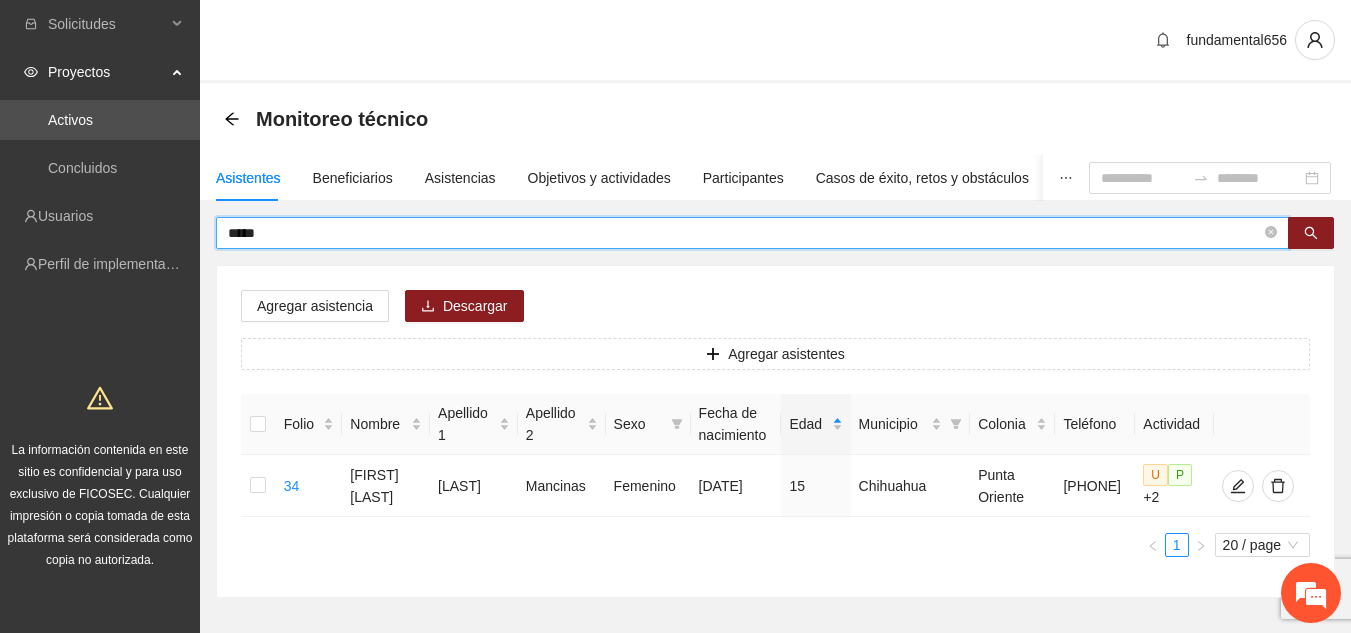 click on "*****" at bounding box center [744, 233] 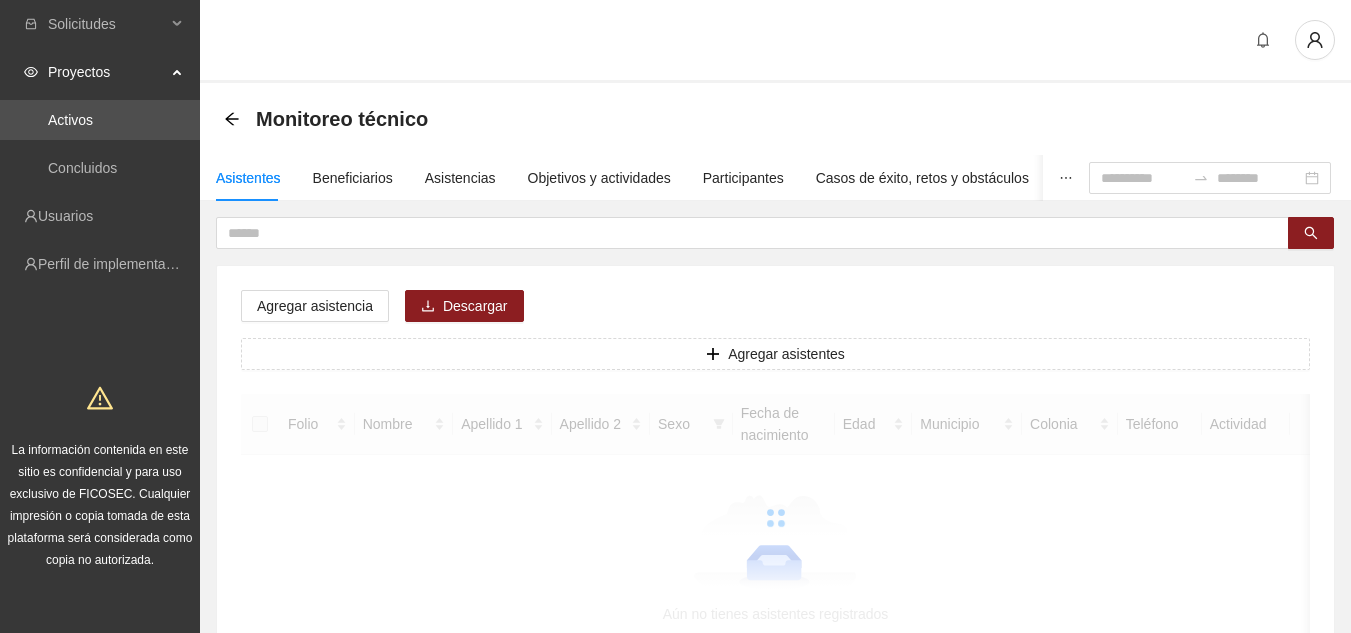 scroll, scrollTop: 0, scrollLeft: 0, axis: both 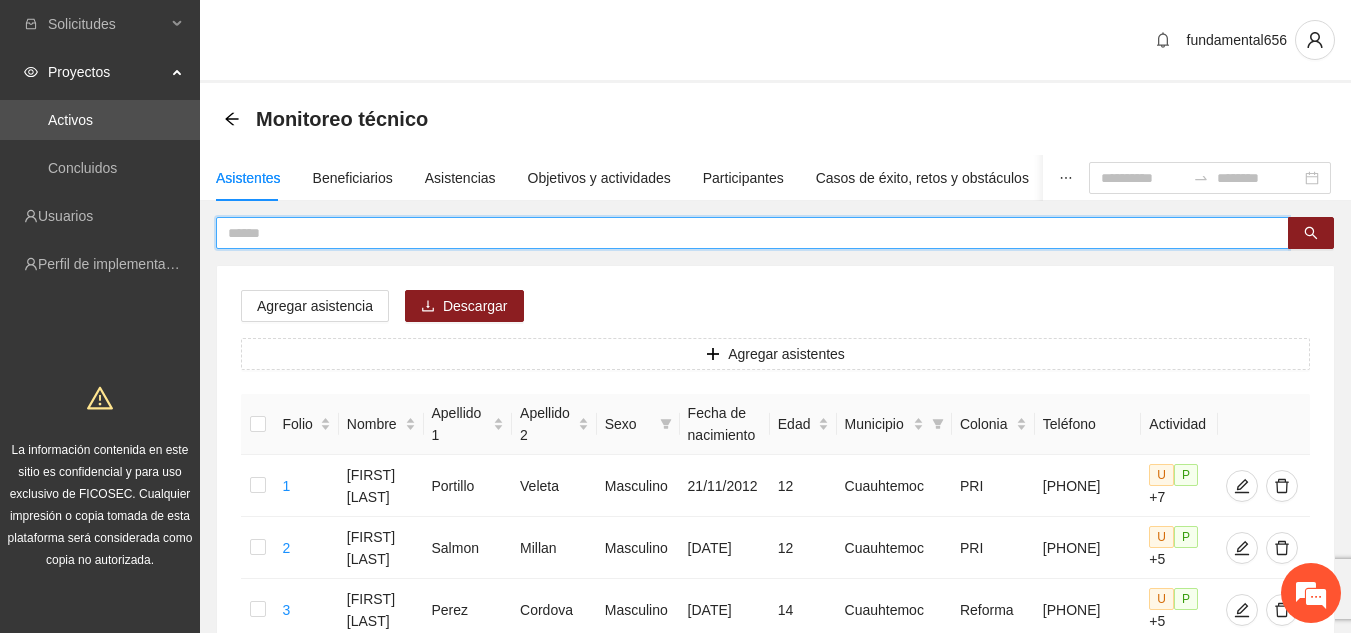 click at bounding box center [744, 233] 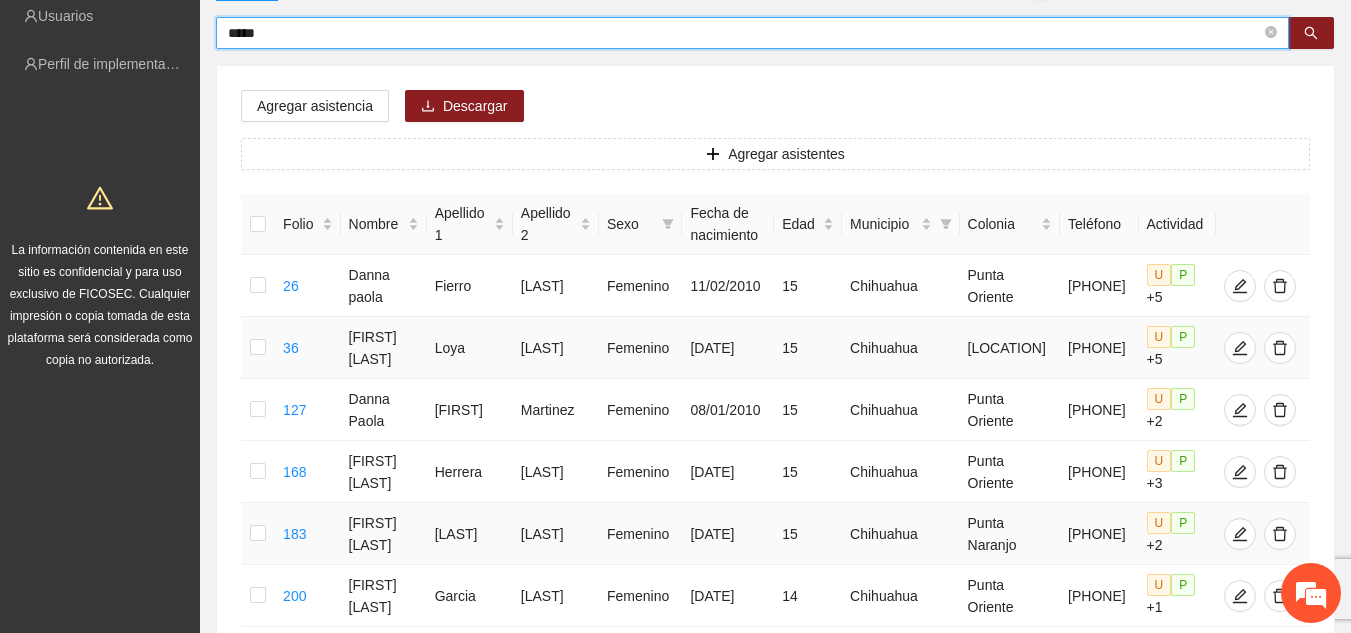 scroll, scrollTop: 266, scrollLeft: 0, axis: vertical 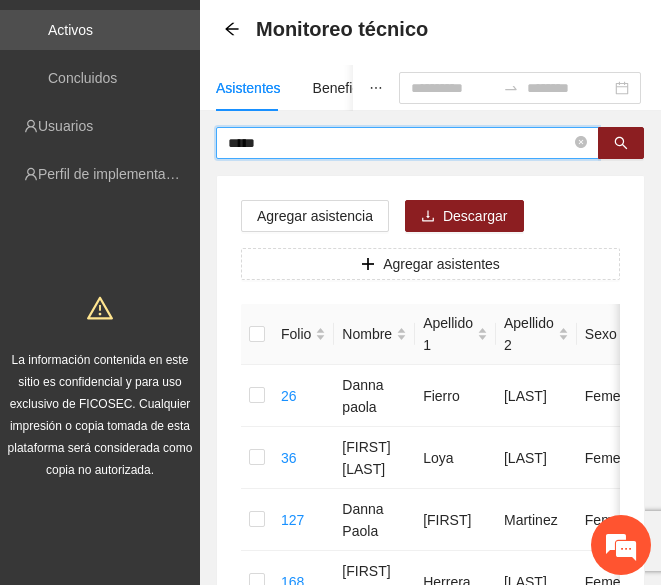 click on "*****" at bounding box center (399, 143) 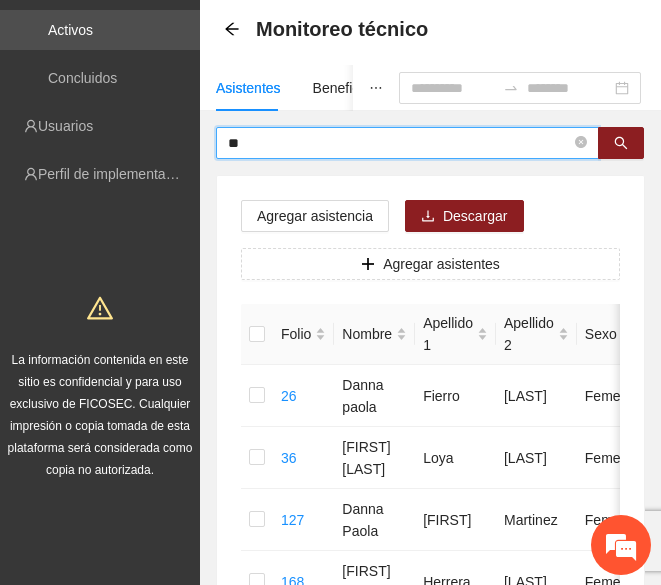 type on "*" 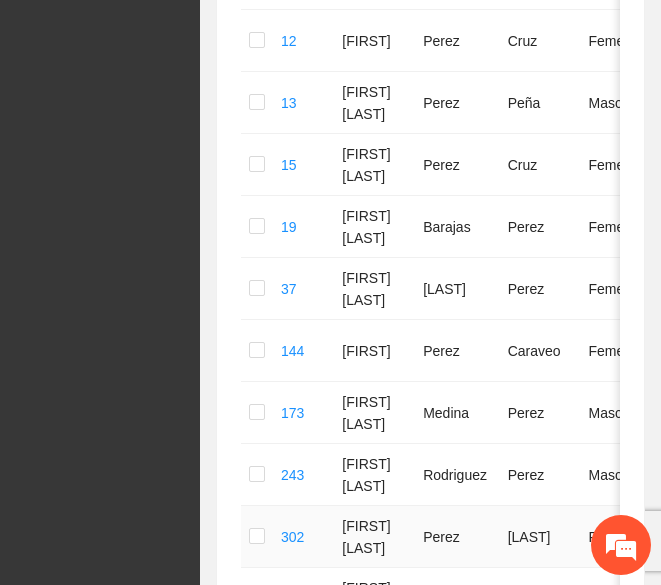 scroll, scrollTop: 809, scrollLeft: 0, axis: vertical 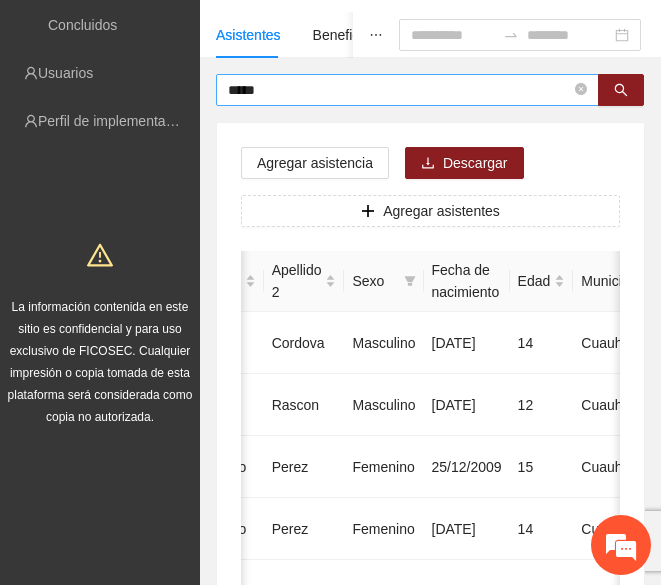 click on "*****" at bounding box center [399, 90] 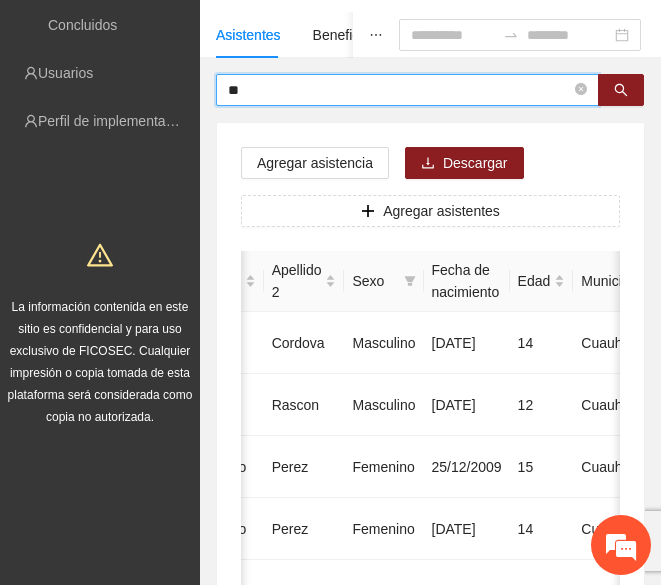 type on "*" 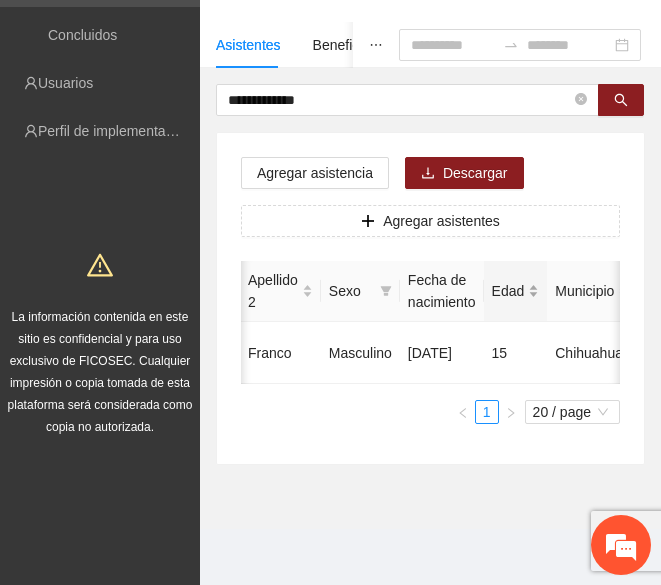 scroll, scrollTop: 0, scrollLeft: 261, axis: horizontal 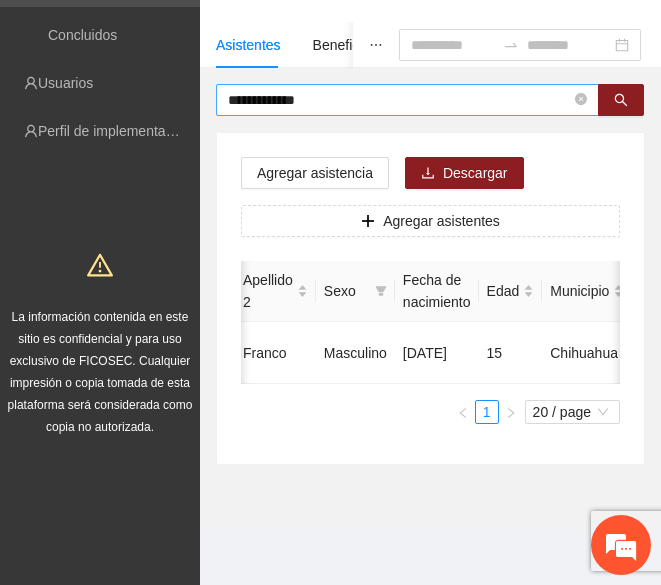click on "**********" at bounding box center (407, 100) 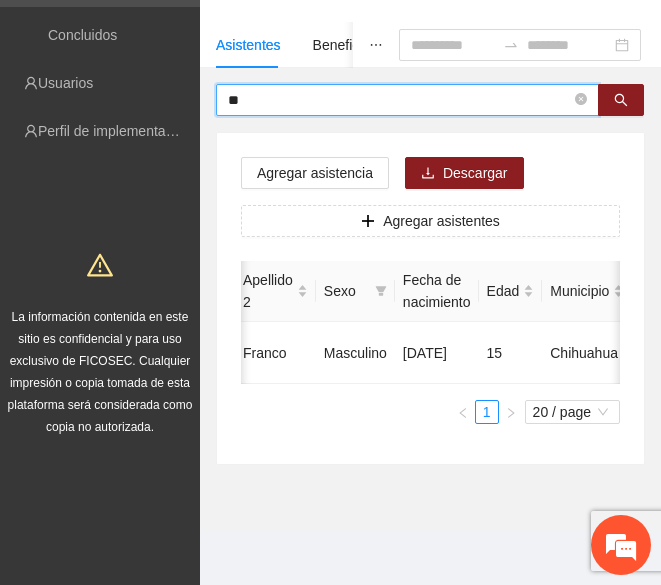 type on "*" 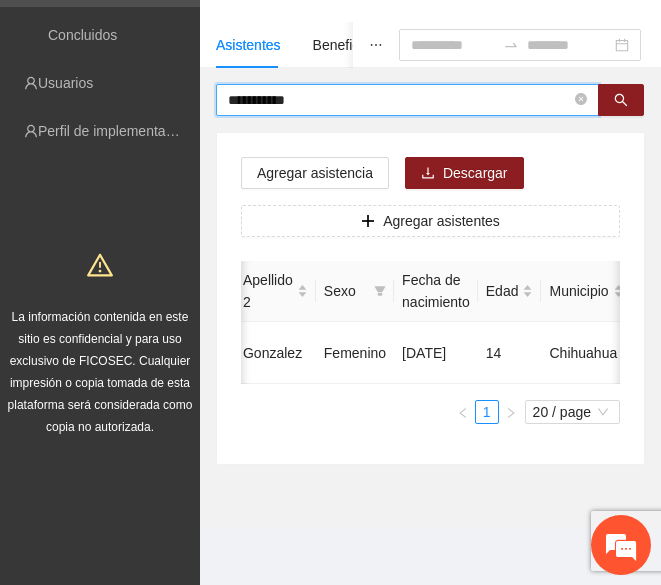 click on "**********" at bounding box center (399, 100) 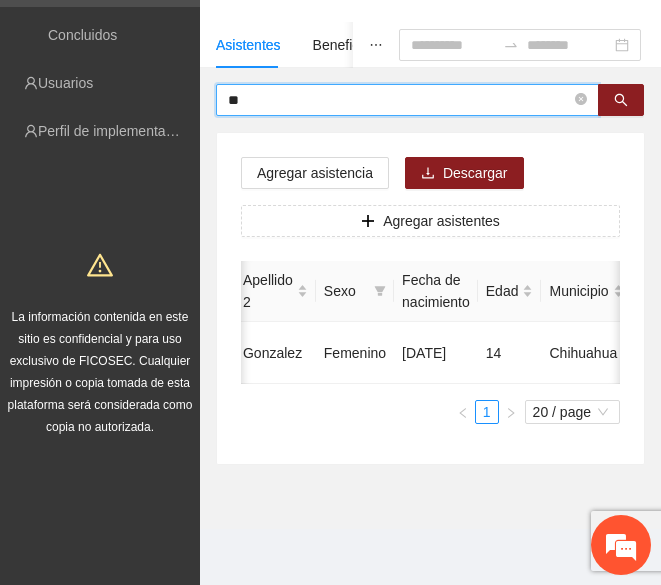 type on "*" 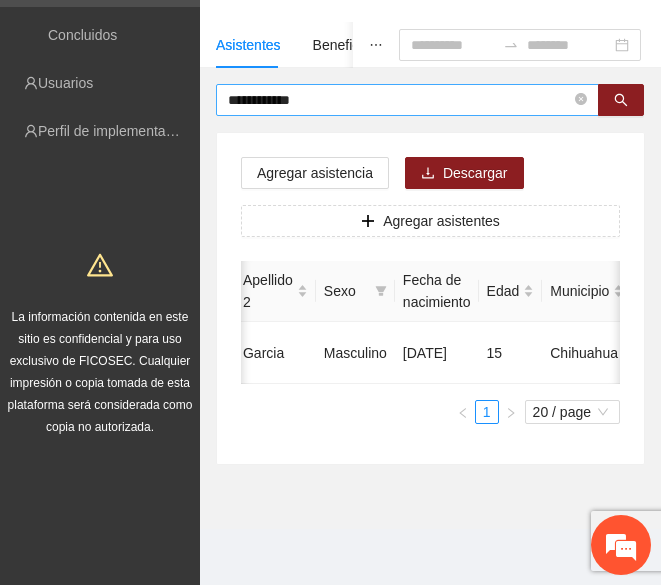 click on "**********" at bounding box center [407, 100] 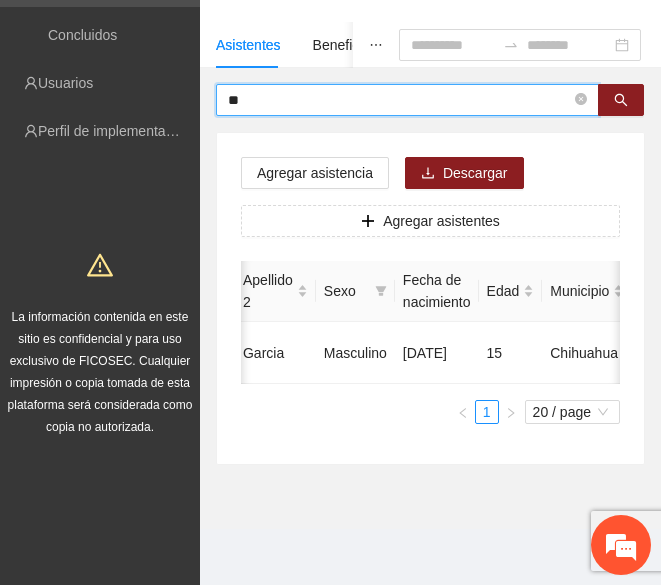 type on "*" 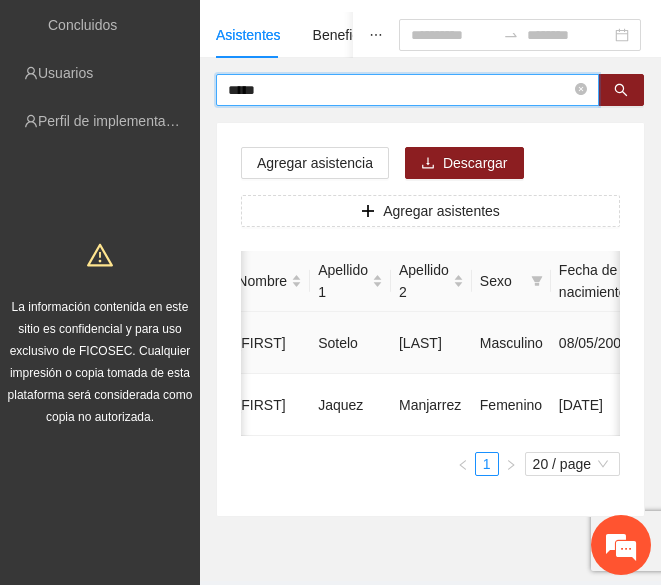 scroll, scrollTop: 0, scrollLeft: 108, axis: horizontal 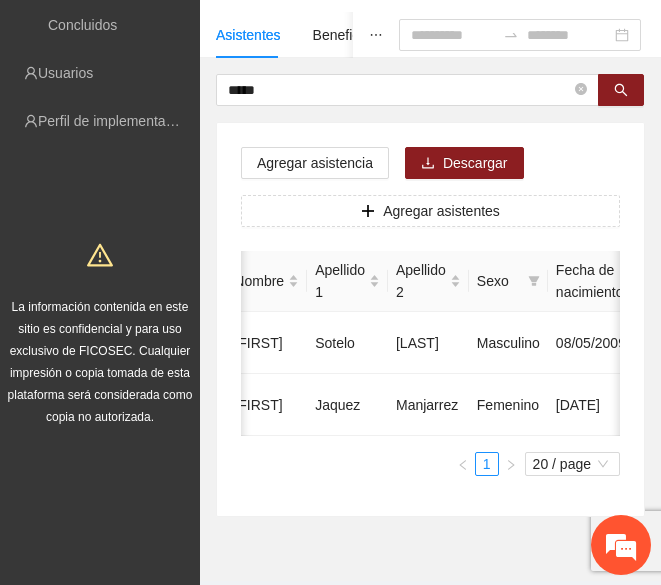 drag, startPoint x: 376, startPoint y: 369, endPoint x: 0, endPoint y: 472, distance: 389.85254 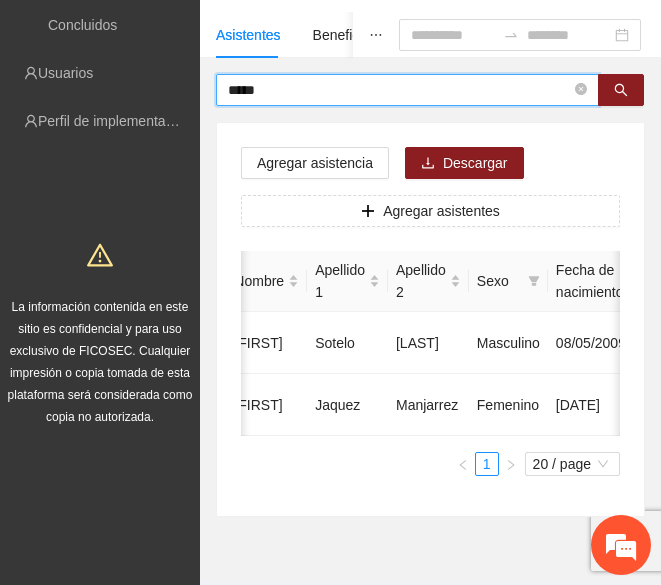 click on "*****" at bounding box center [399, 90] 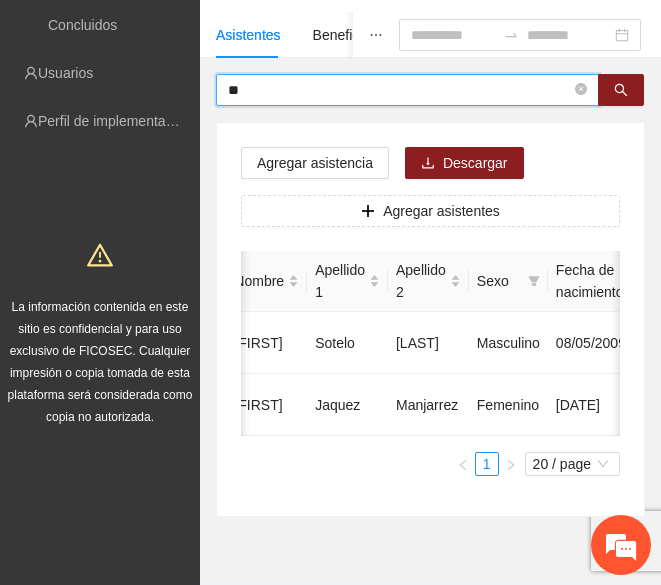 type on "*" 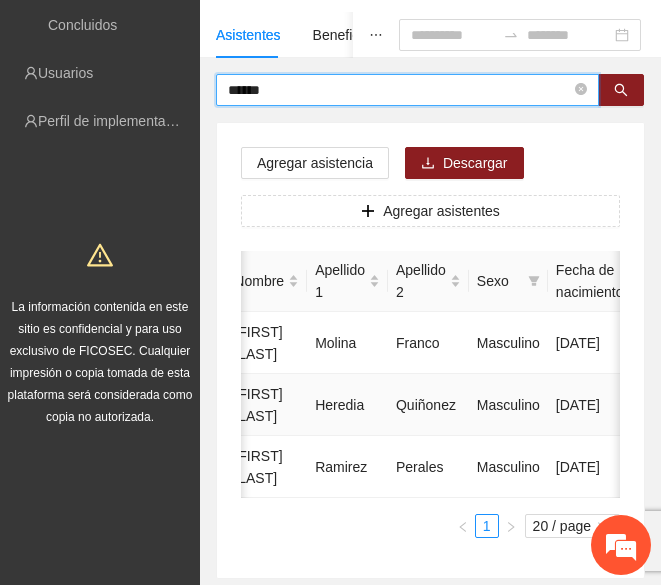 scroll, scrollTop: 0, scrollLeft: 25, axis: horizontal 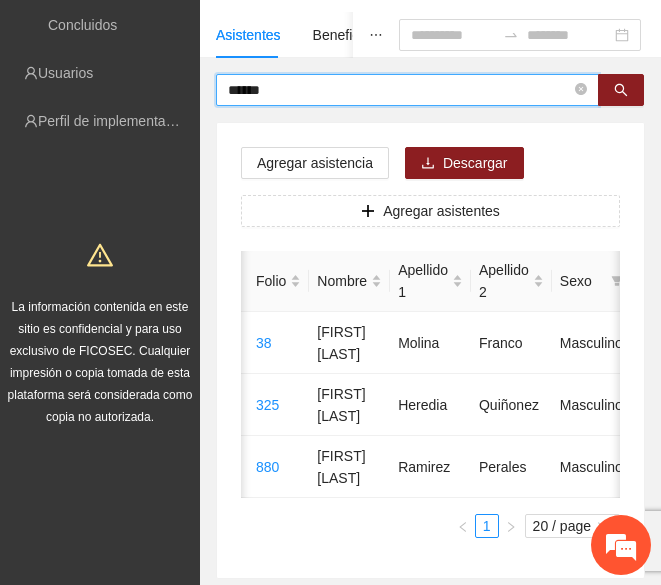 click on "******" at bounding box center [399, 90] 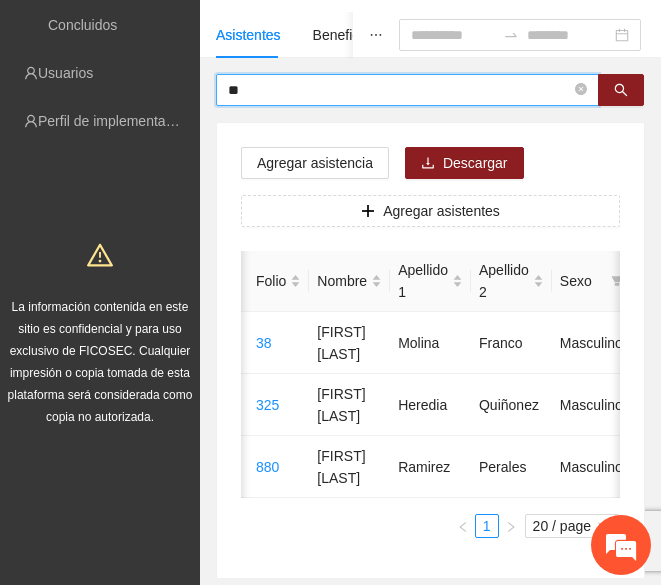 type on "*" 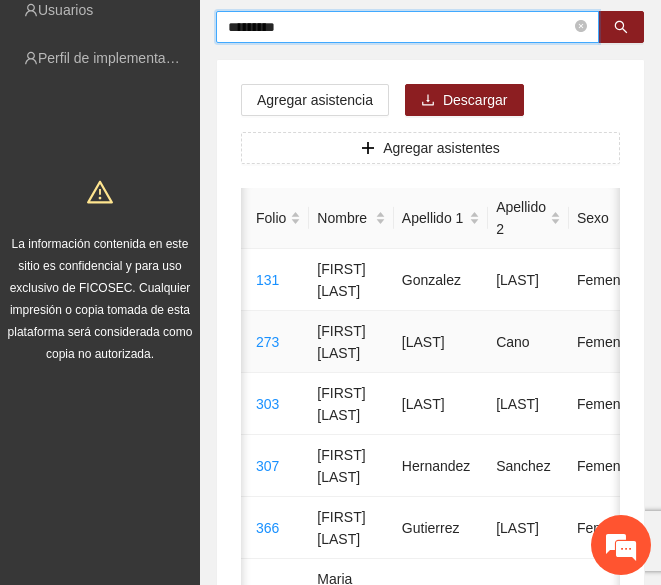 scroll, scrollTop: 0, scrollLeft: 0, axis: both 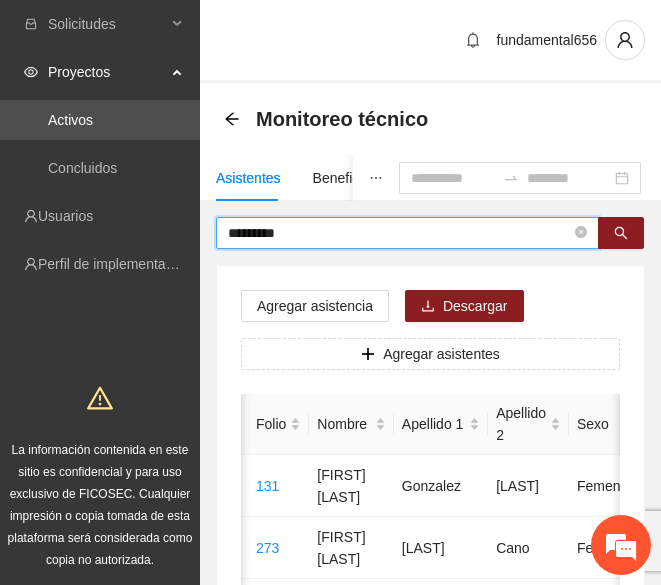 click on "*********" at bounding box center [399, 233] 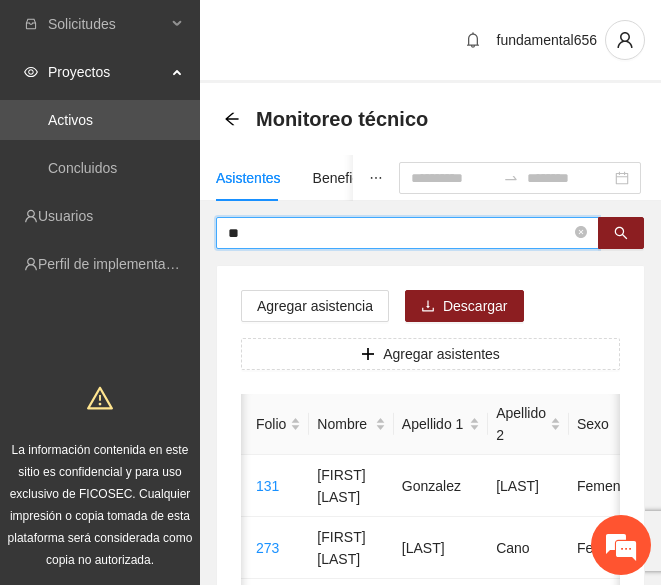 type on "*" 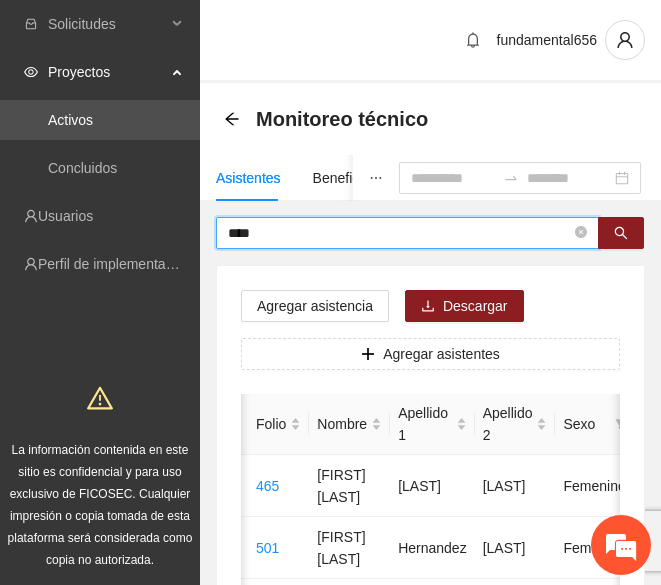 click on "****" at bounding box center [399, 233] 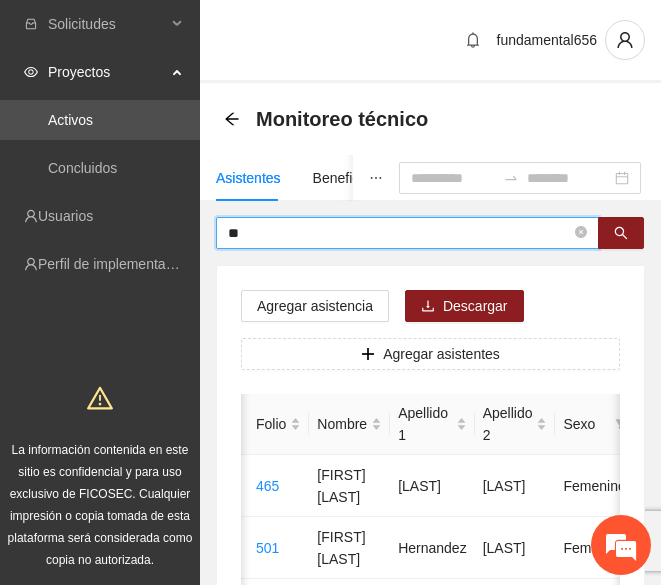 type on "*" 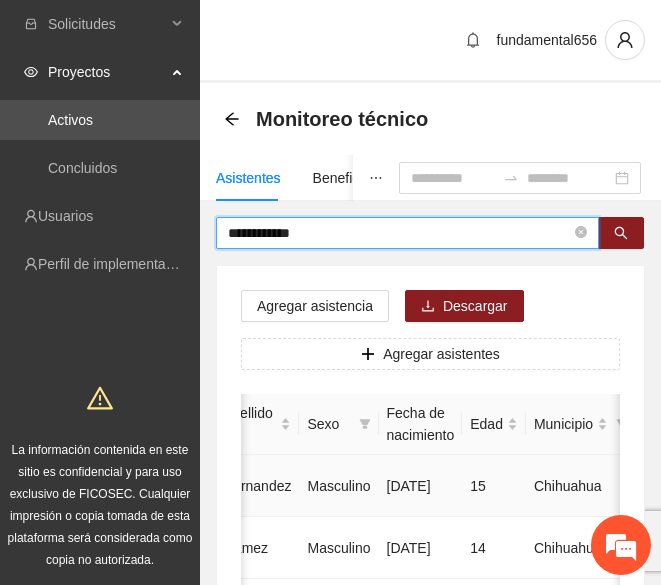 scroll, scrollTop: 0, scrollLeft: 282, axis: horizontal 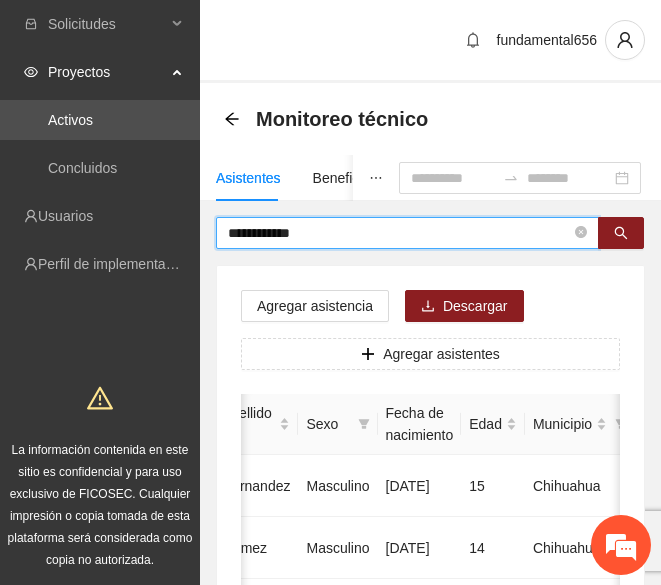click on "**********" at bounding box center [399, 233] 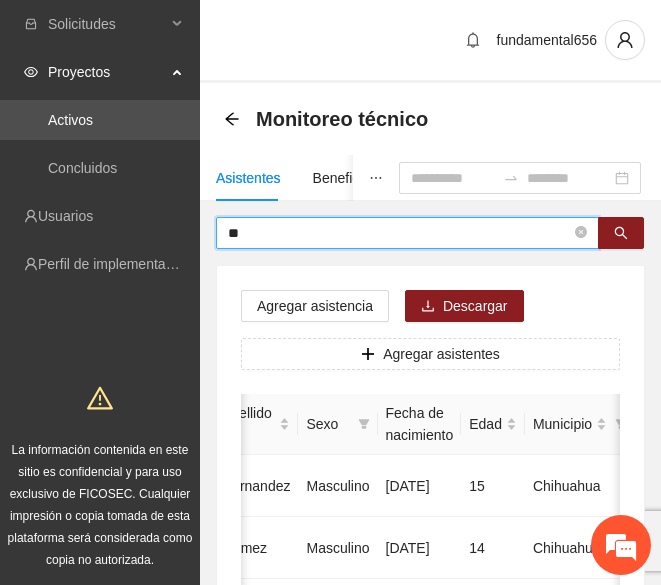 type on "*" 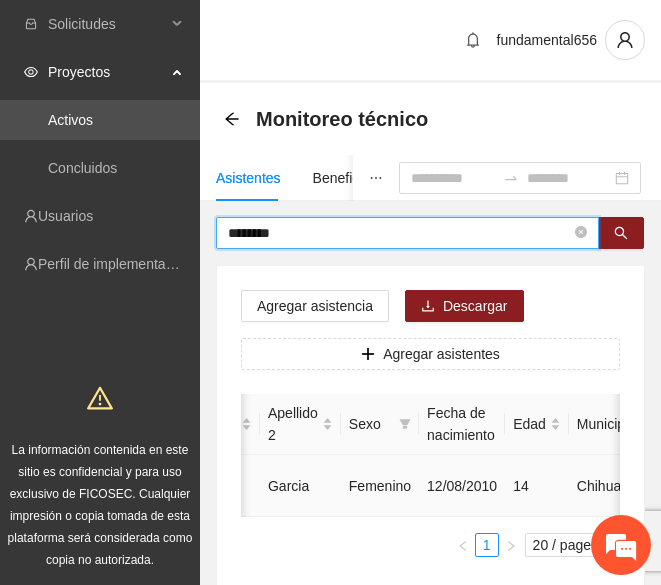 scroll, scrollTop: 0, scrollLeft: 237, axis: horizontal 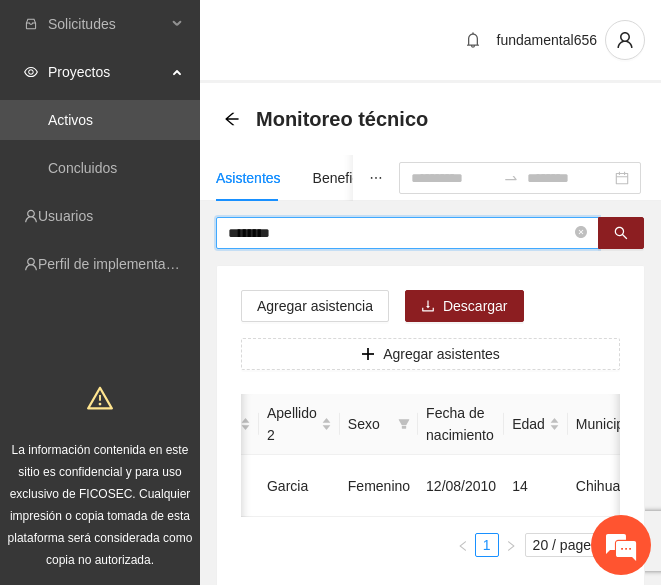 click on "********" at bounding box center [399, 233] 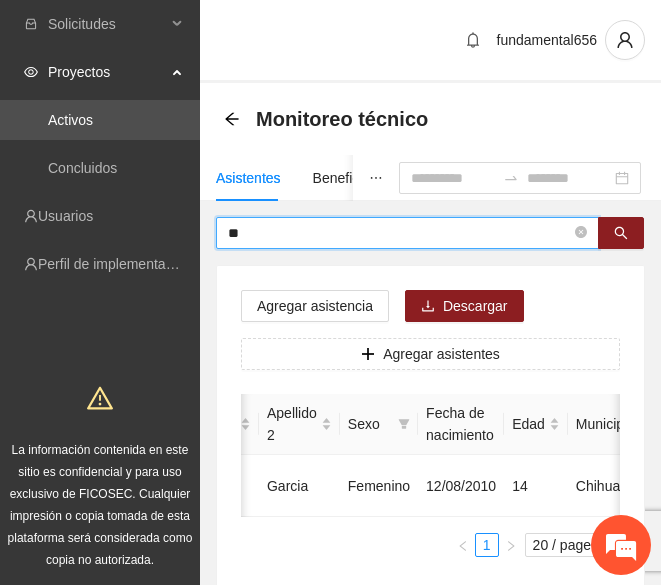 type on "*" 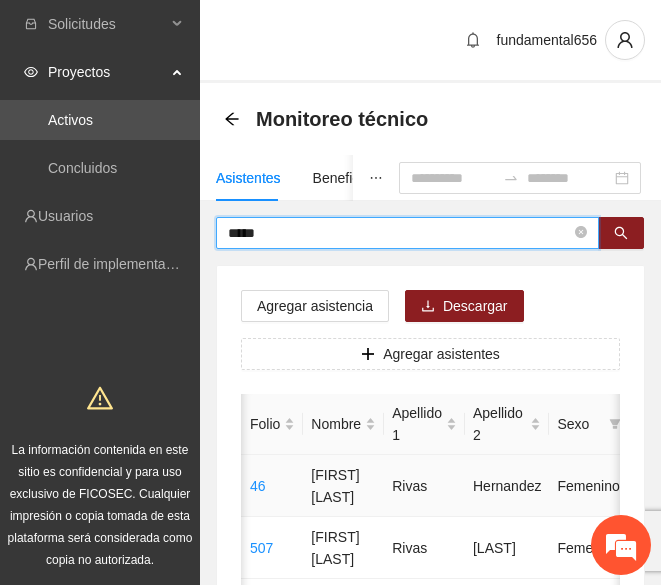 scroll, scrollTop: 0, scrollLeft: 22, axis: horizontal 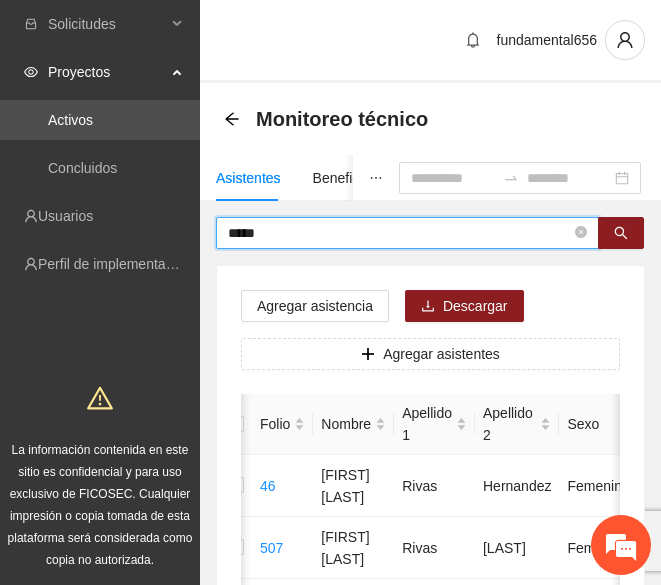 click on "*****" at bounding box center (399, 233) 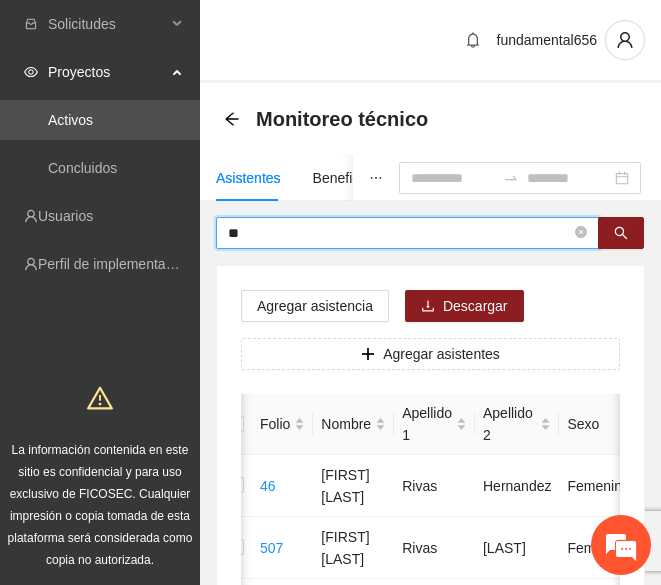 type on "*" 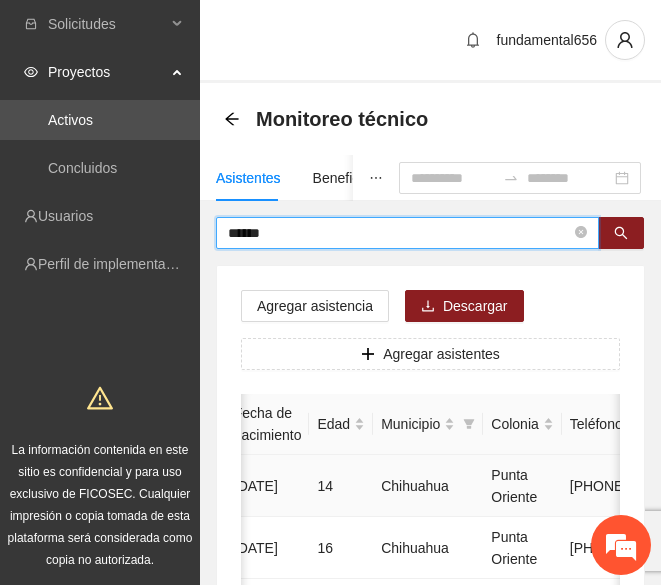 scroll, scrollTop: 0, scrollLeft: 441, axis: horizontal 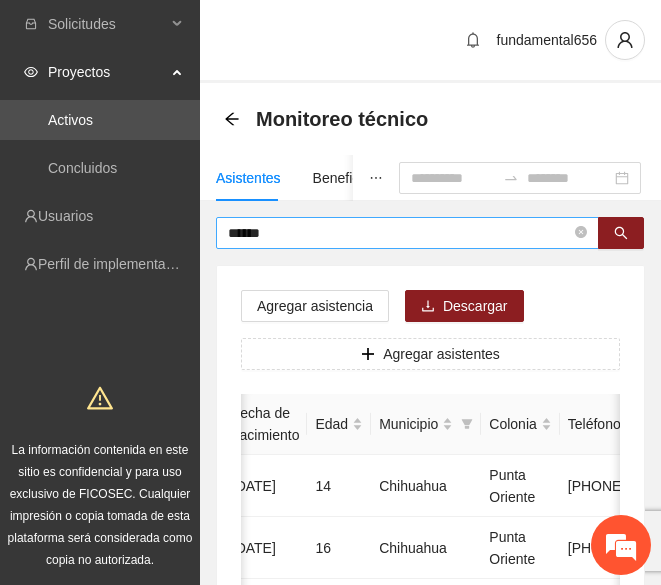 click on "******" at bounding box center [399, 233] 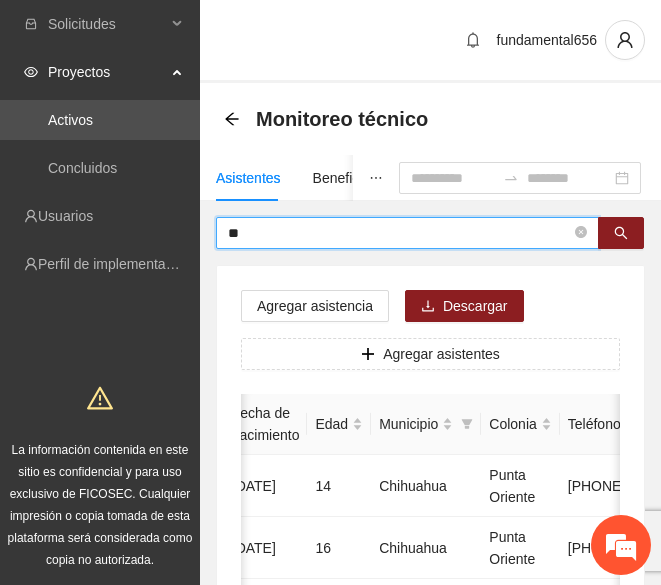 type on "*" 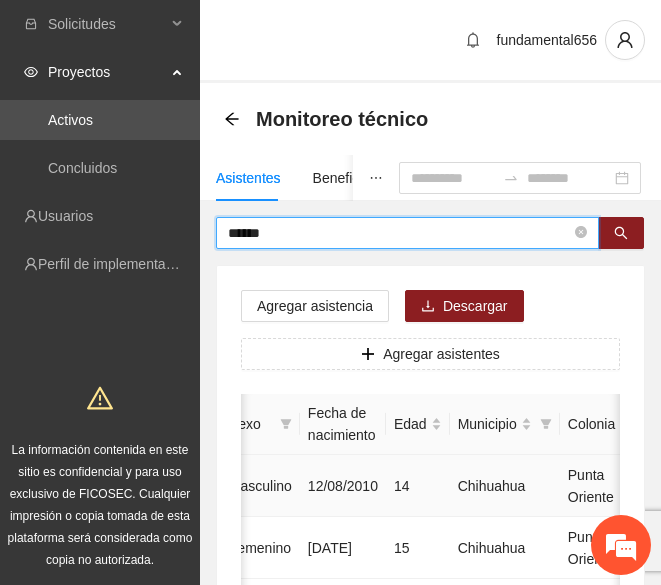 scroll, scrollTop: 0, scrollLeft: 373, axis: horizontal 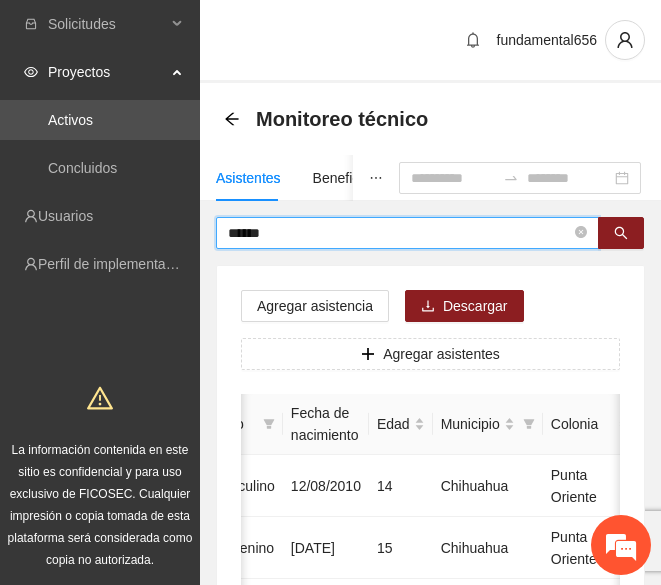 click on "******" at bounding box center [399, 233] 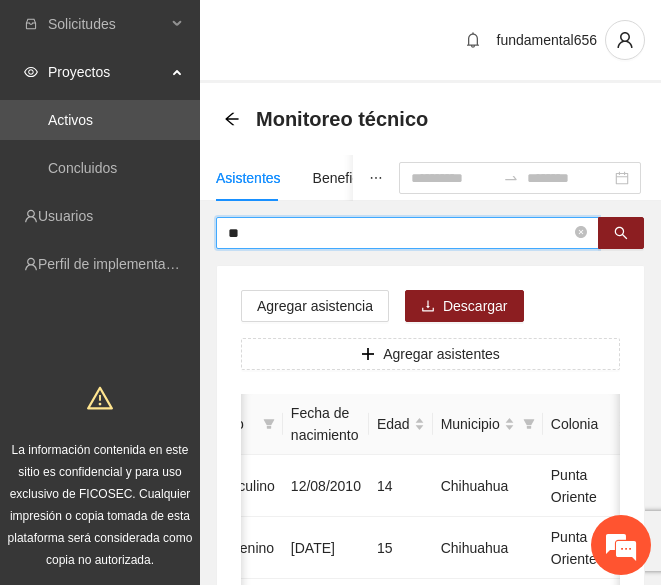 type on "*" 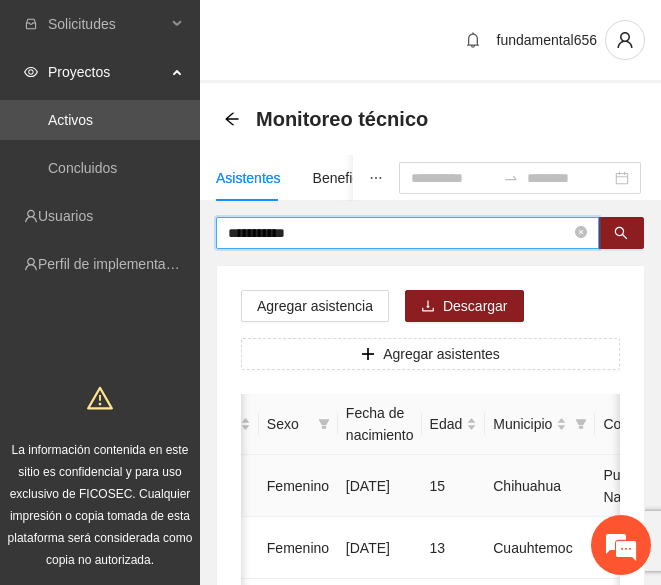 scroll, scrollTop: 0, scrollLeft: 420, axis: horizontal 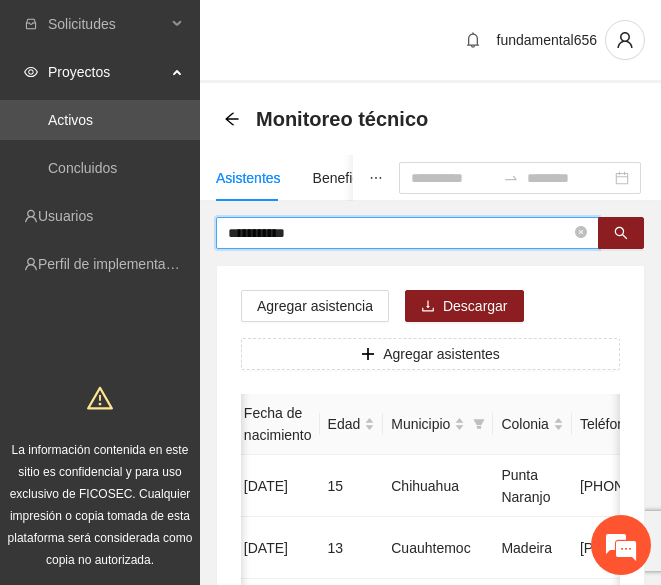 click on "**********" at bounding box center (399, 233) 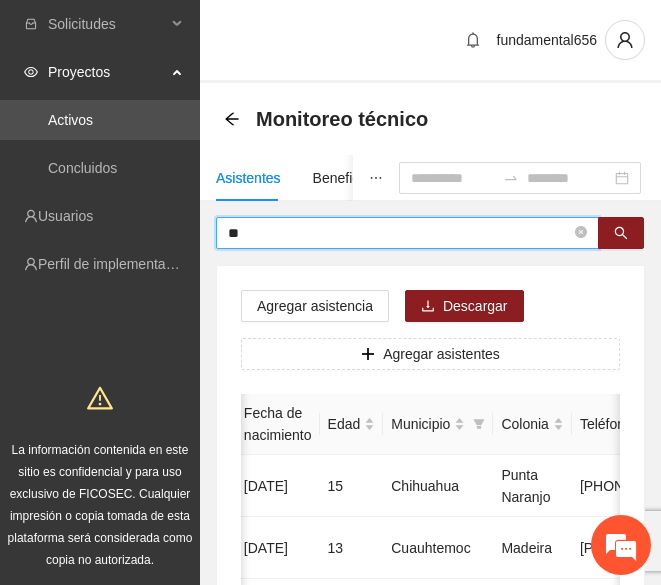 type on "*" 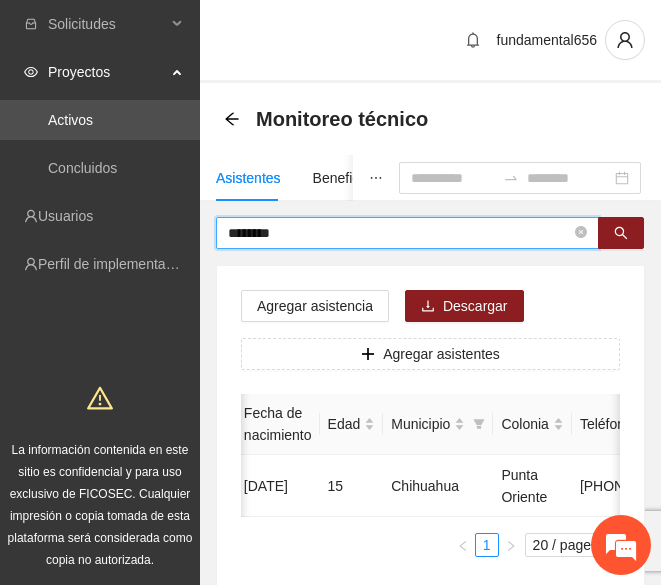 click on "********" at bounding box center [399, 233] 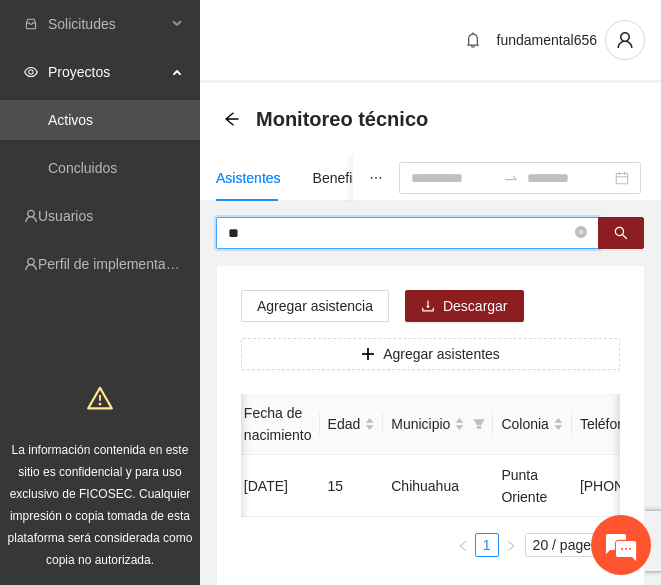 type on "*" 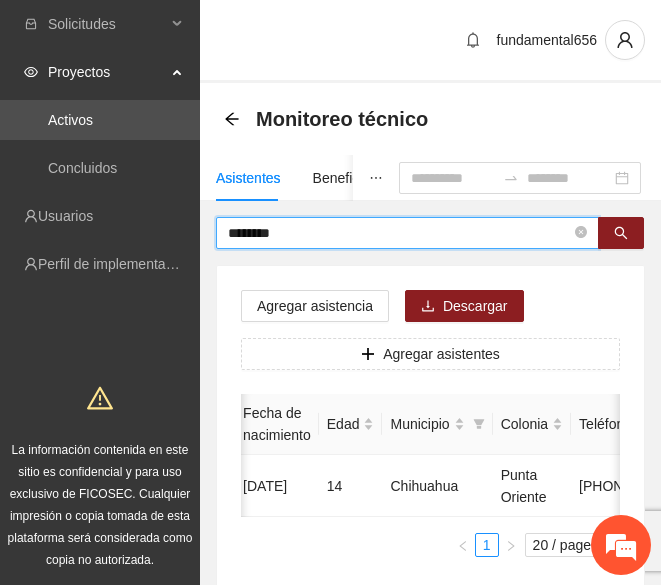 click on "********" at bounding box center (399, 233) 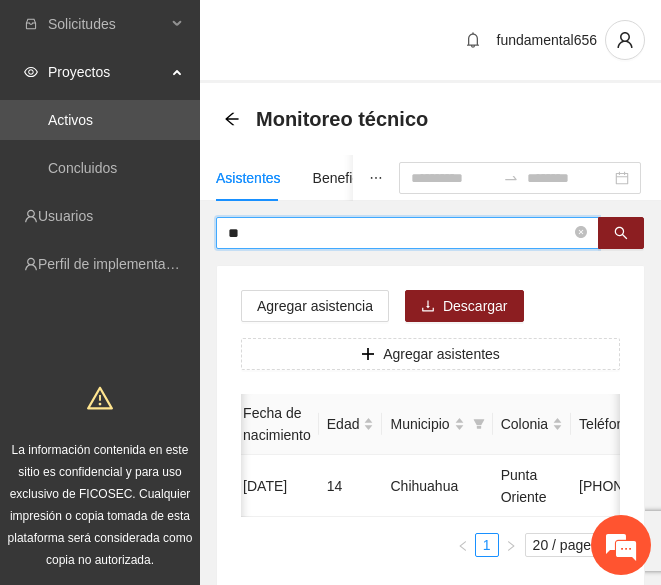 type on "*" 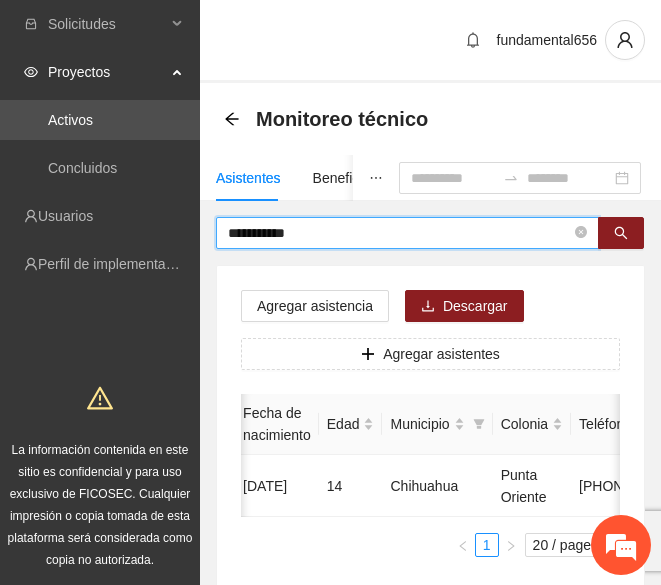 type on "**********" 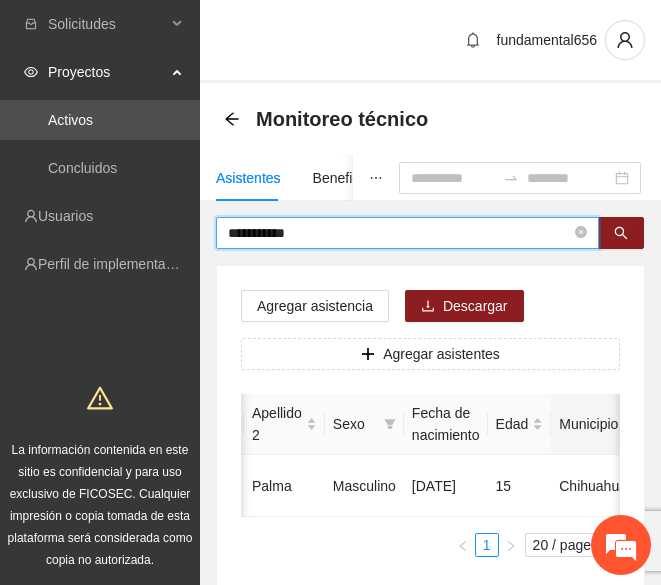 scroll, scrollTop: 0, scrollLeft: 251, axis: horizontal 